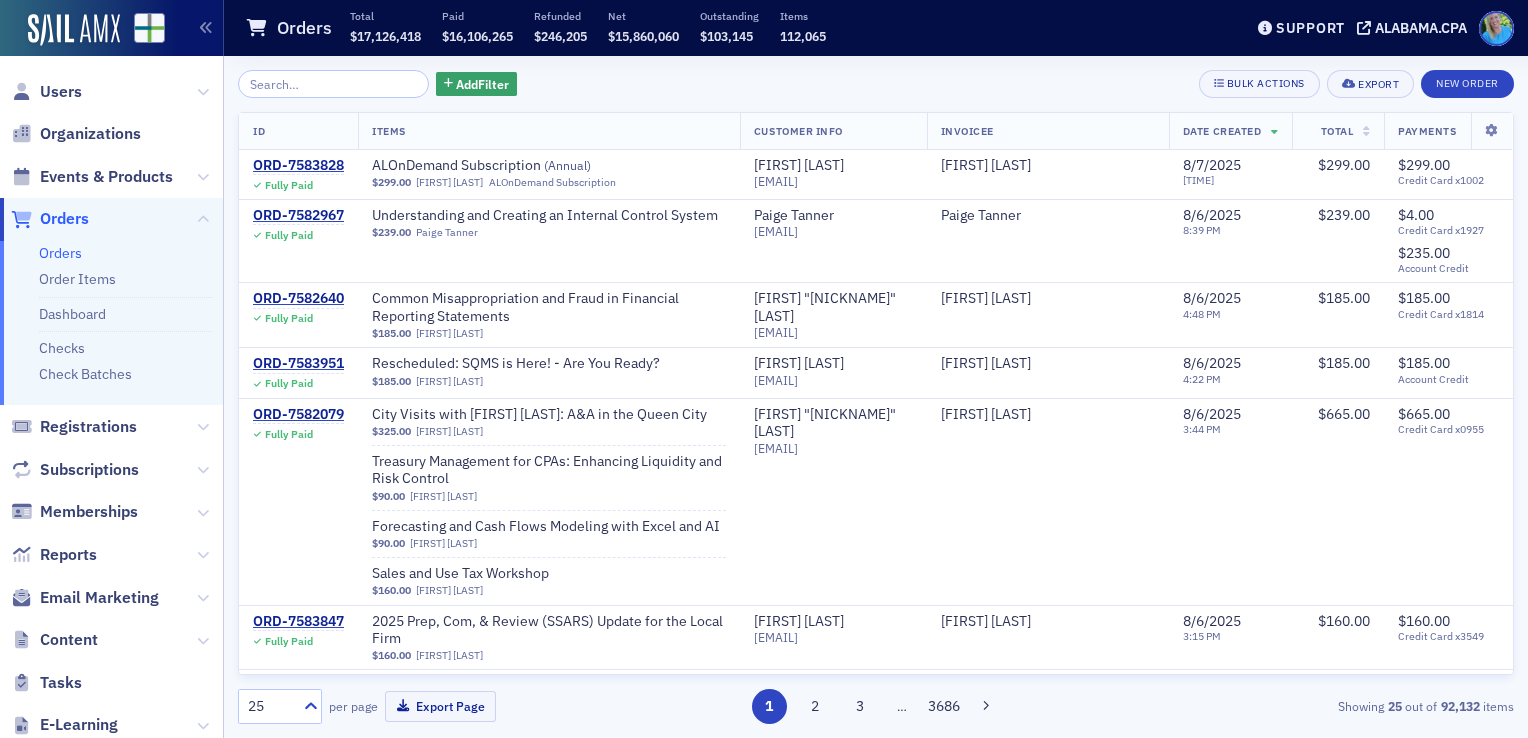 scroll, scrollTop: 0, scrollLeft: 0, axis: both 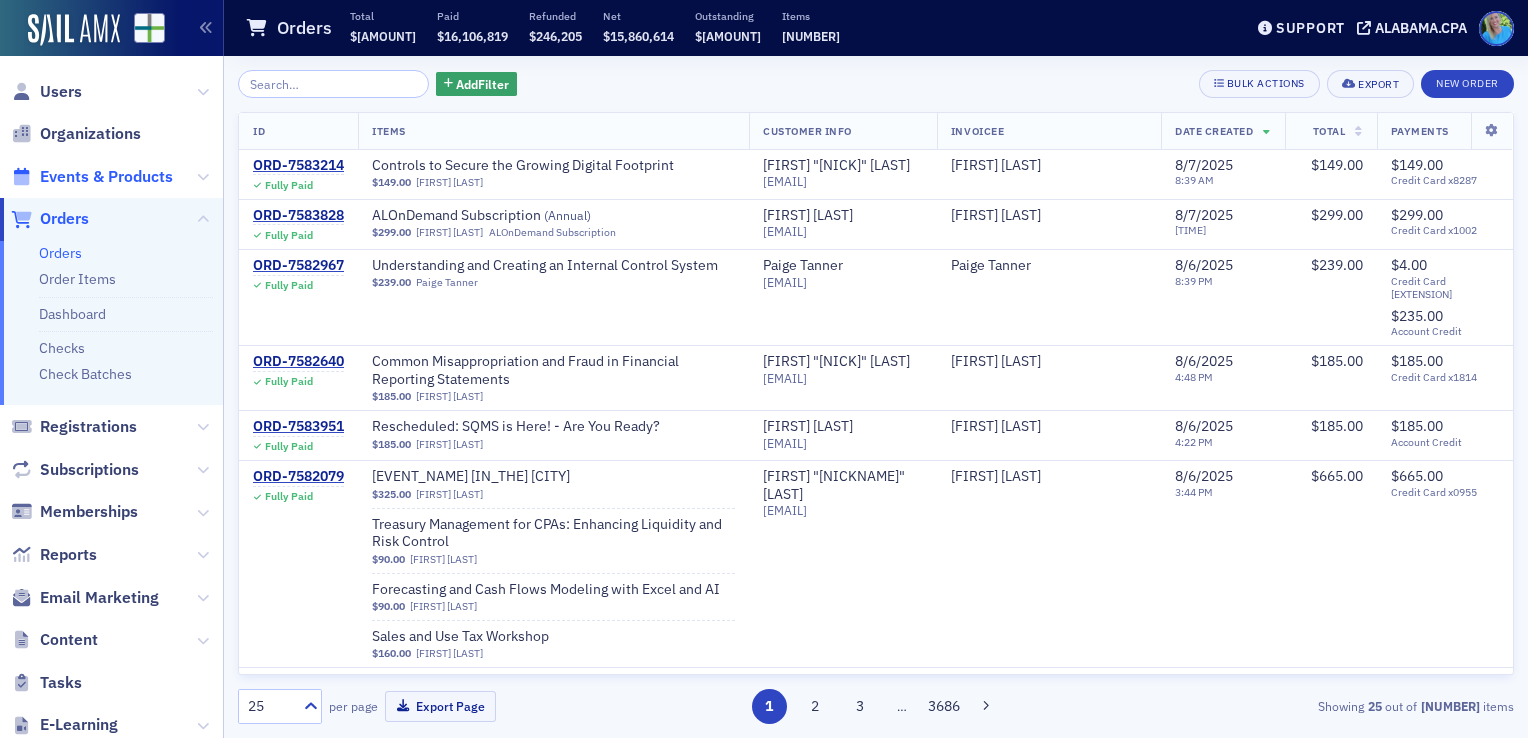 click on "Events & Products" 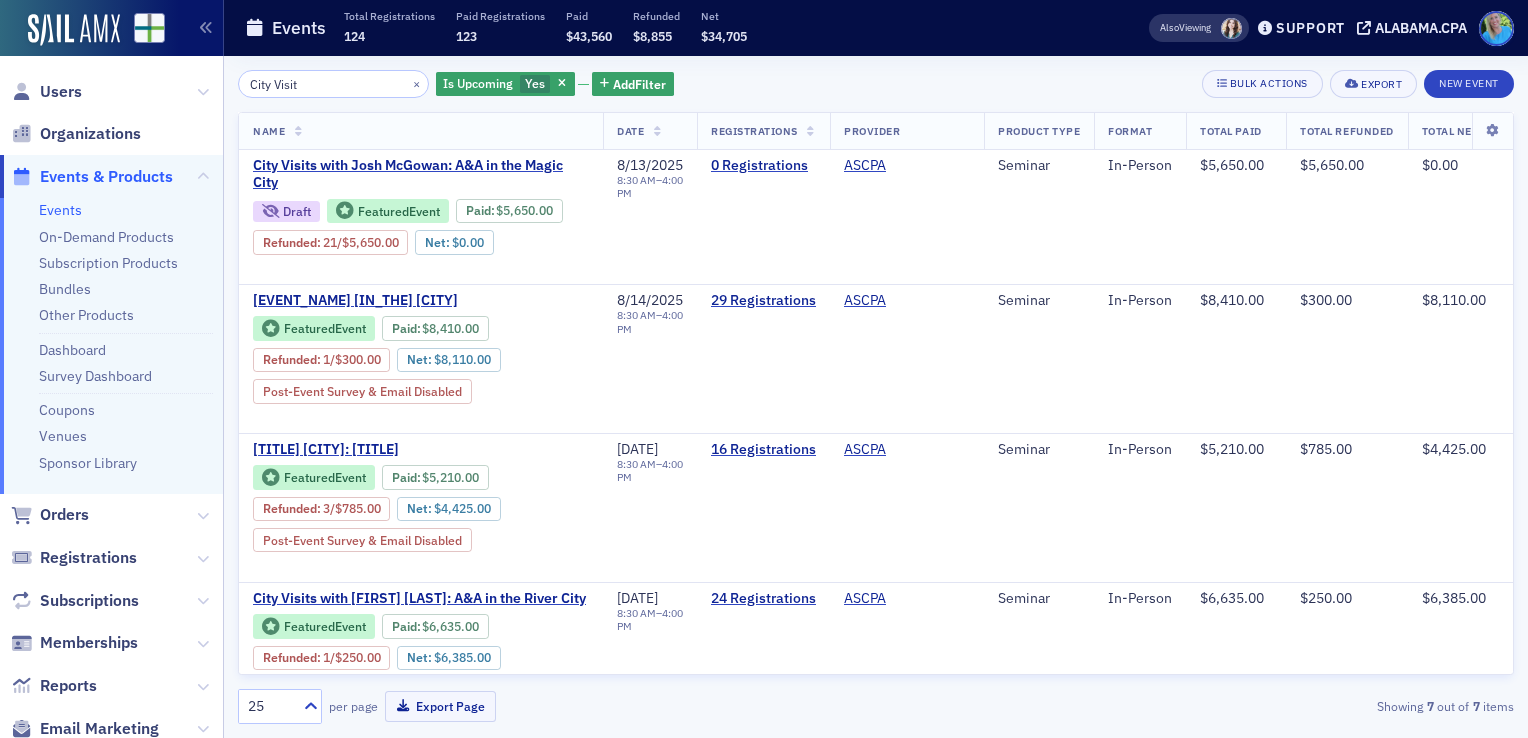 type on "City Visit" 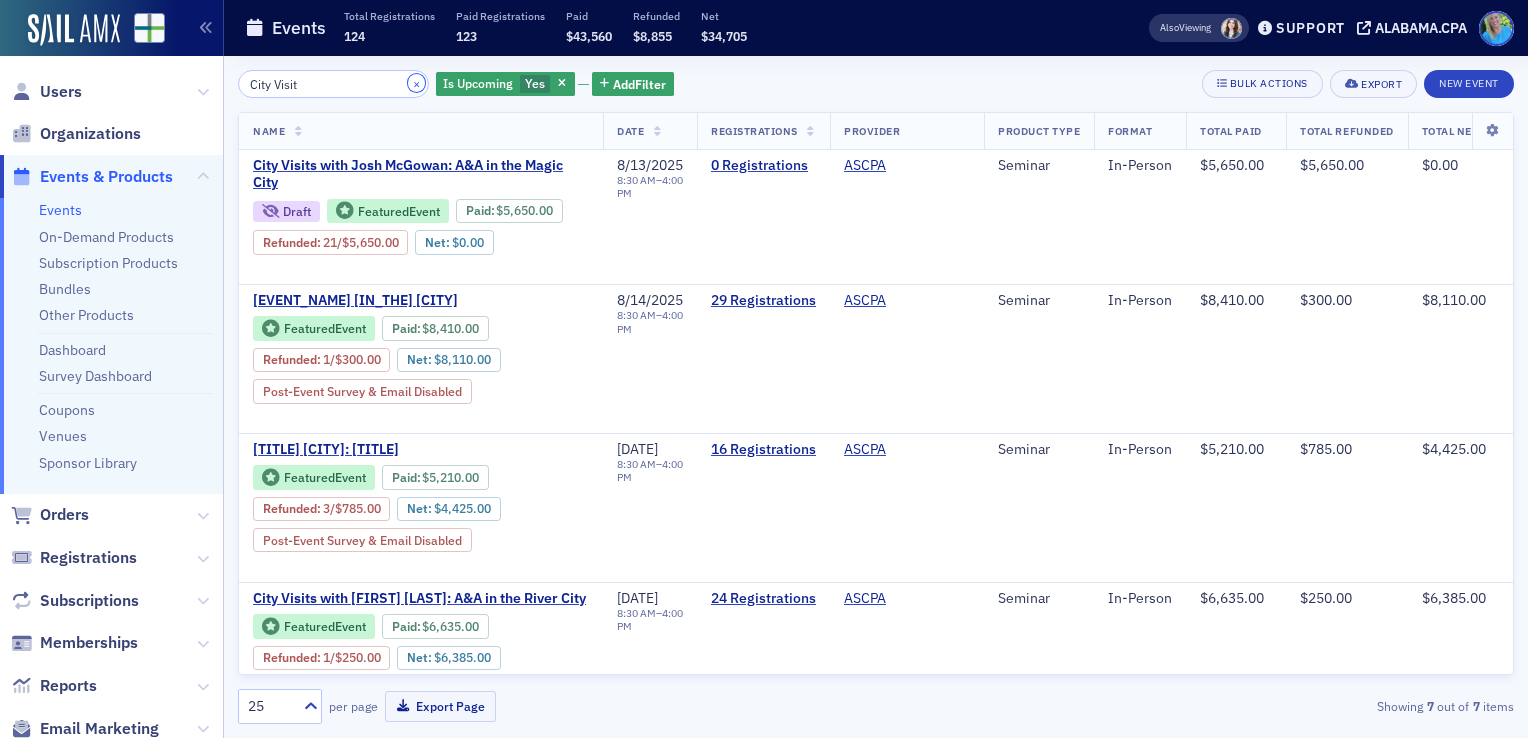 click on "×" 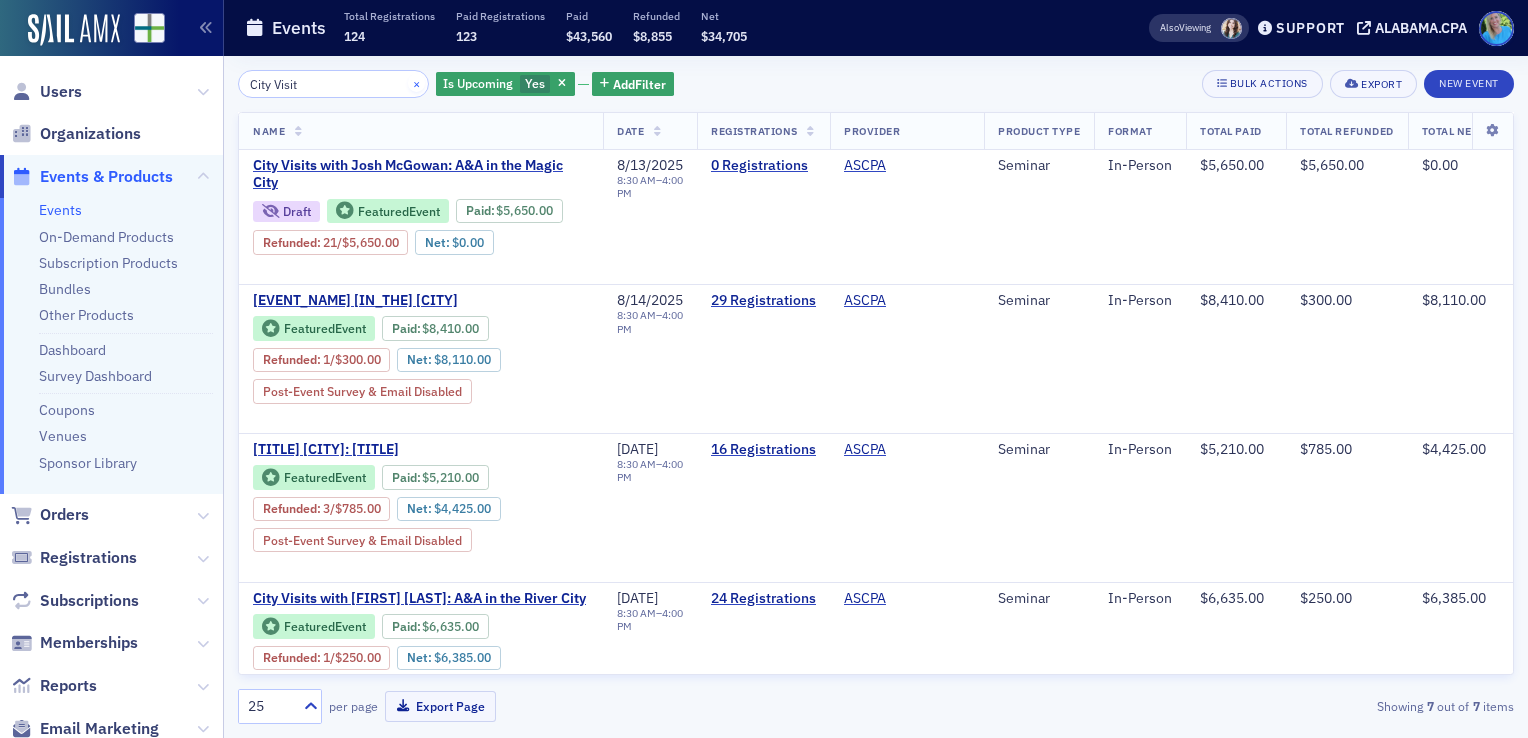 type 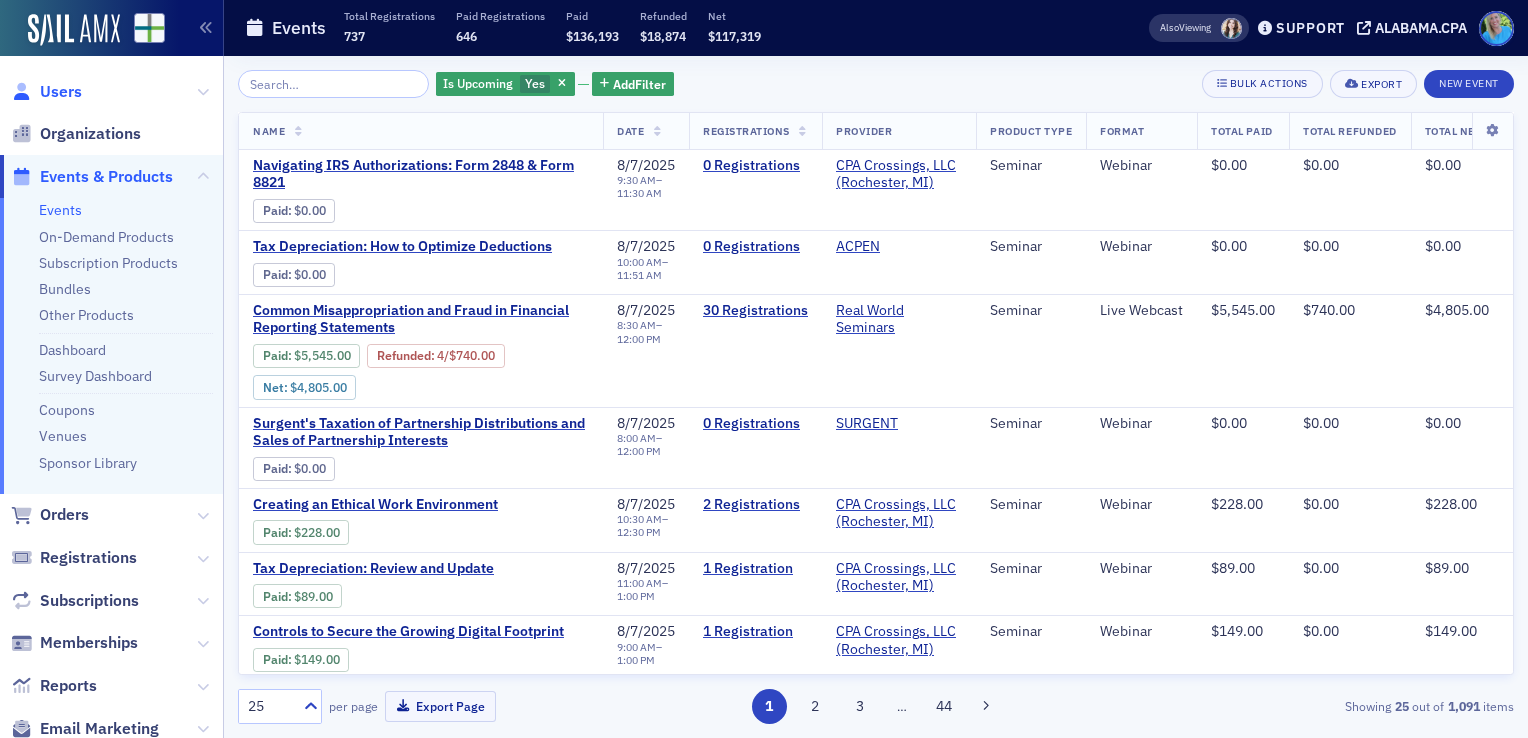 click on "Users" 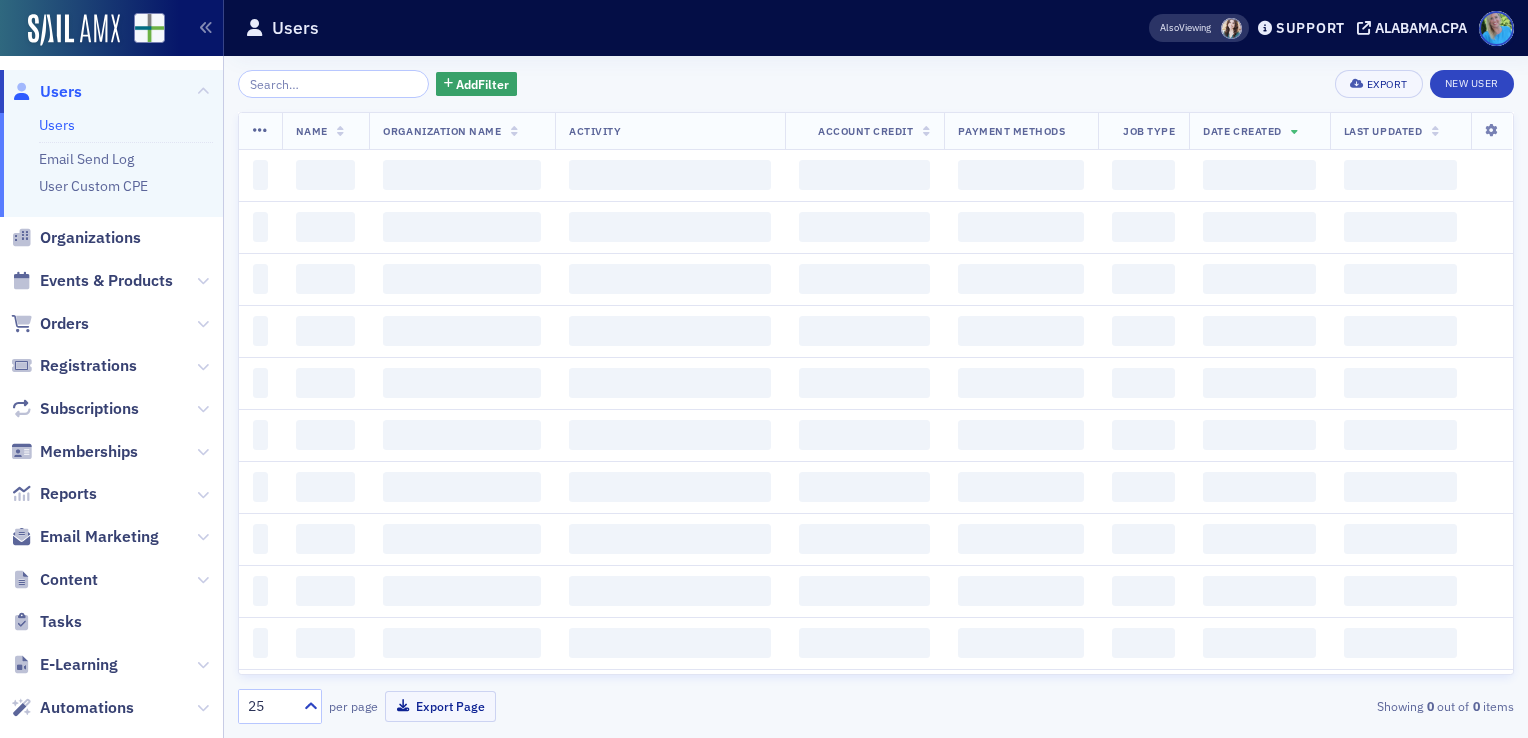 click on "Events & Products" 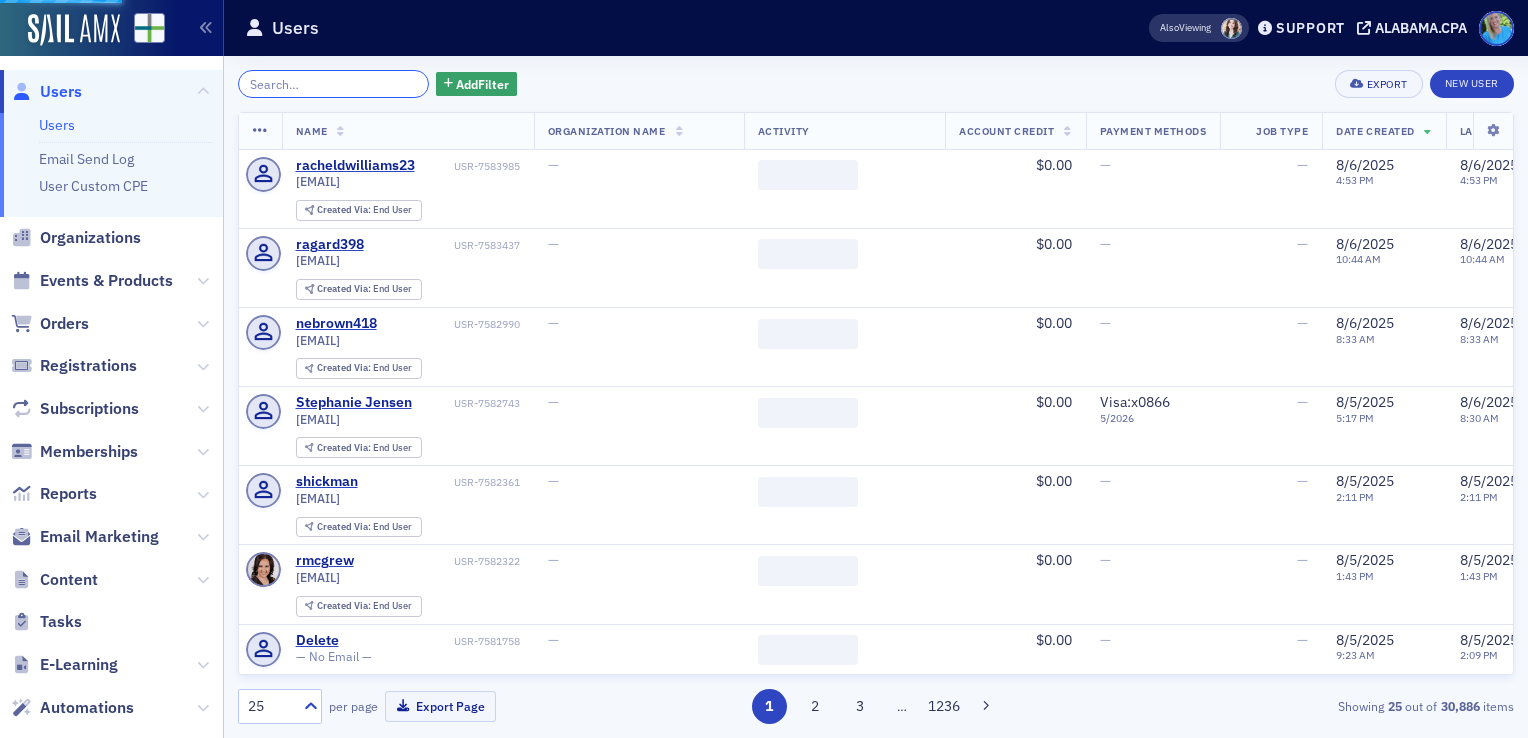 click 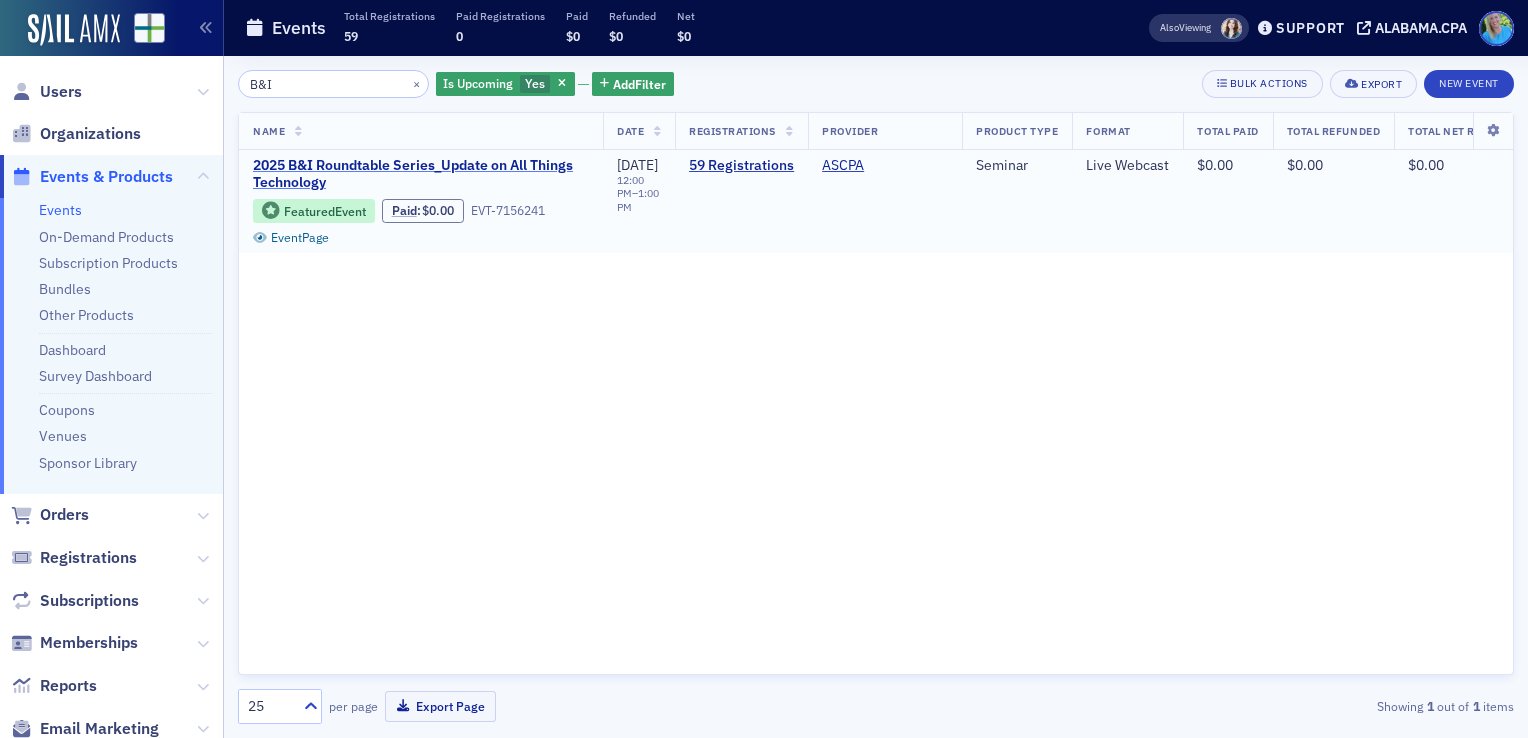 type on "B&I" 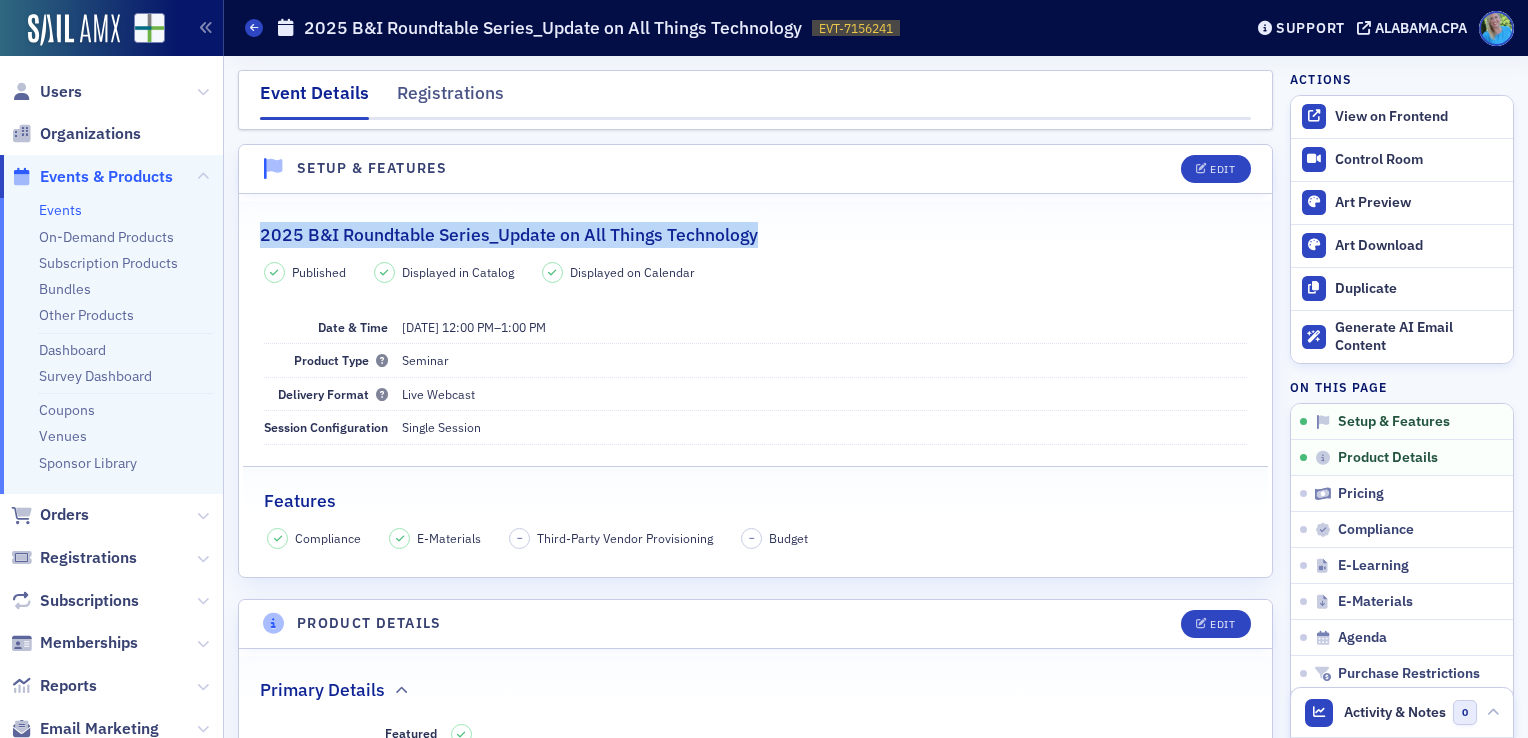 drag, startPoint x: 775, startPoint y: 230, endPoint x: 244, endPoint y: 226, distance: 531.0151 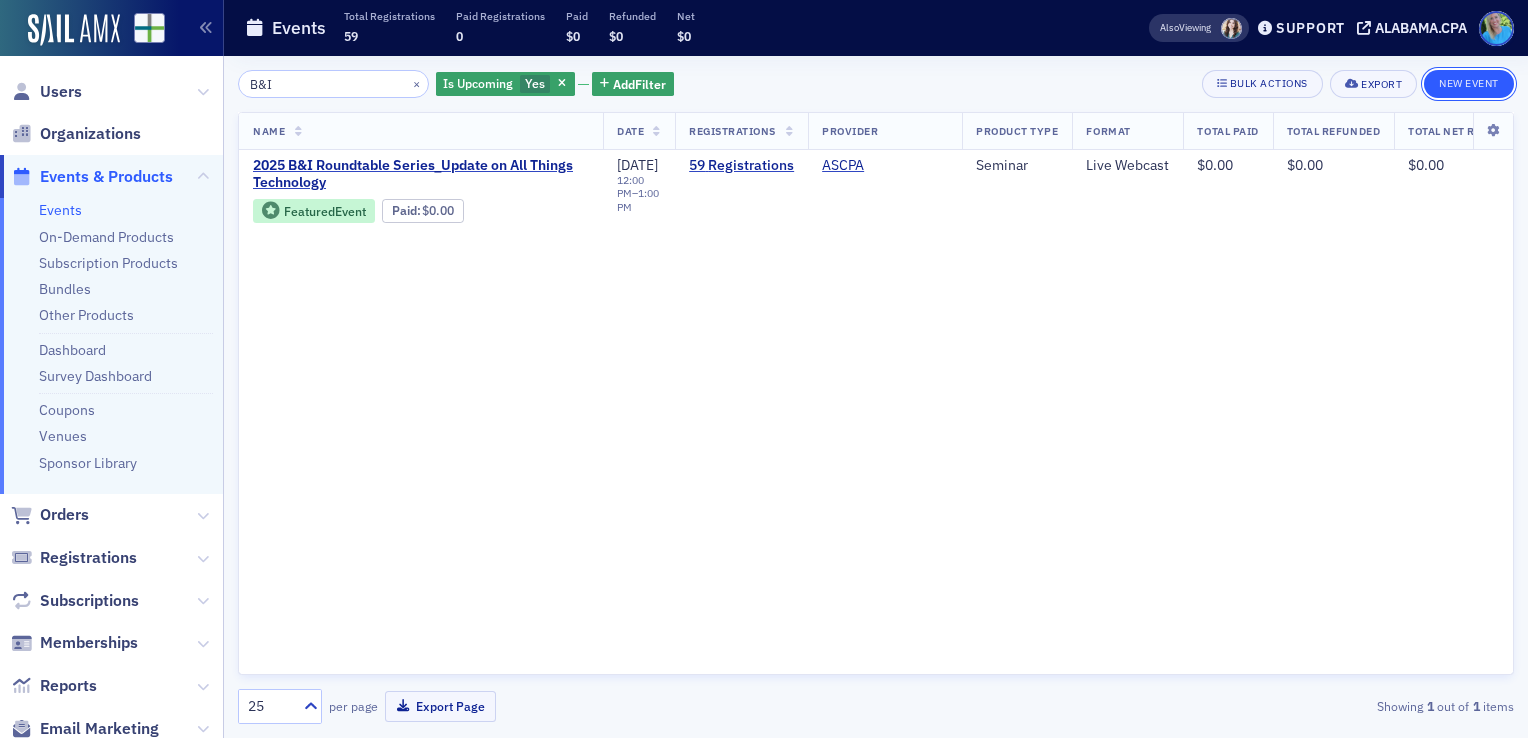 click on "New Event" 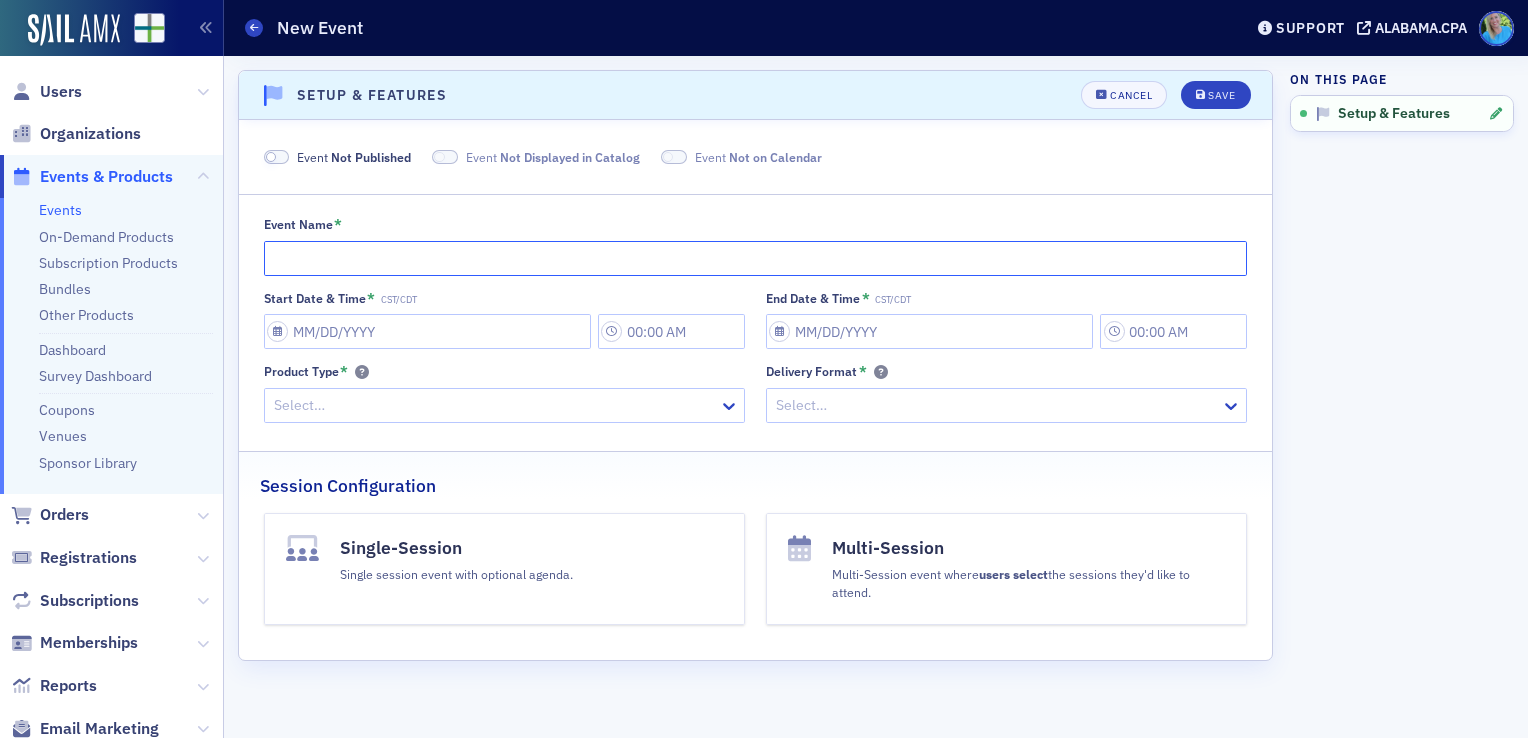 click on "Event Name *" 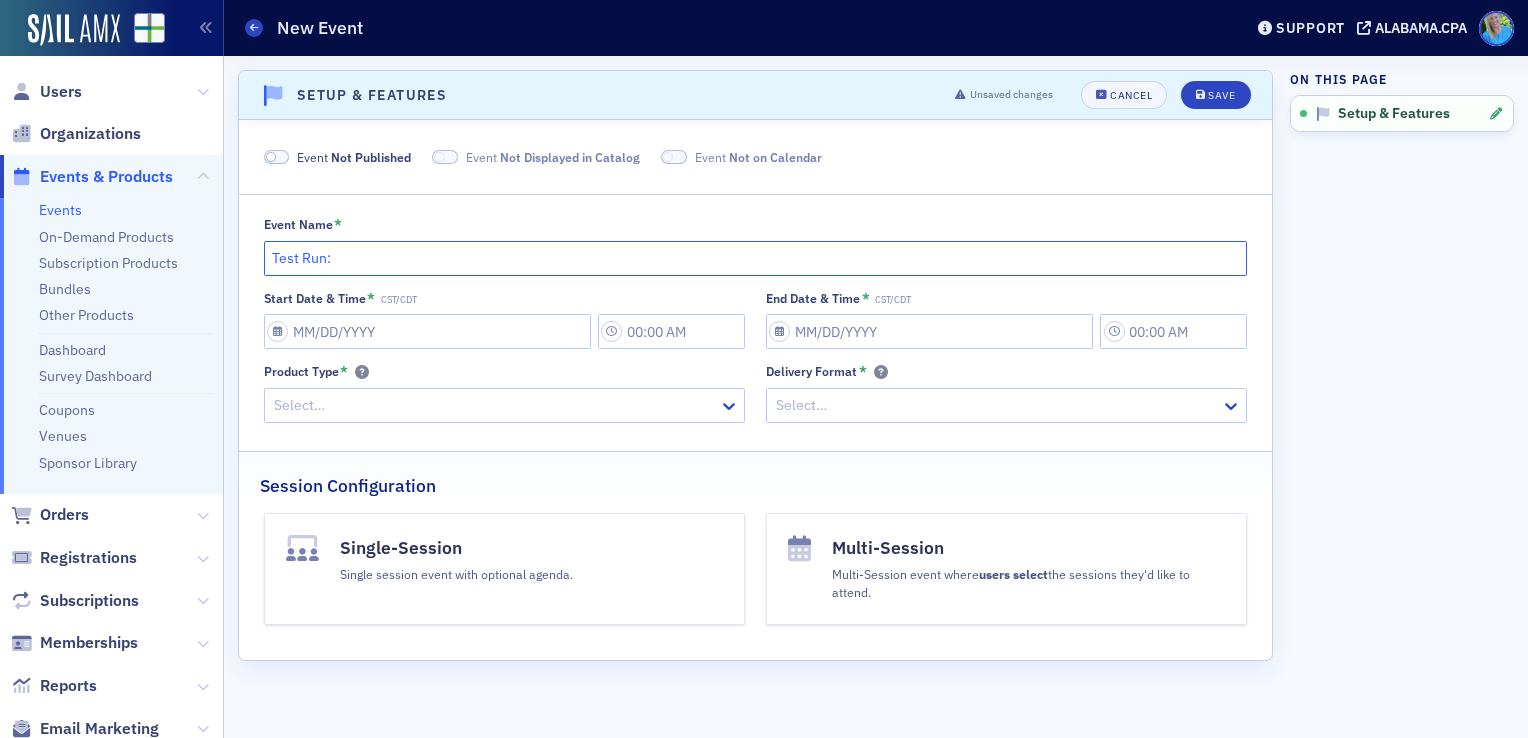 paste on "2025 B&I Roundtable Series_Update on All Things Technology" 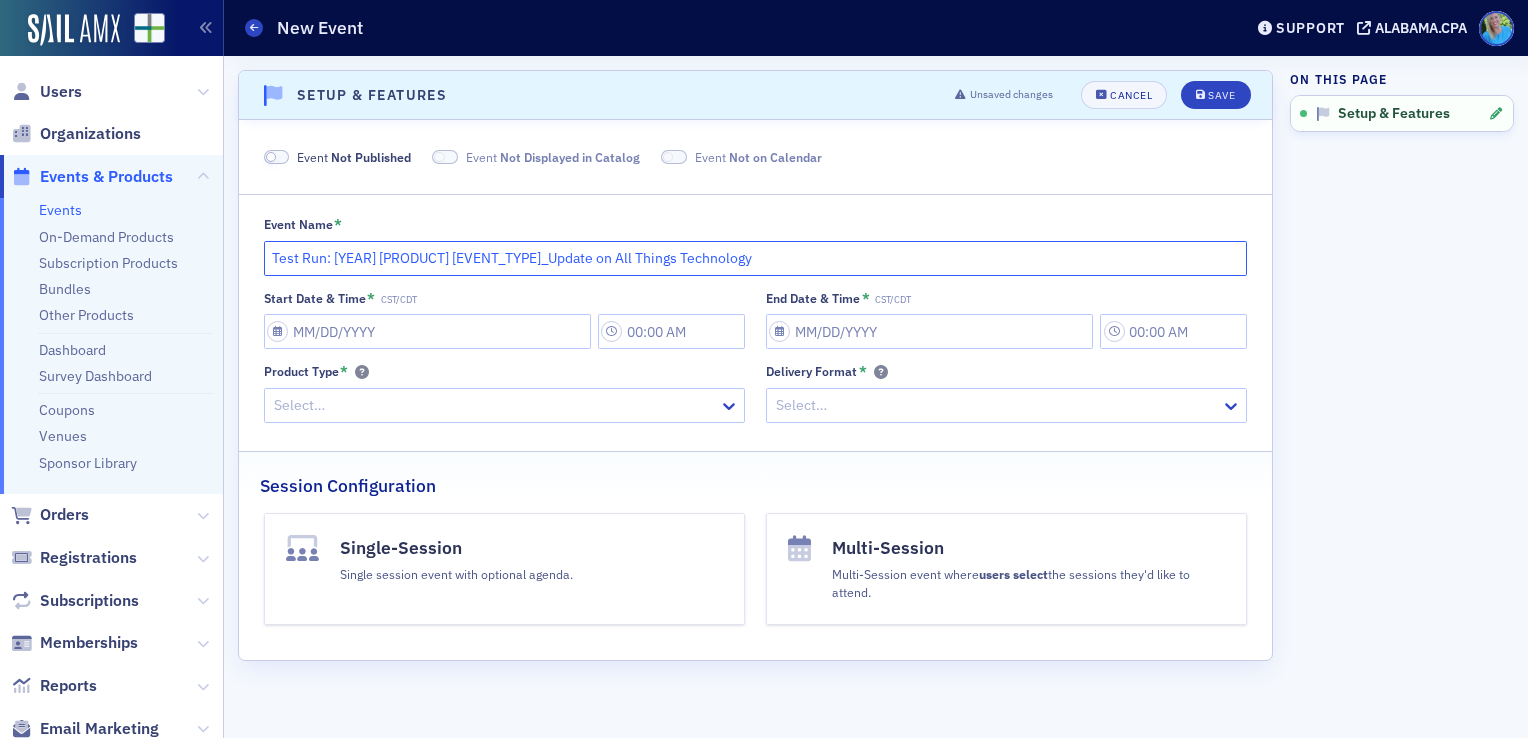 type on "Test Run: [YEAR] [PRODUCT] [EVENT_TYPE]_Update on All Things Technology" 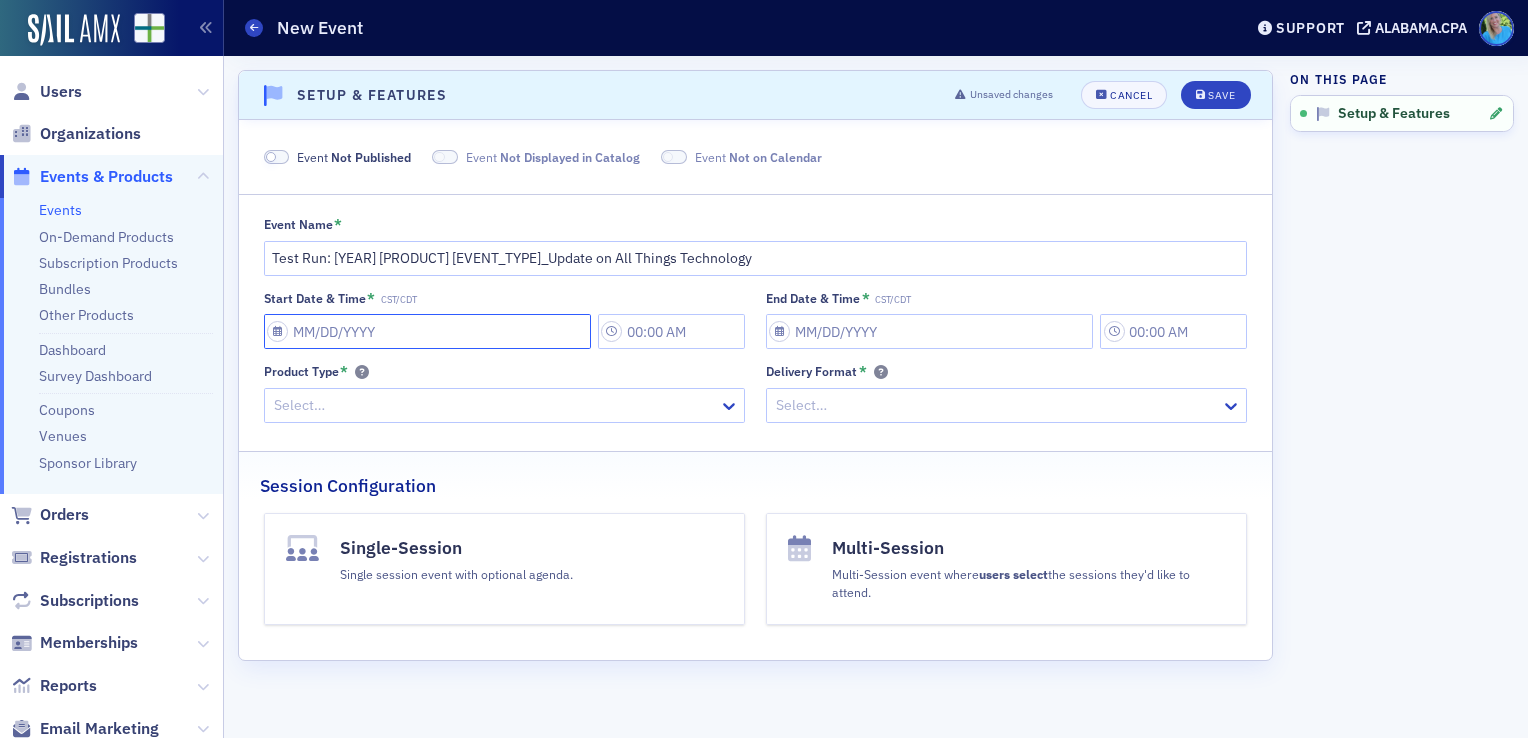 click on "Start Date & Time * CST/CDT" 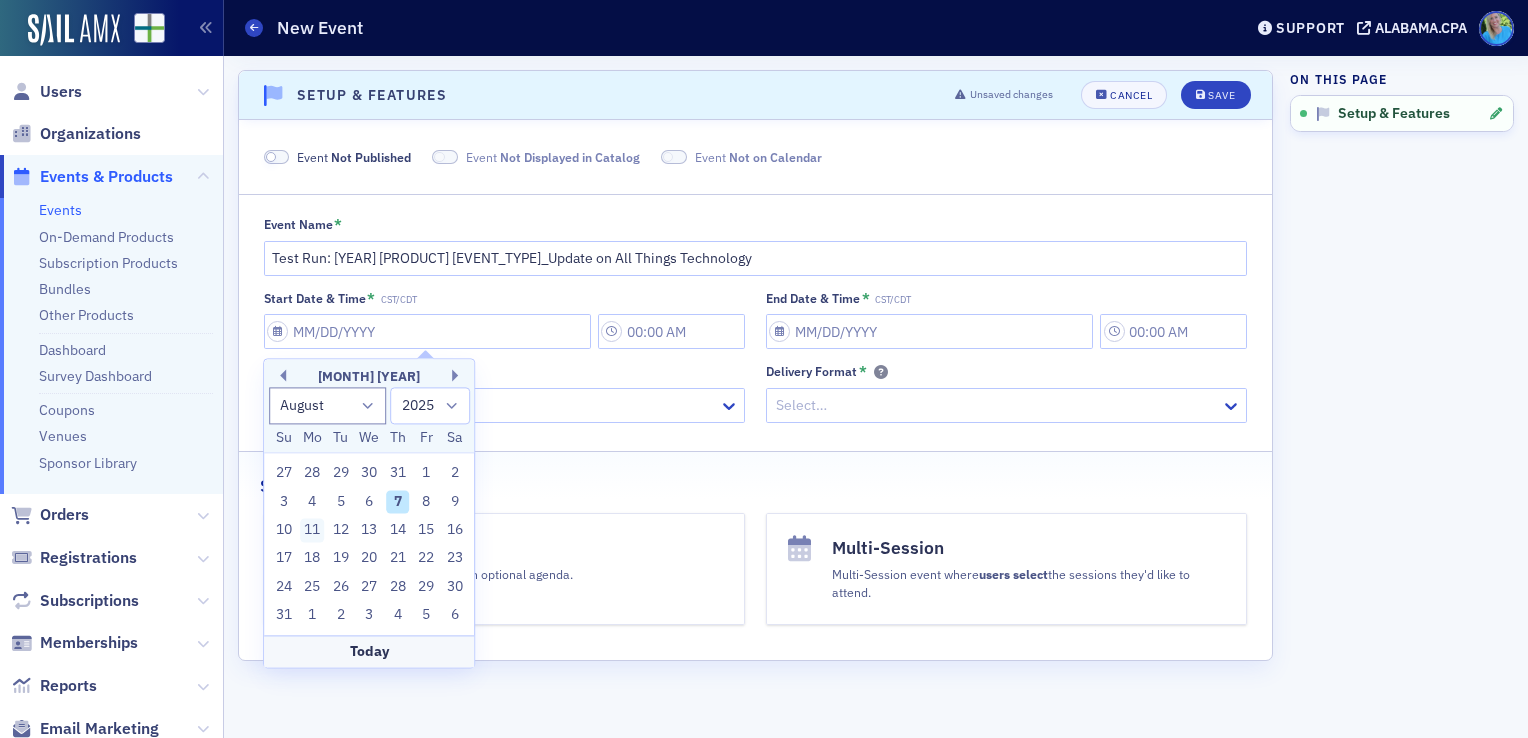 click on "11" at bounding box center [313, 530] 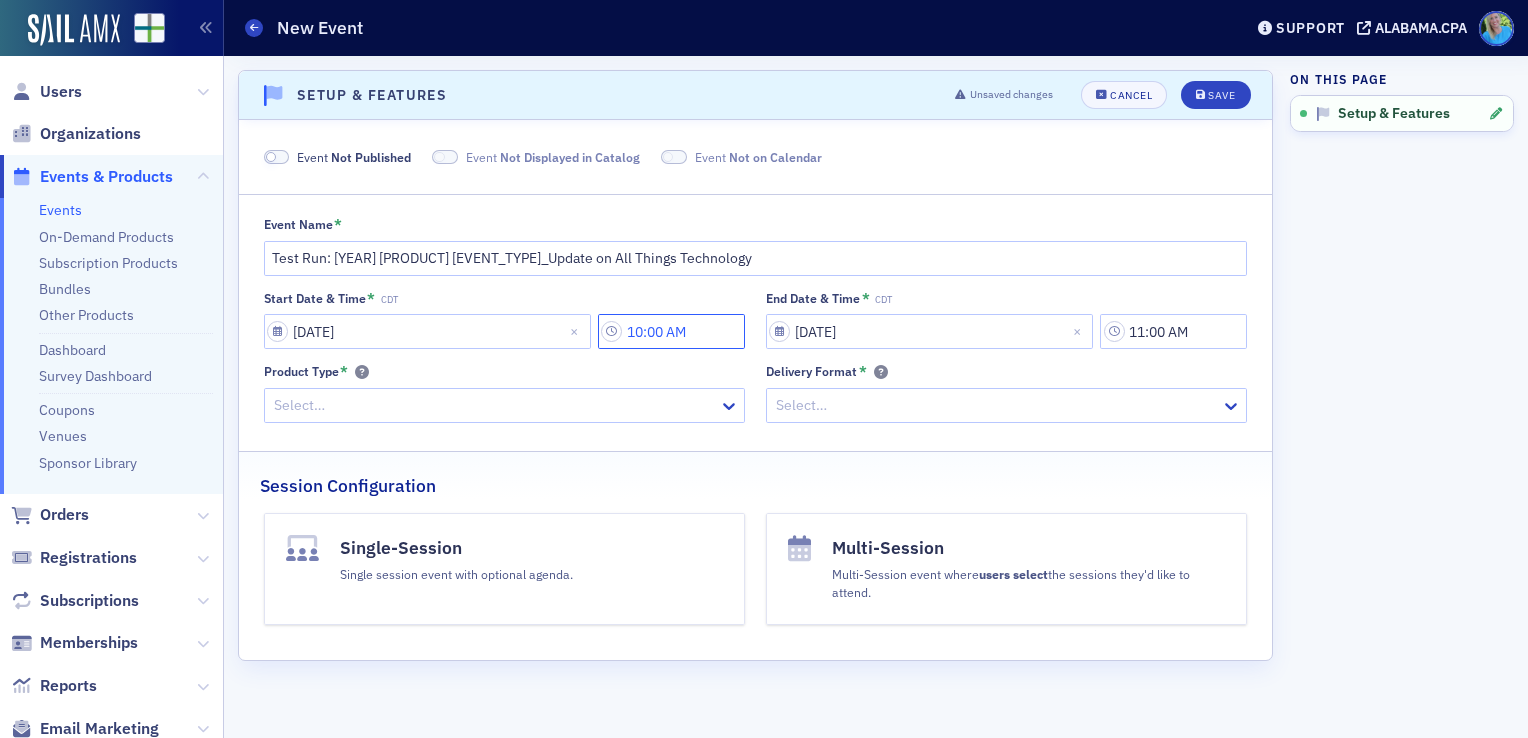 click on "10:00 AM" 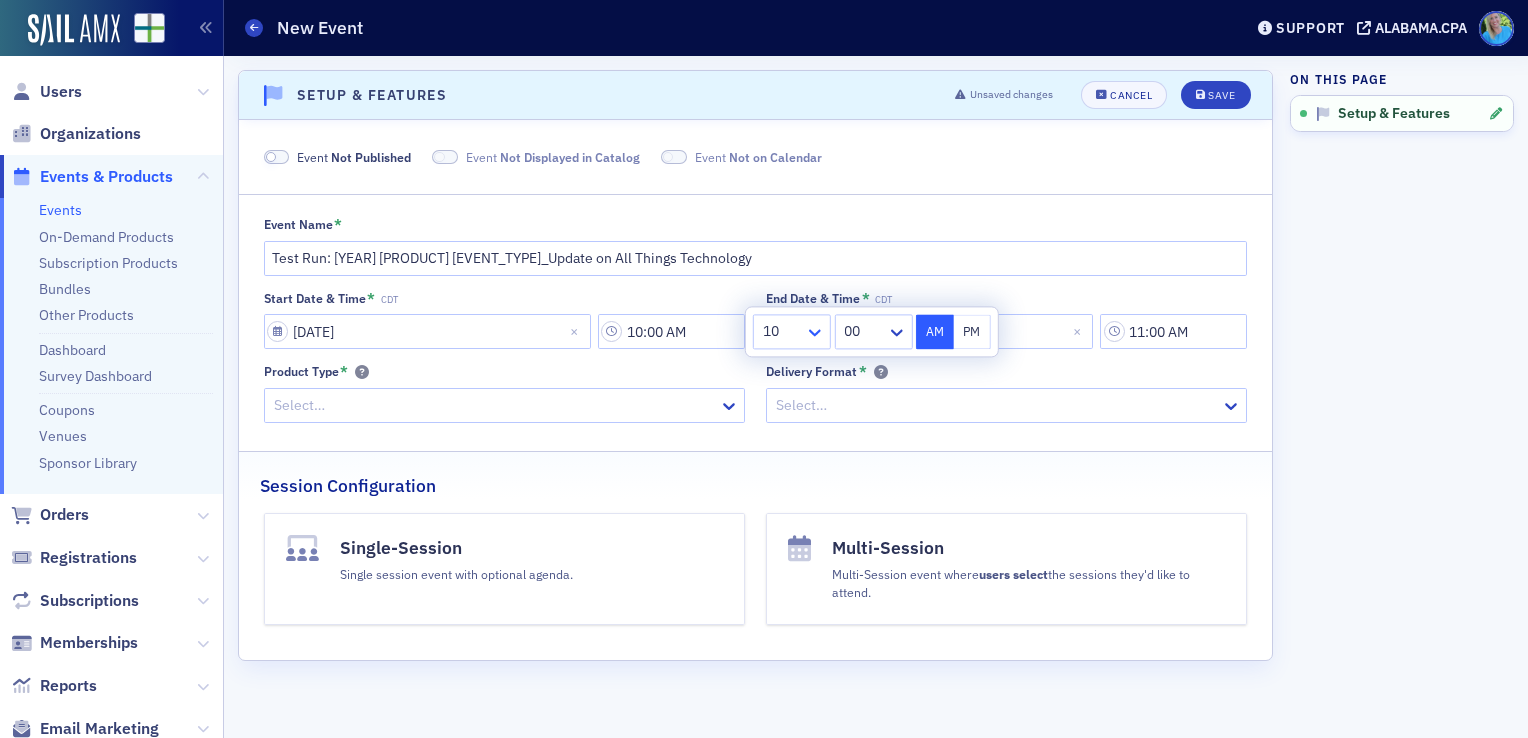 click 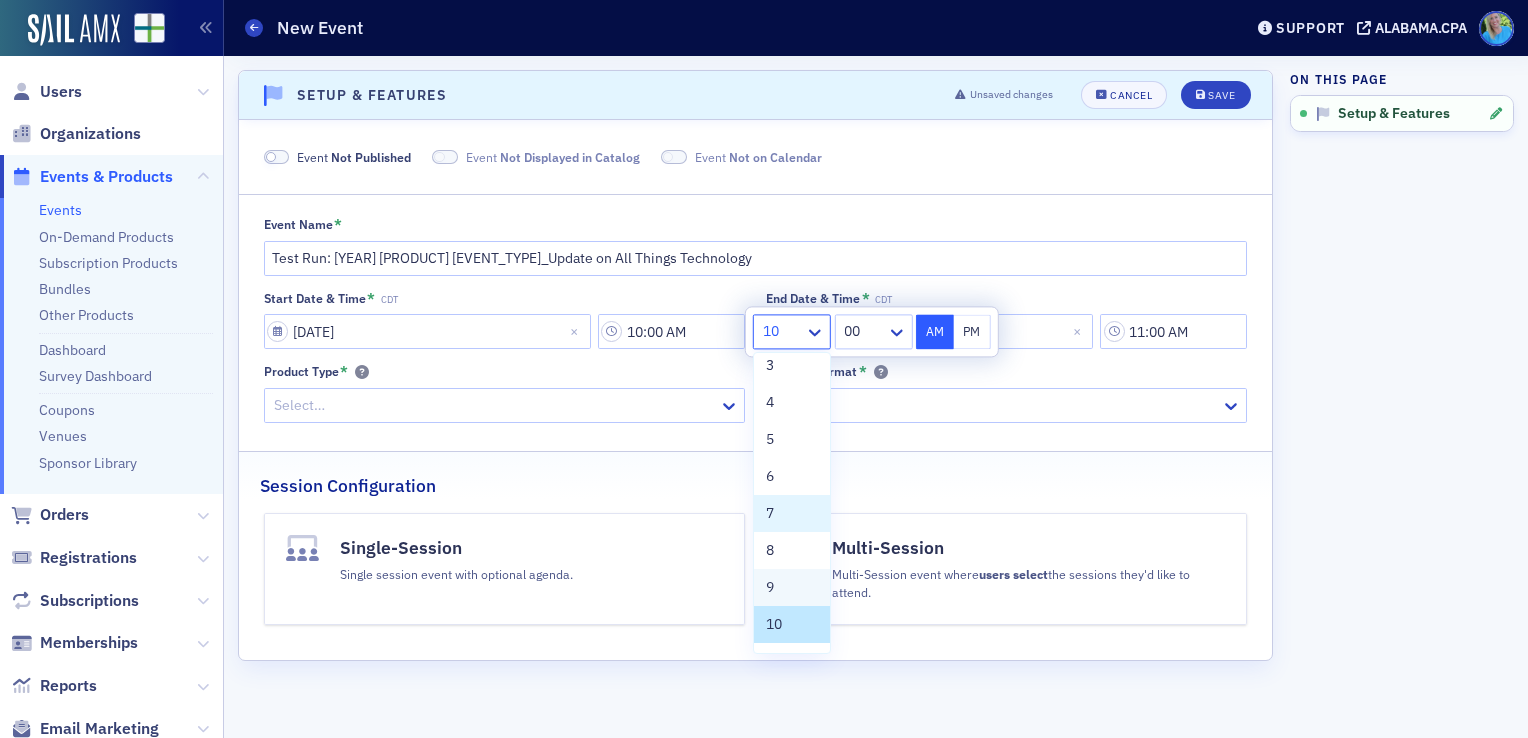 scroll, scrollTop: 152, scrollLeft: 0, axis: vertical 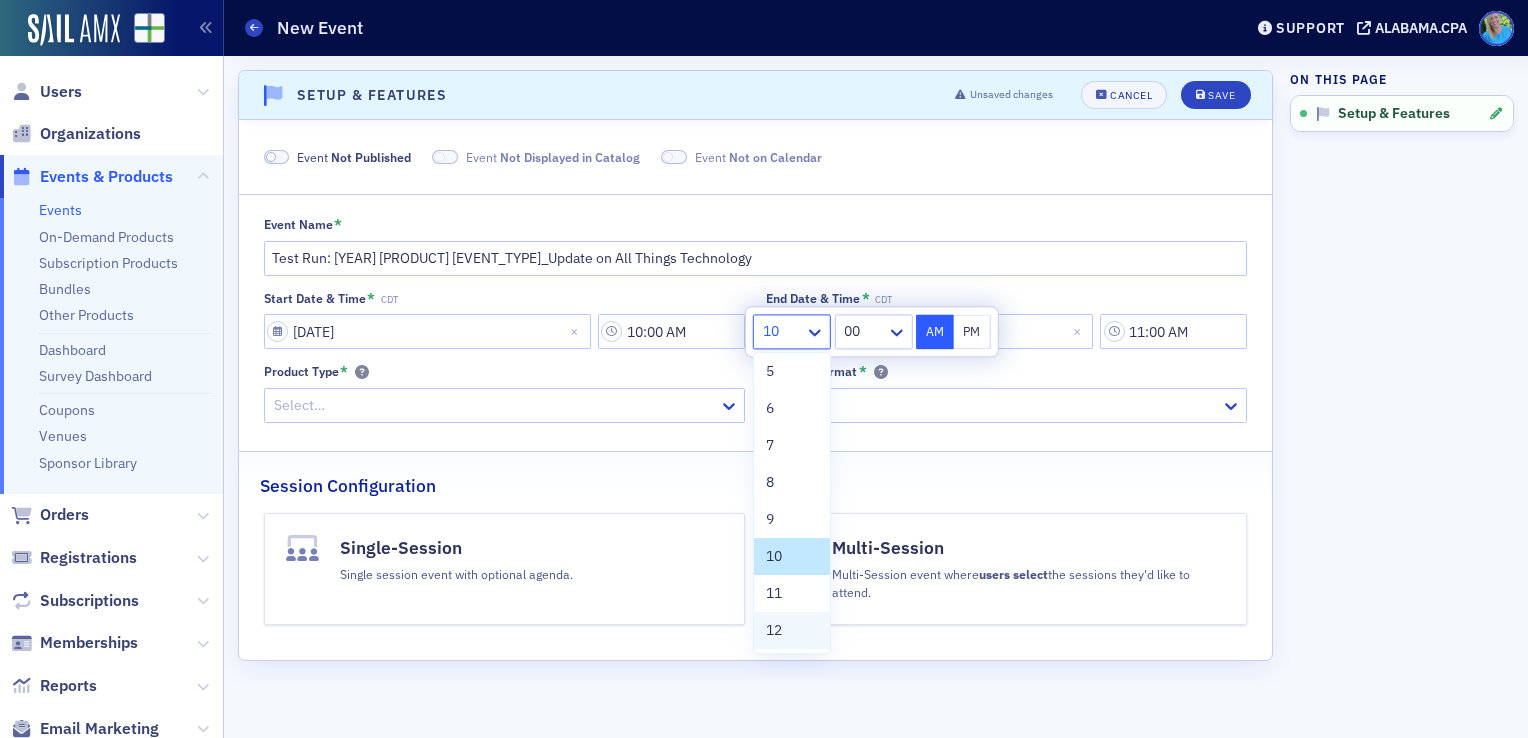 click on "12" at bounding box center [792, 630] 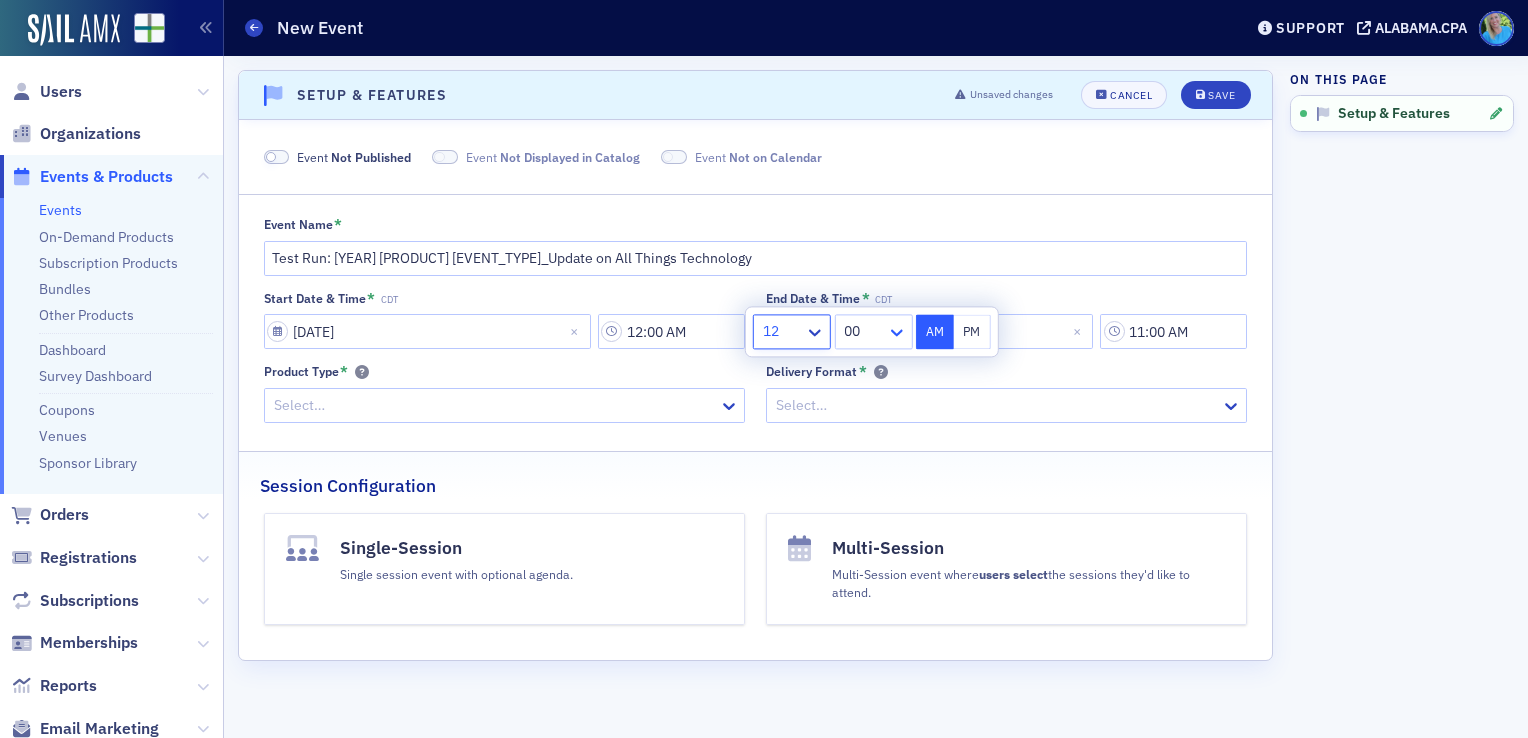 click 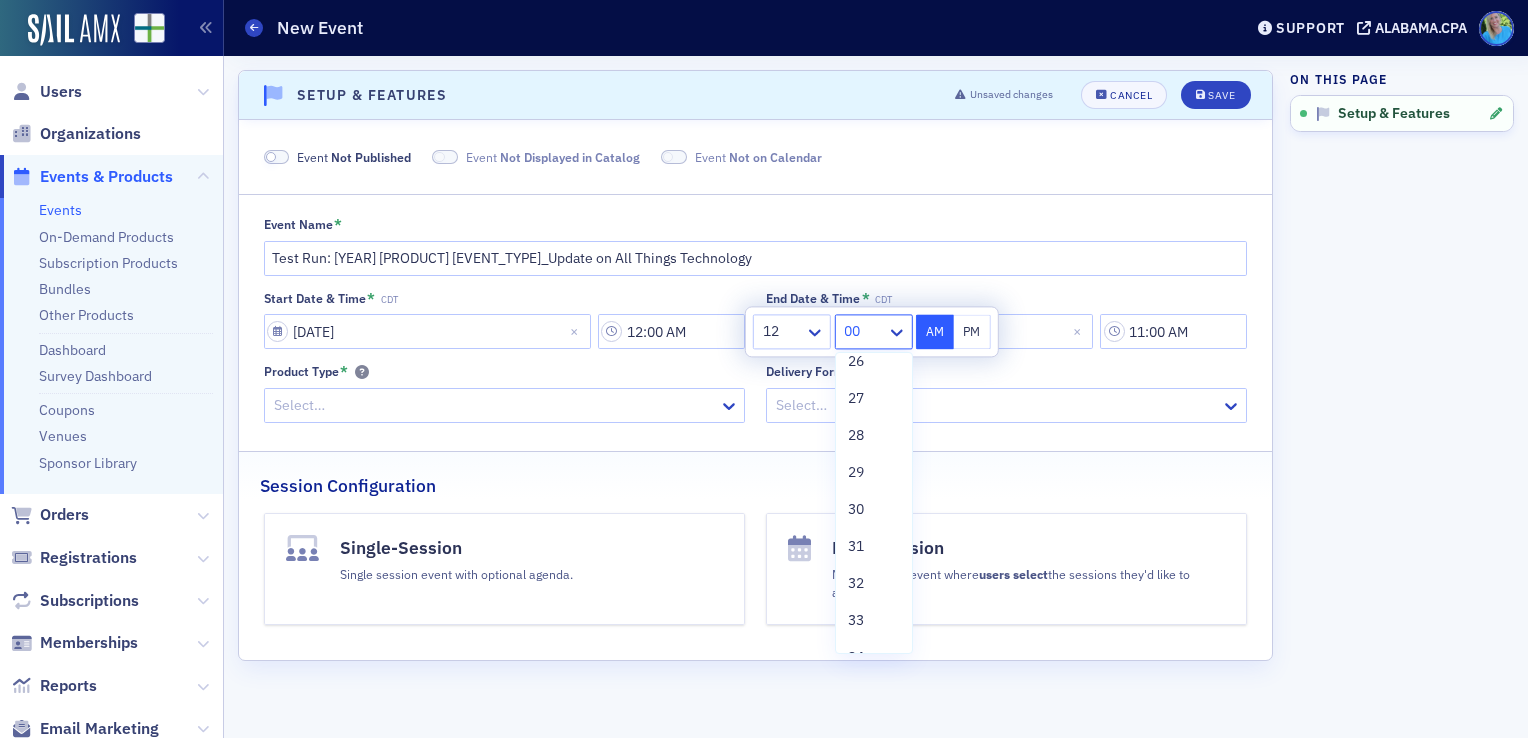 scroll, scrollTop: 1000, scrollLeft: 0, axis: vertical 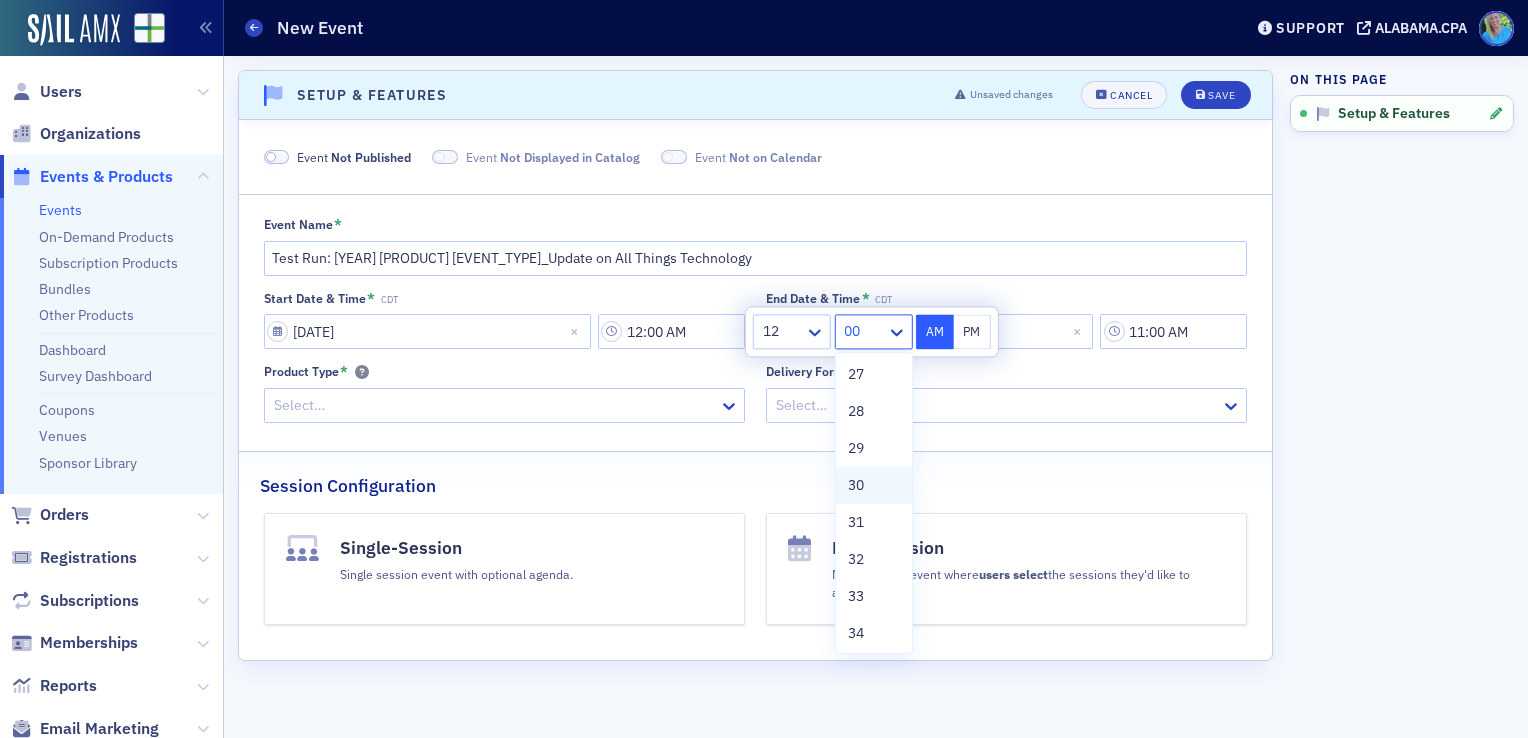 click on "30" at bounding box center (874, 485) 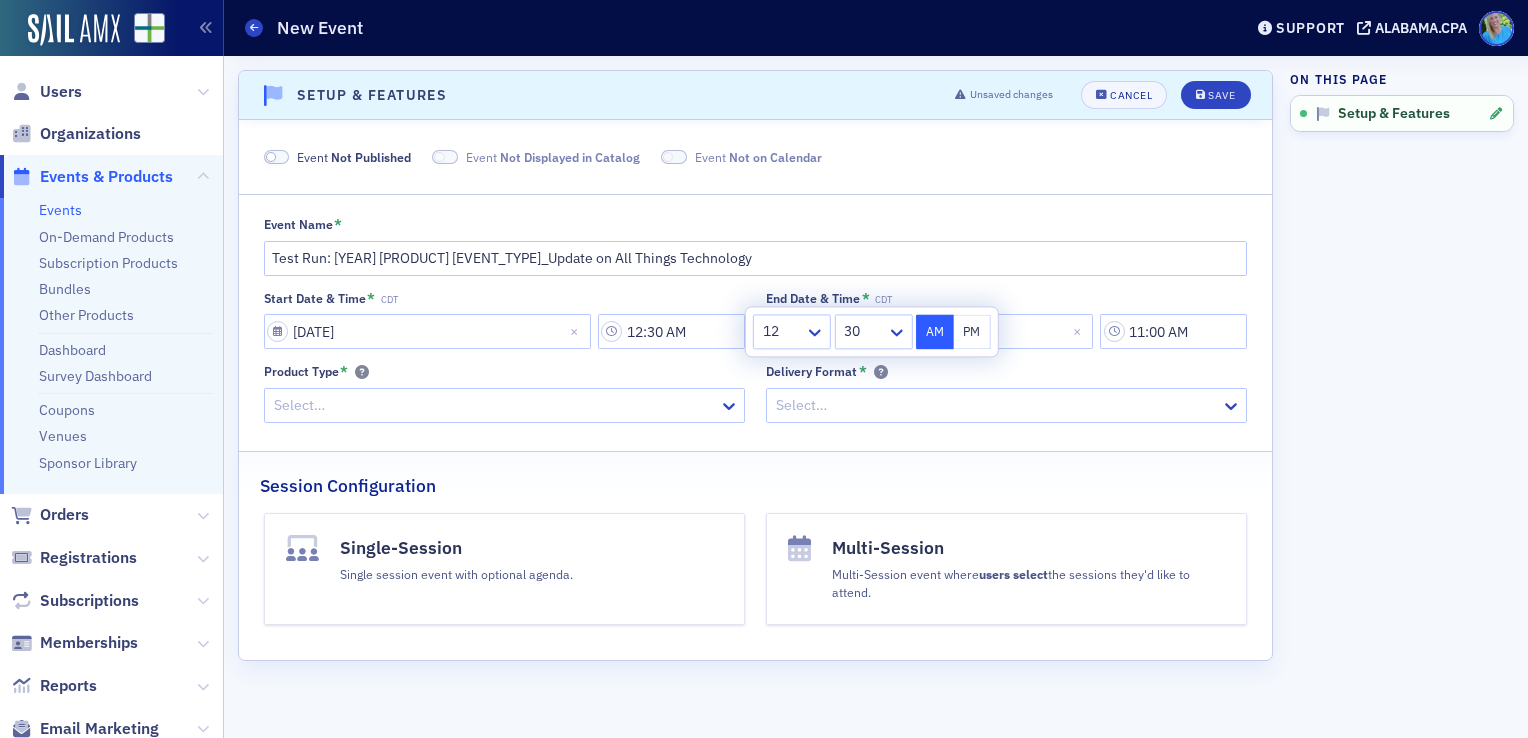 click on "PM" at bounding box center [972, 331] 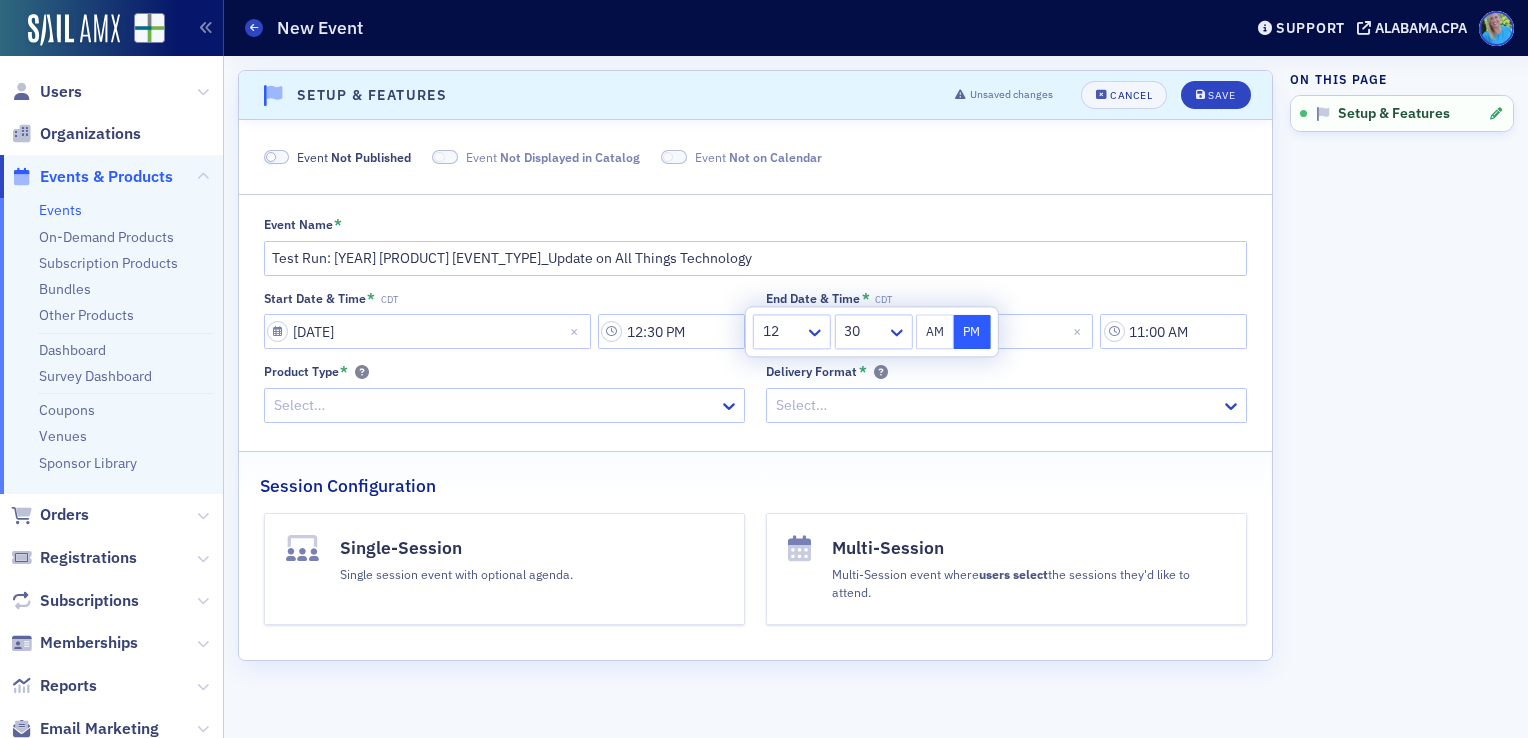 click on "Start Date & Time * CDT [DATE] [TIME] End Date & Time * CDT [DATE] [TIME]" 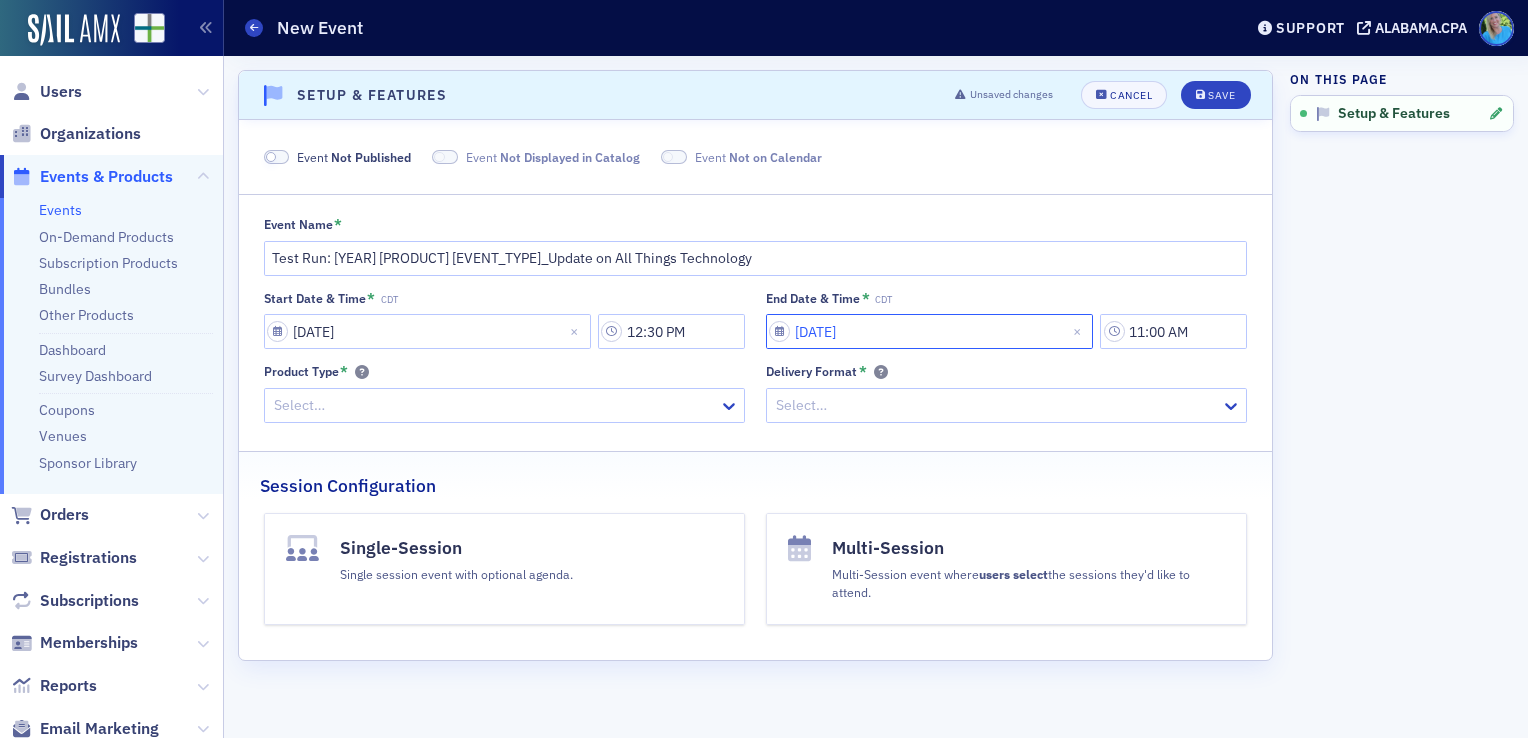 select on "7" 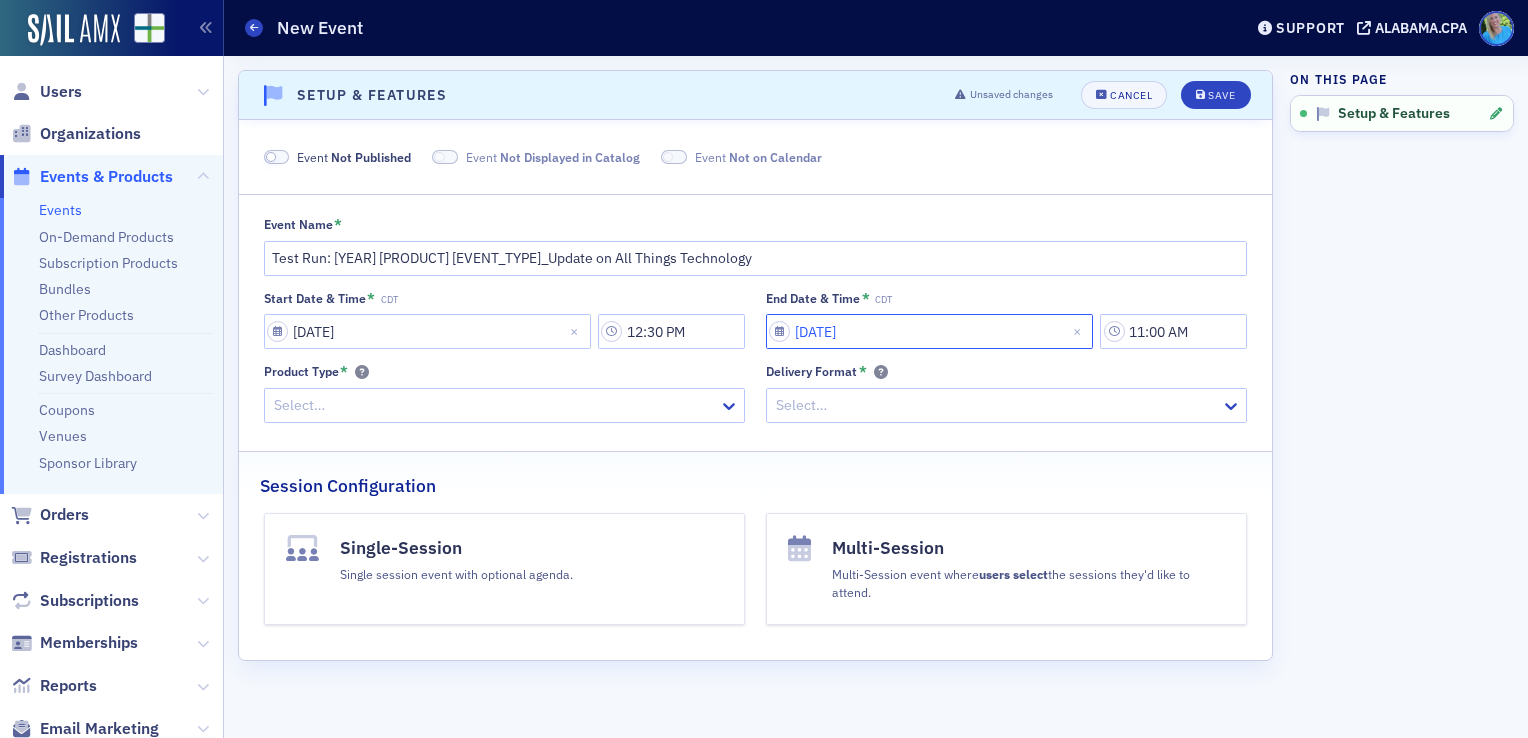 select on "2025" 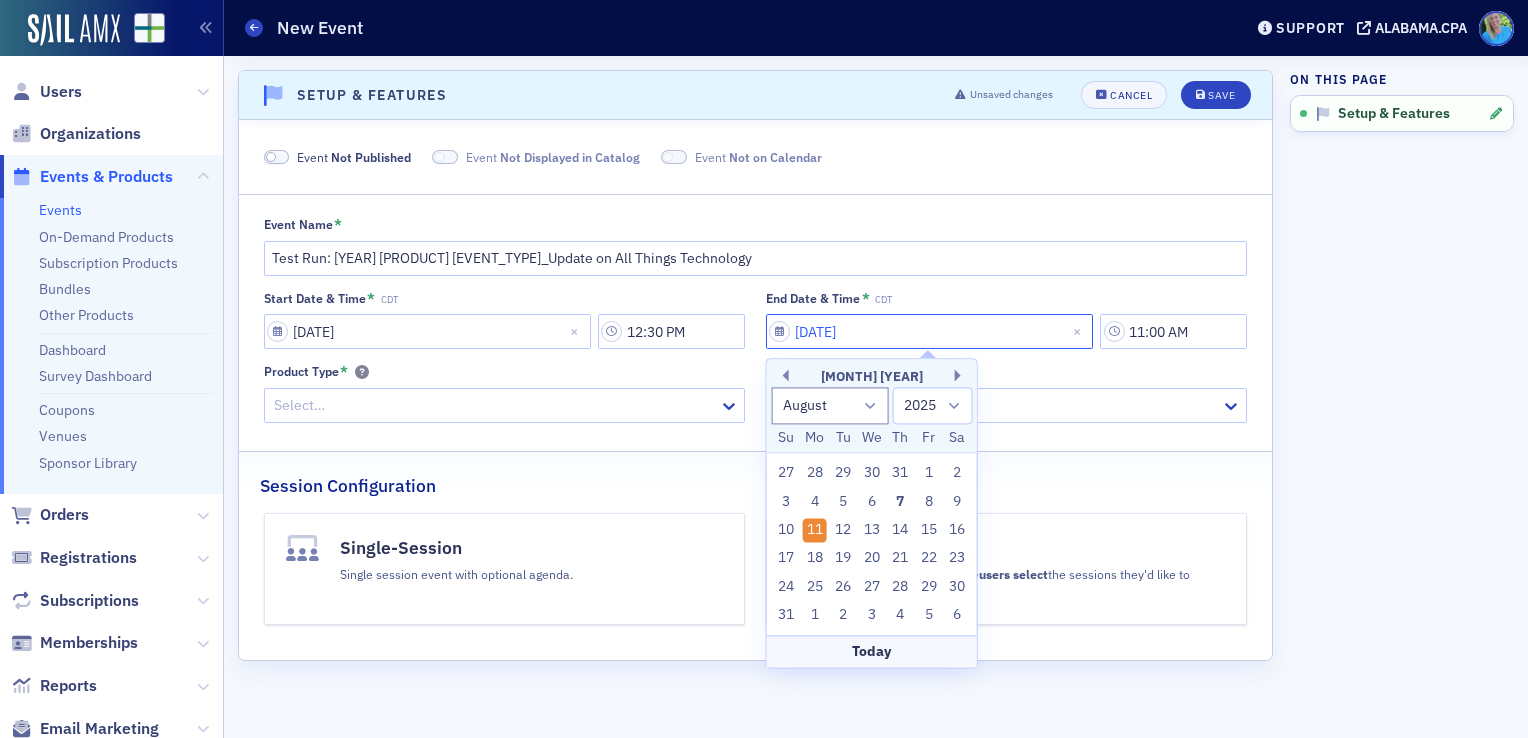 click on "[DATE]" 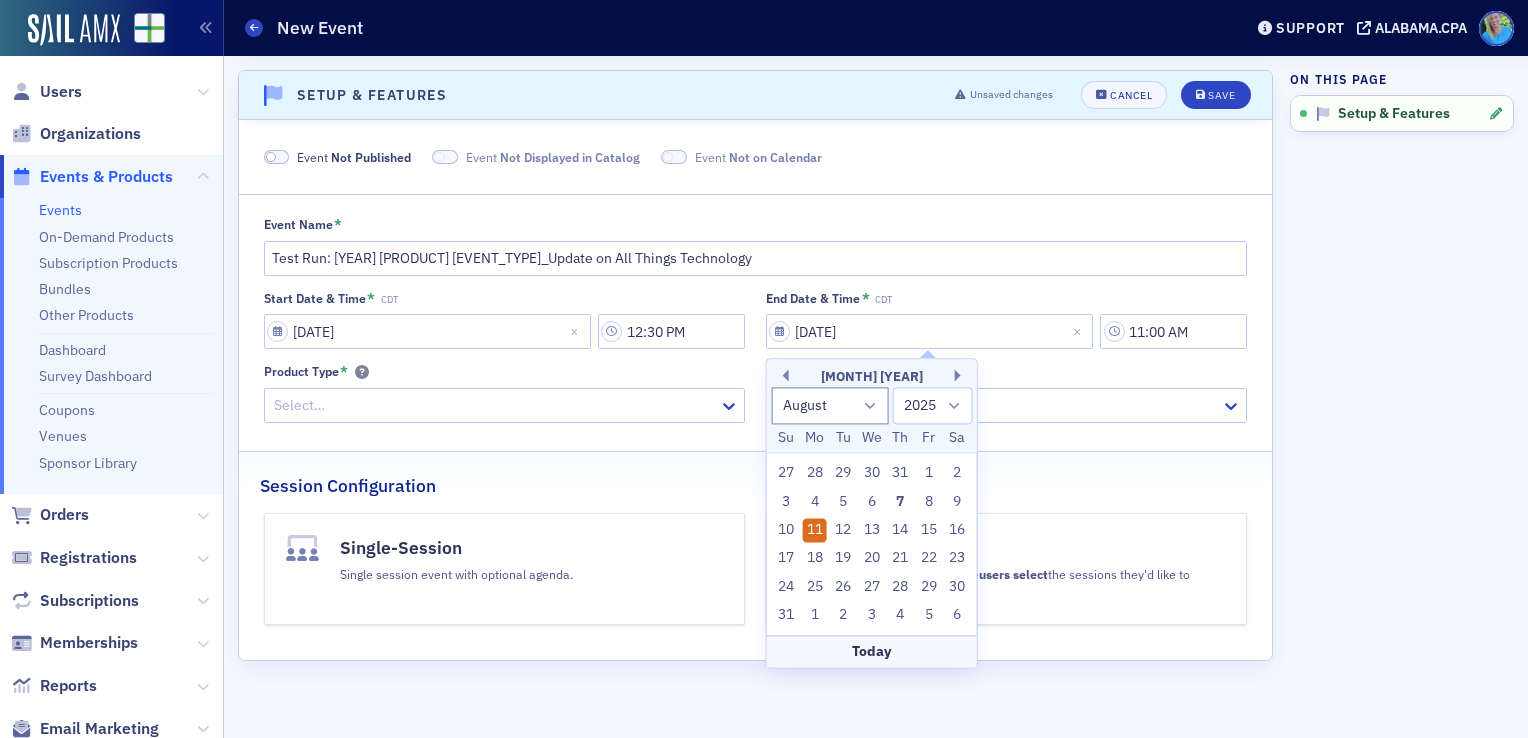 click on "11" at bounding box center [815, 530] 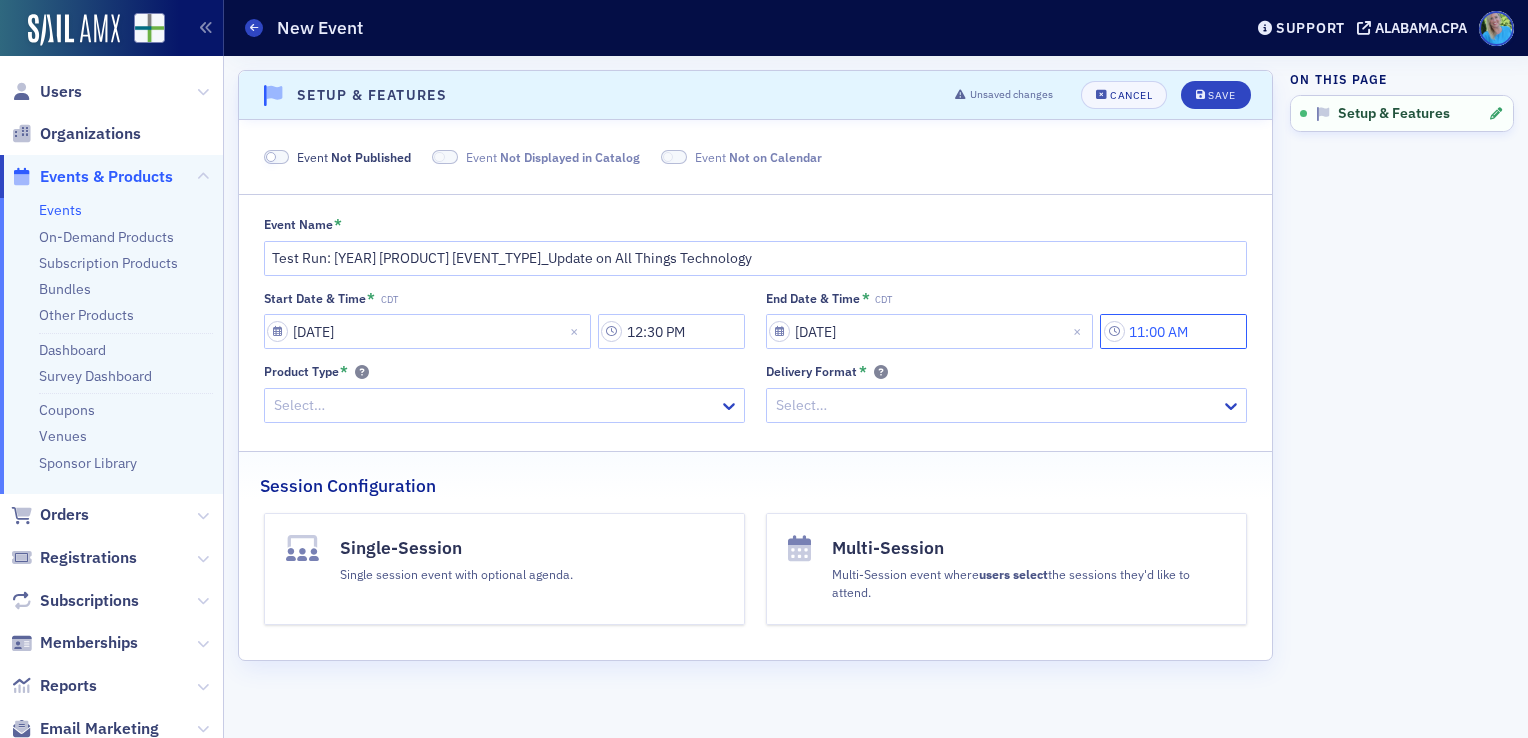 click on "11:00 AM" 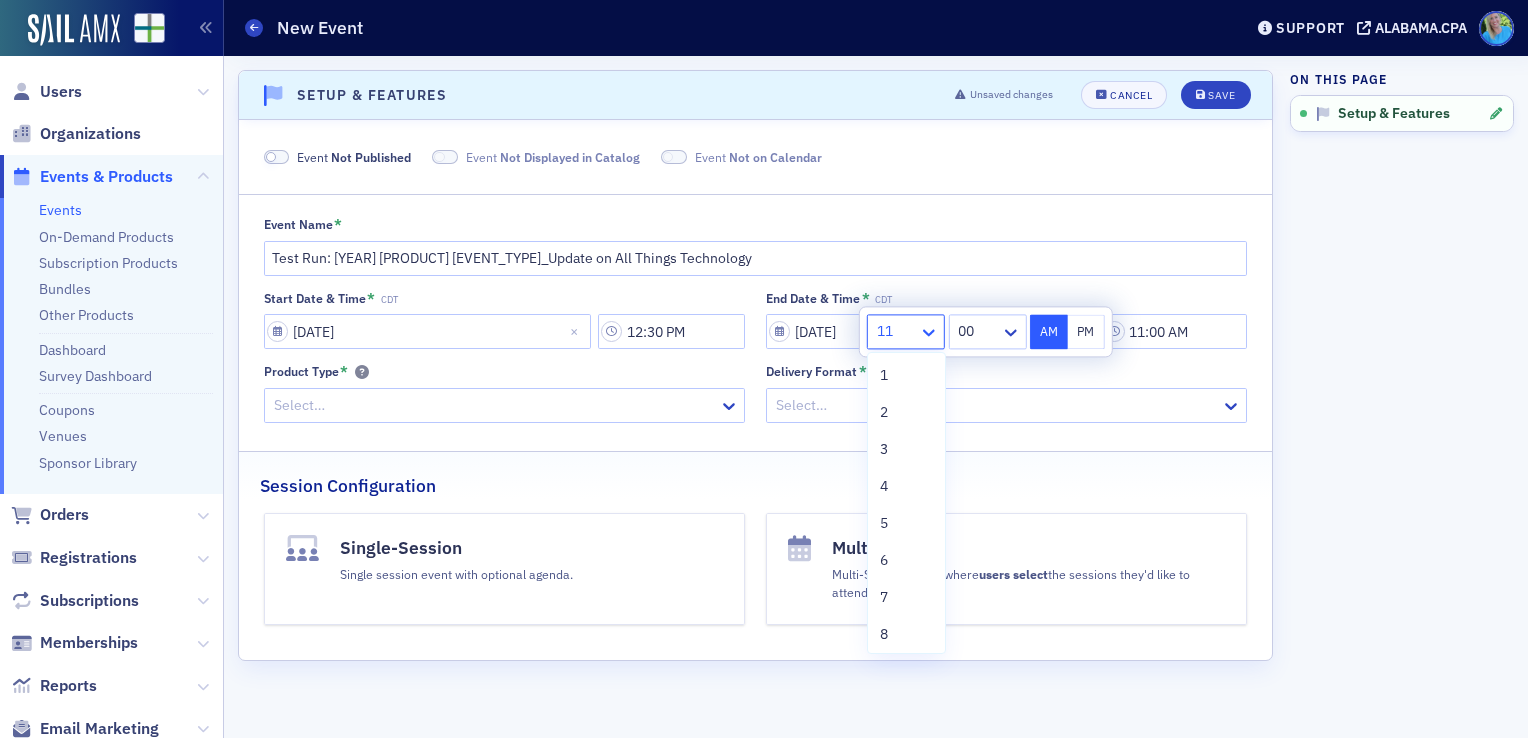 click 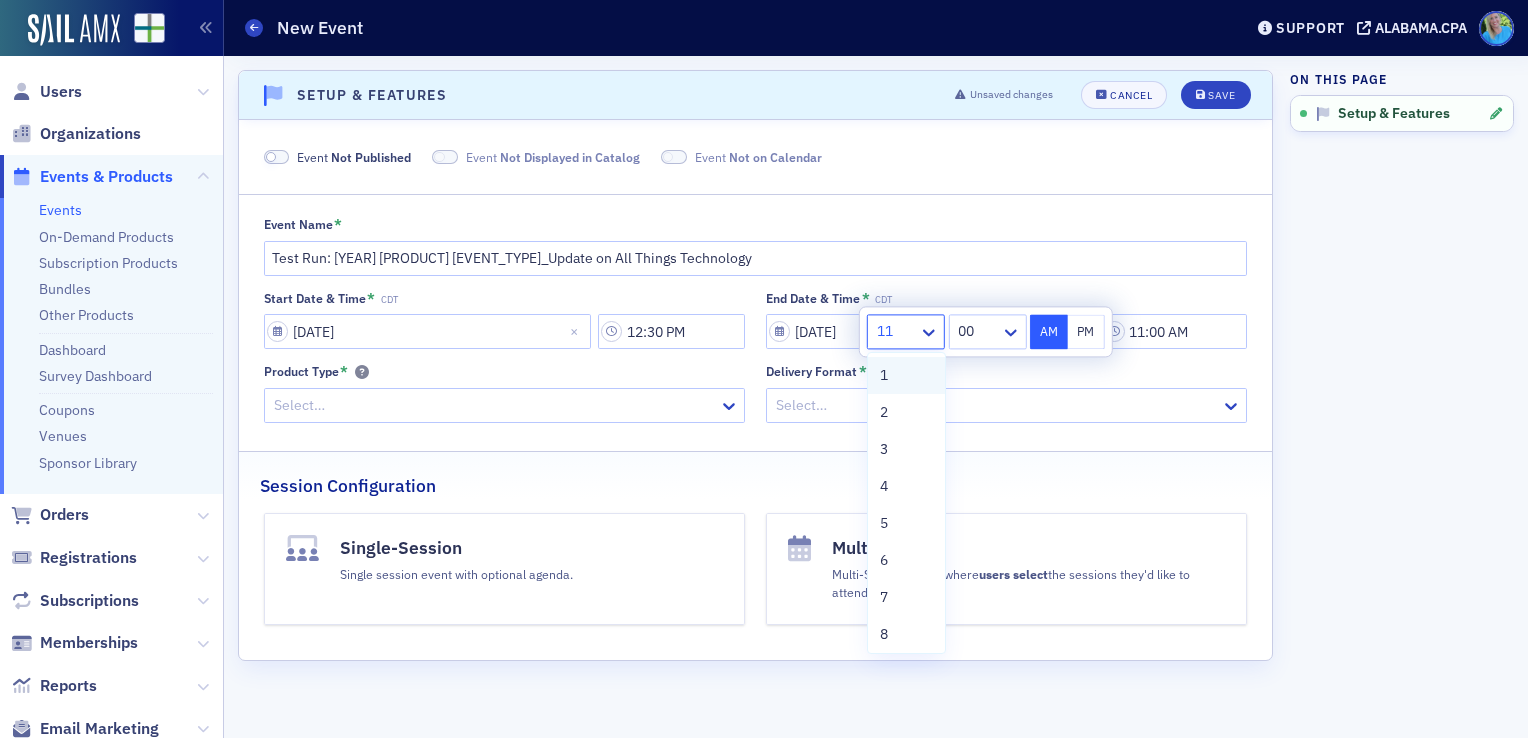 click on "1" at bounding box center (906, 375) 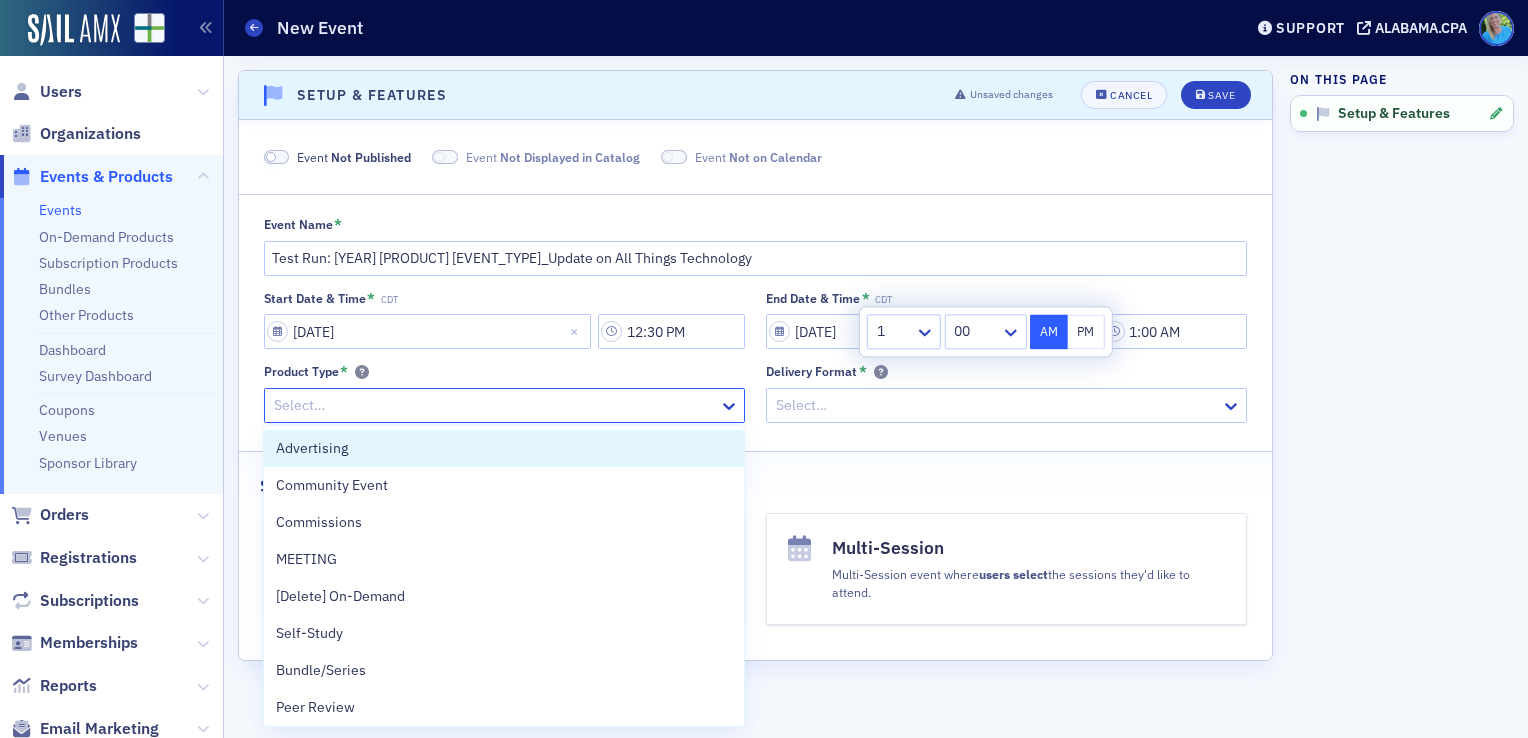 click 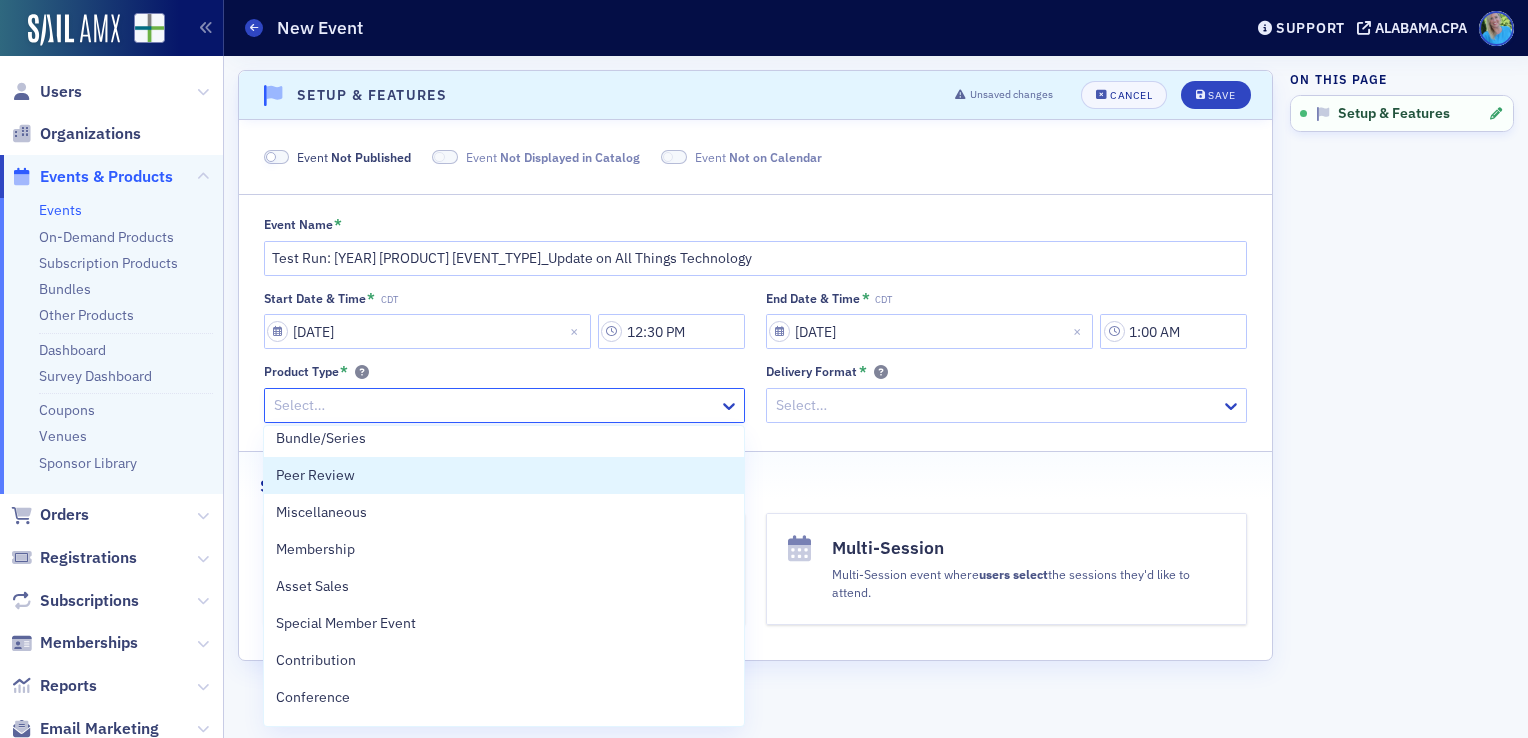 scroll, scrollTop: 448, scrollLeft: 0, axis: vertical 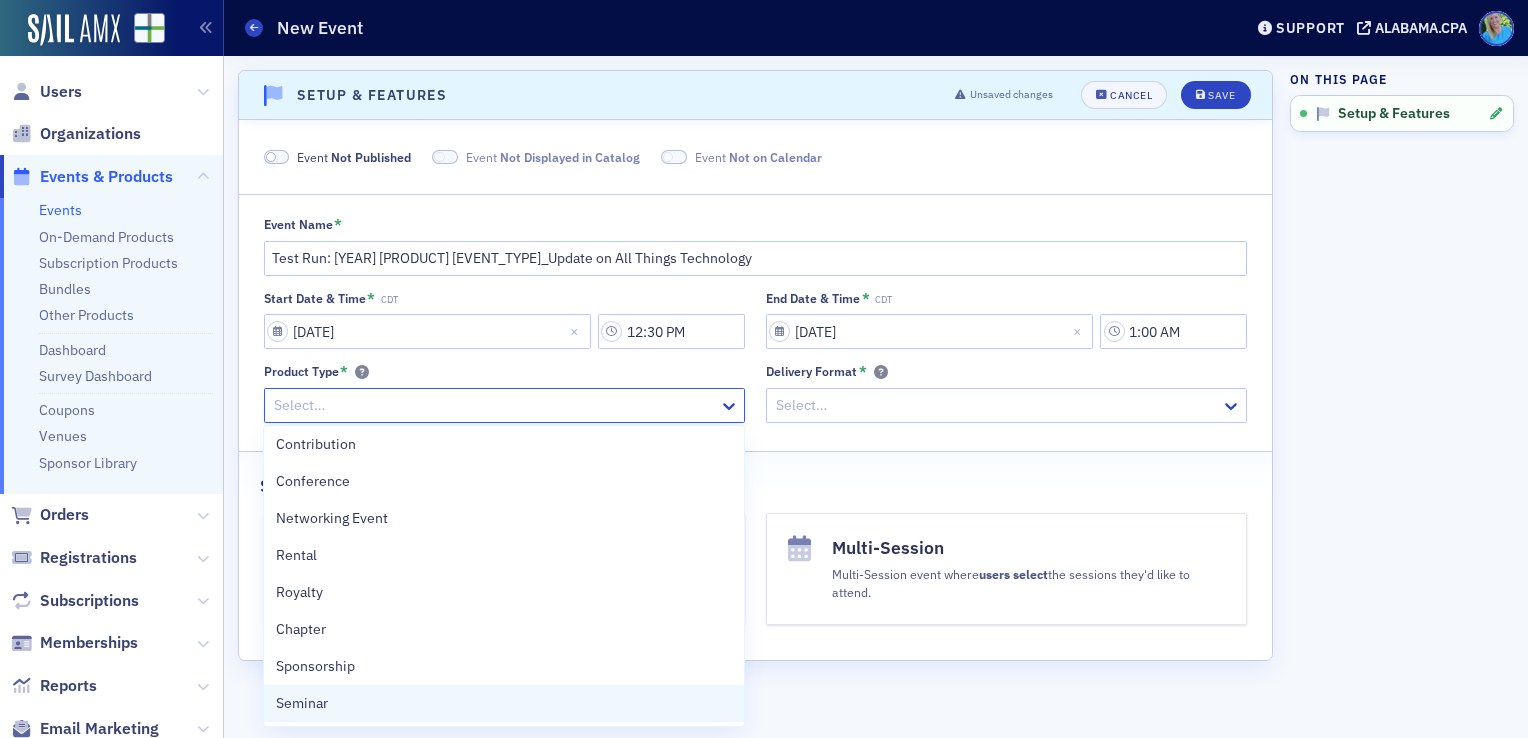 click on "Seminar" at bounding box center (503, 703) 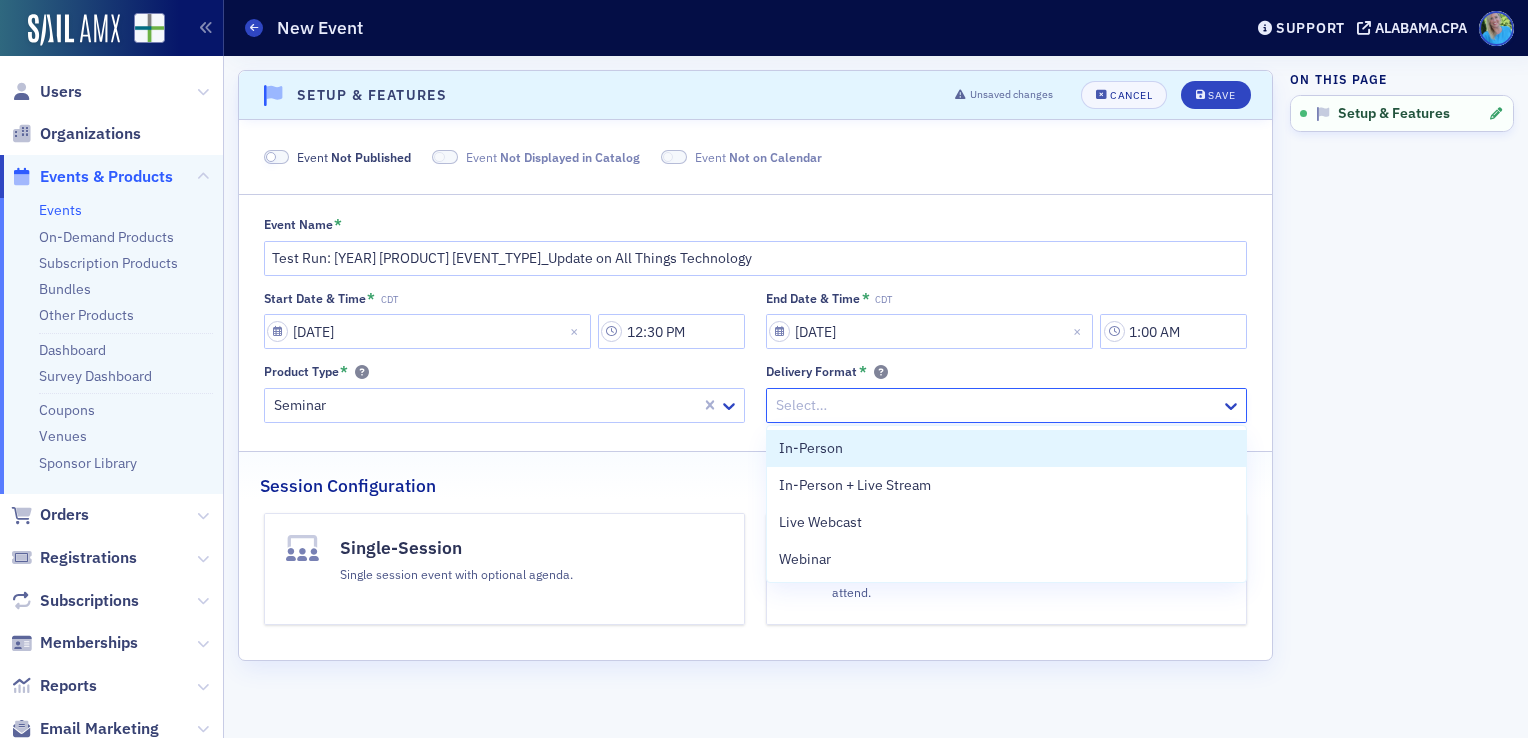 click 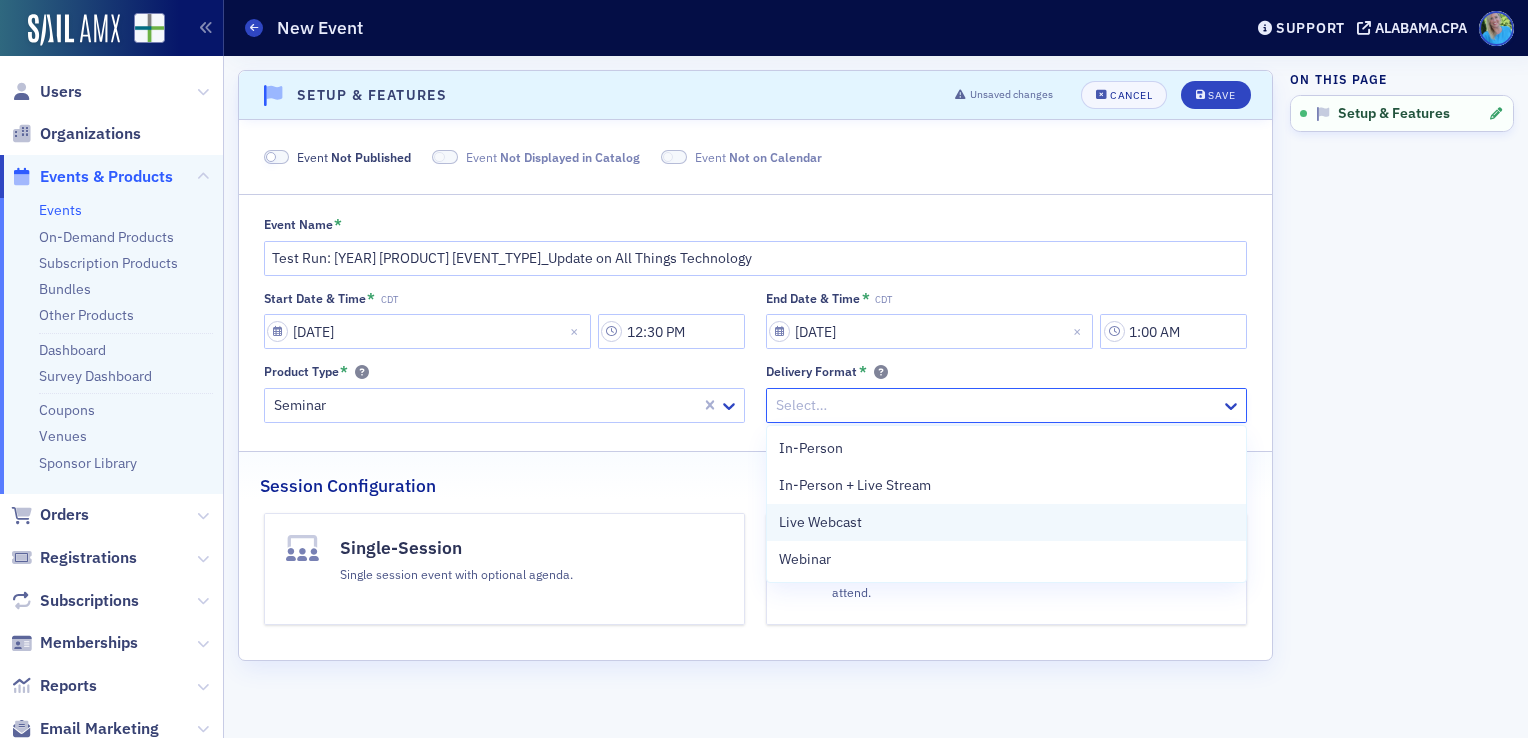 click on "Live Webcast" at bounding box center [1006, 522] 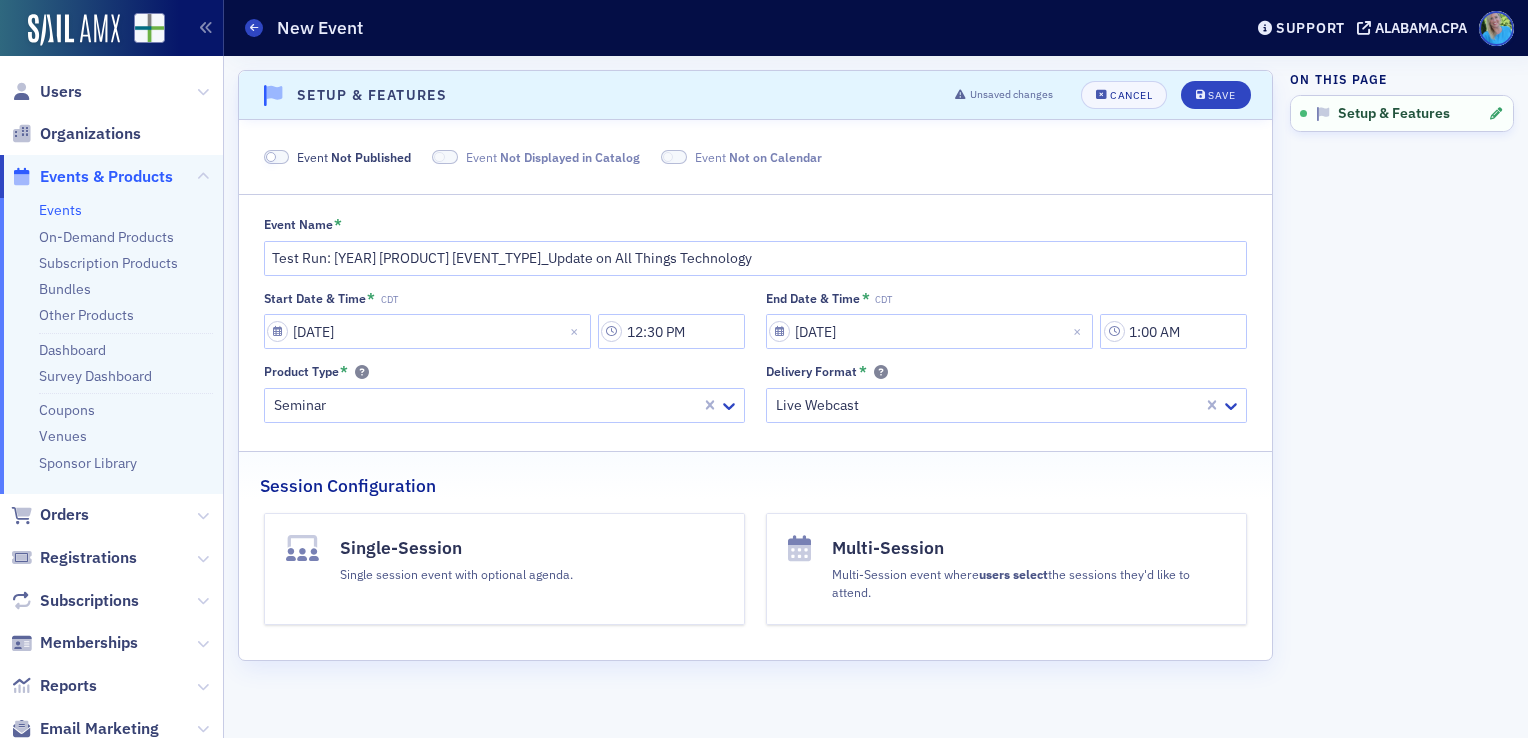 click on "Single-Session Single session event with optional agenda." 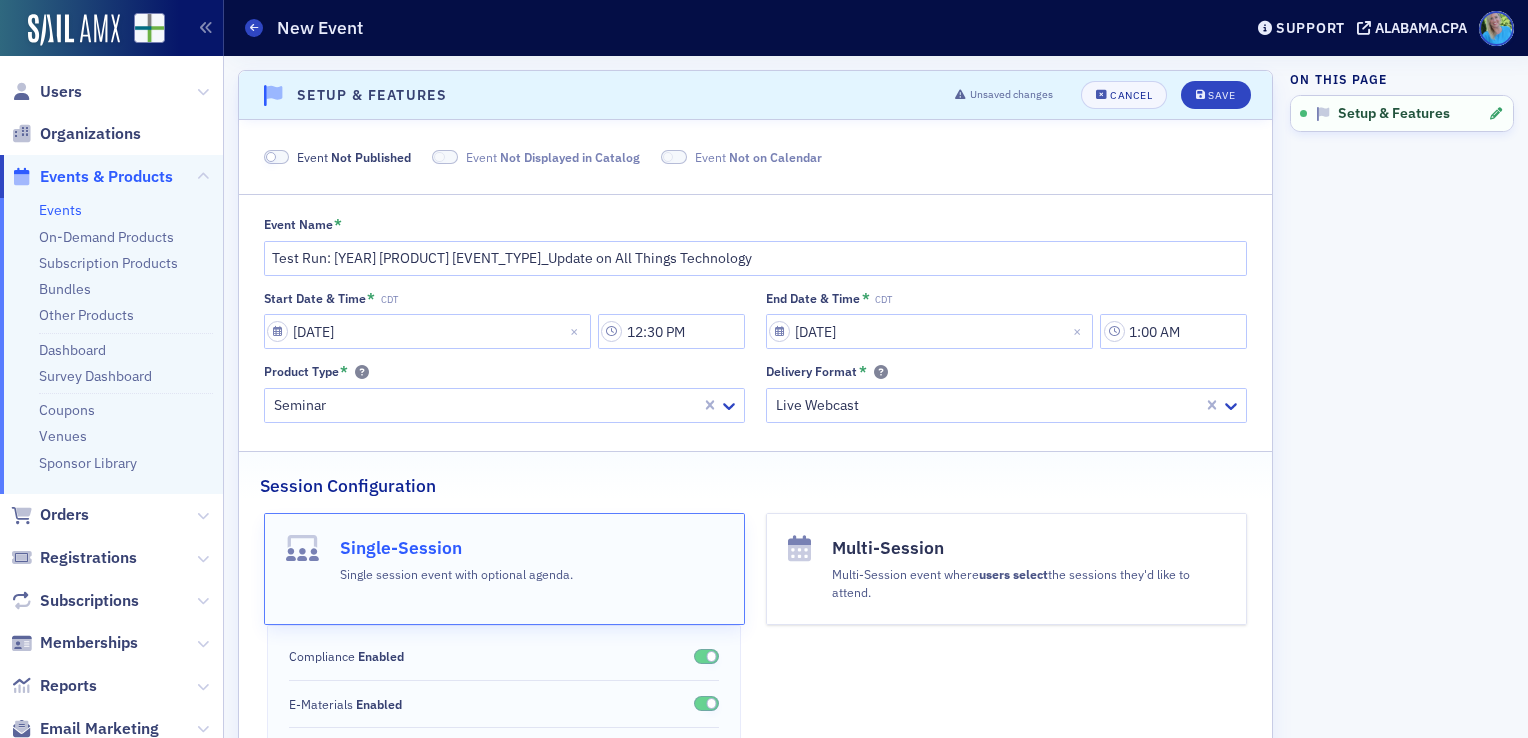 click 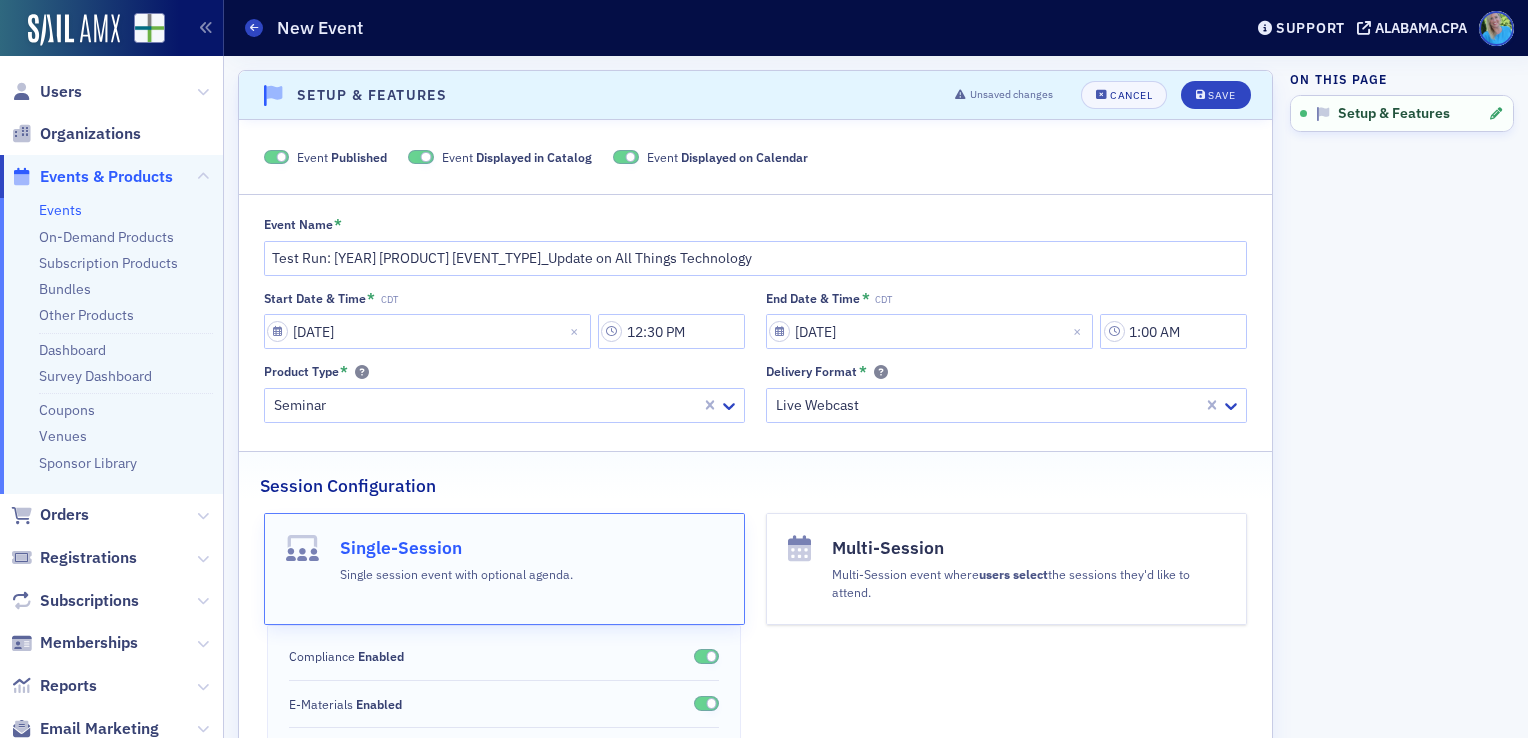 click 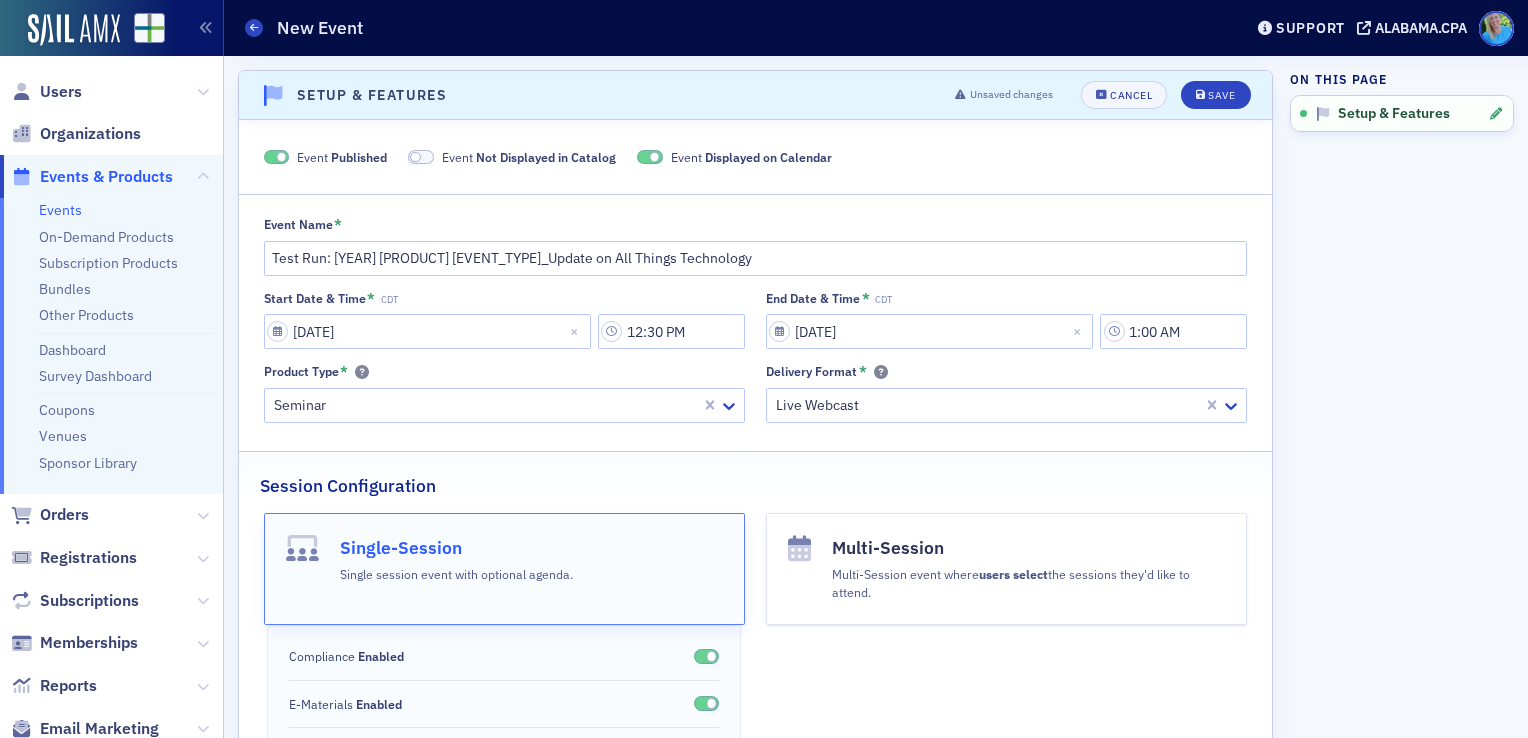 click 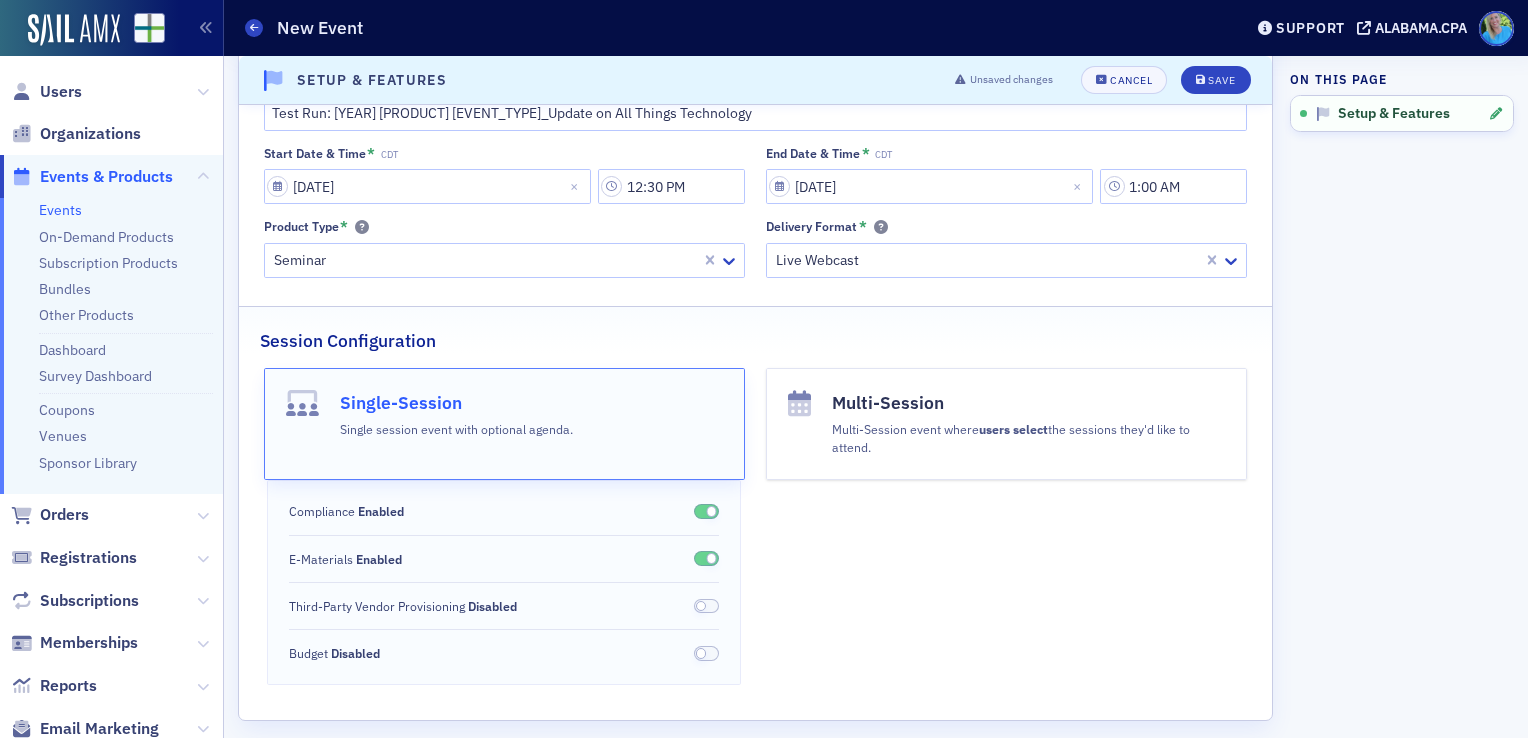 scroll, scrollTop: 160, scrollLeft: 0, axis: vertical 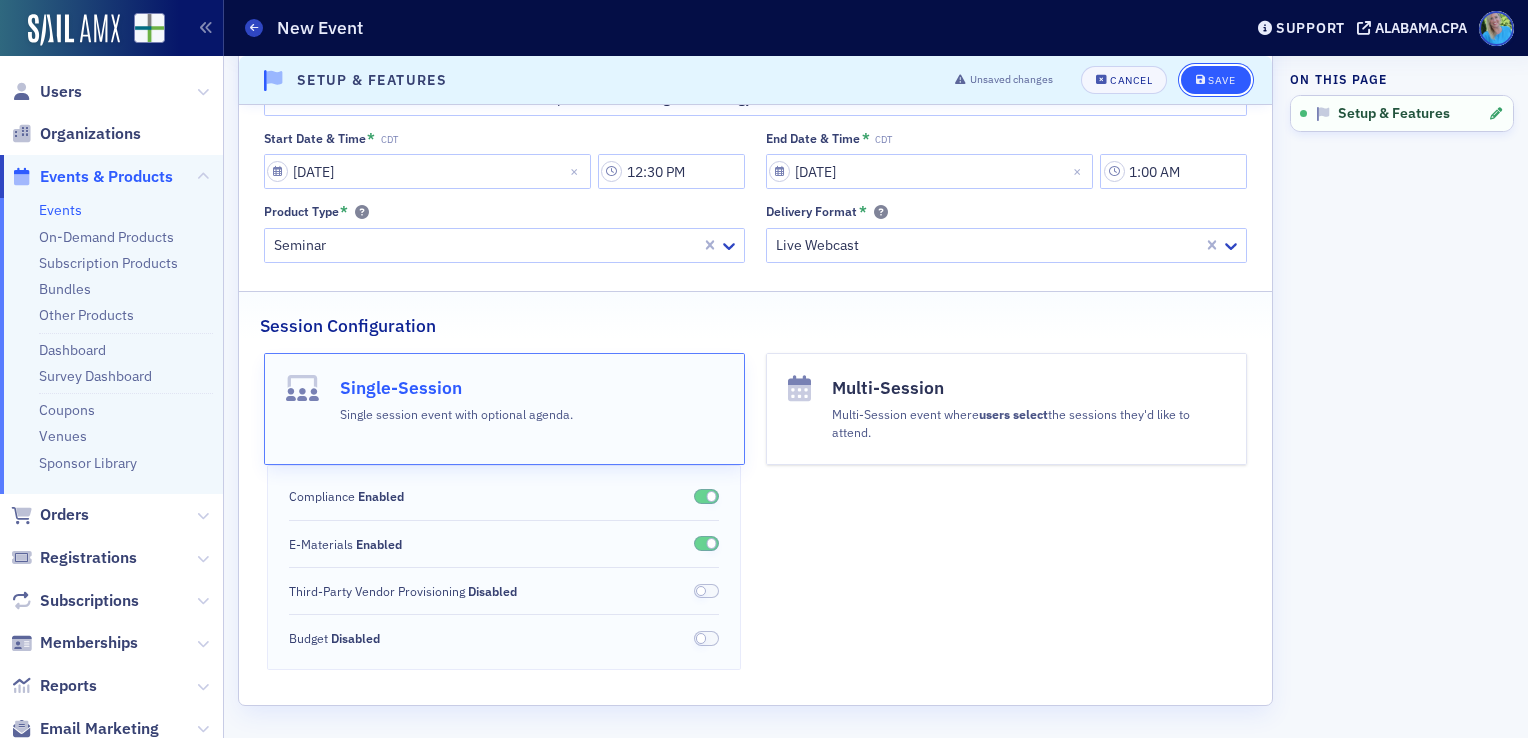 click on "Save" 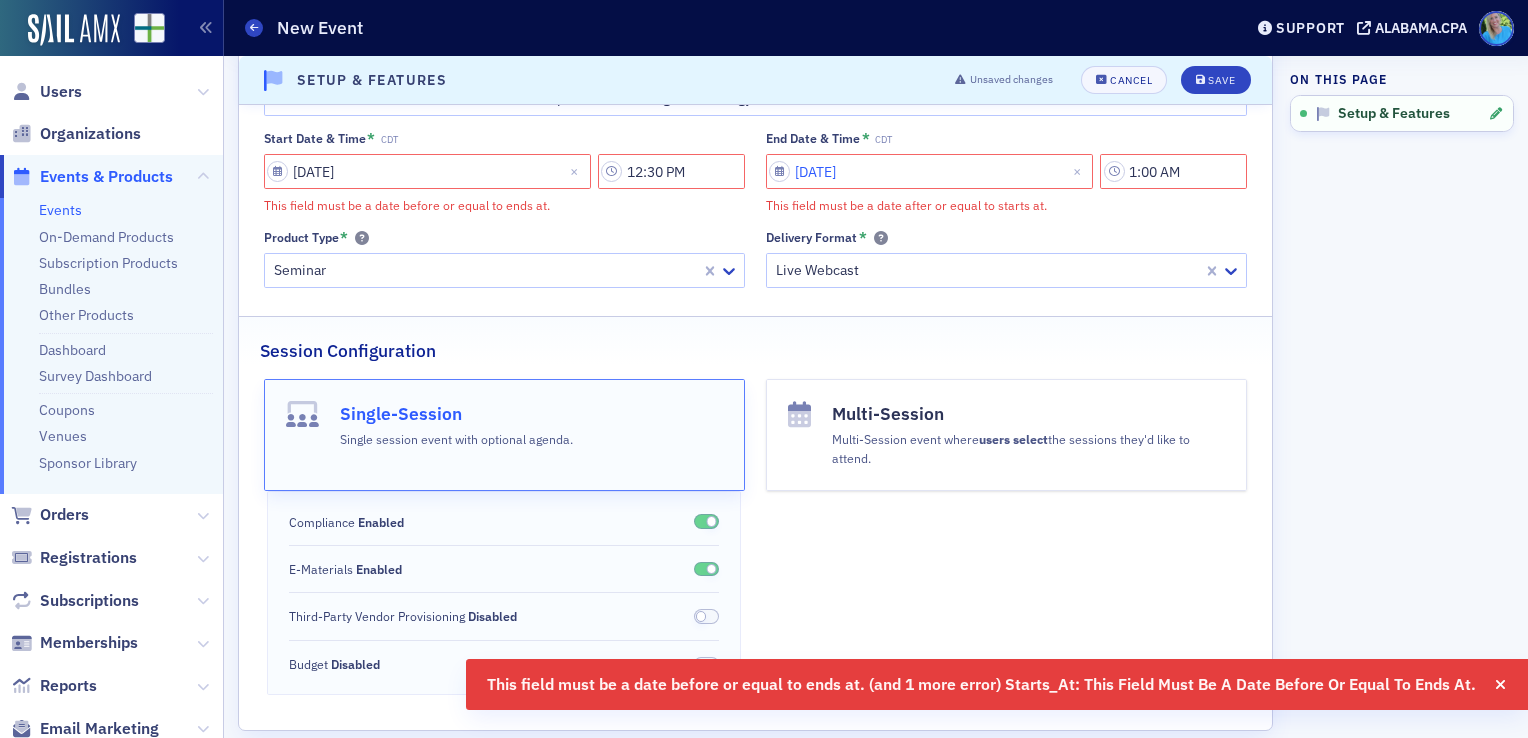 select on "7" 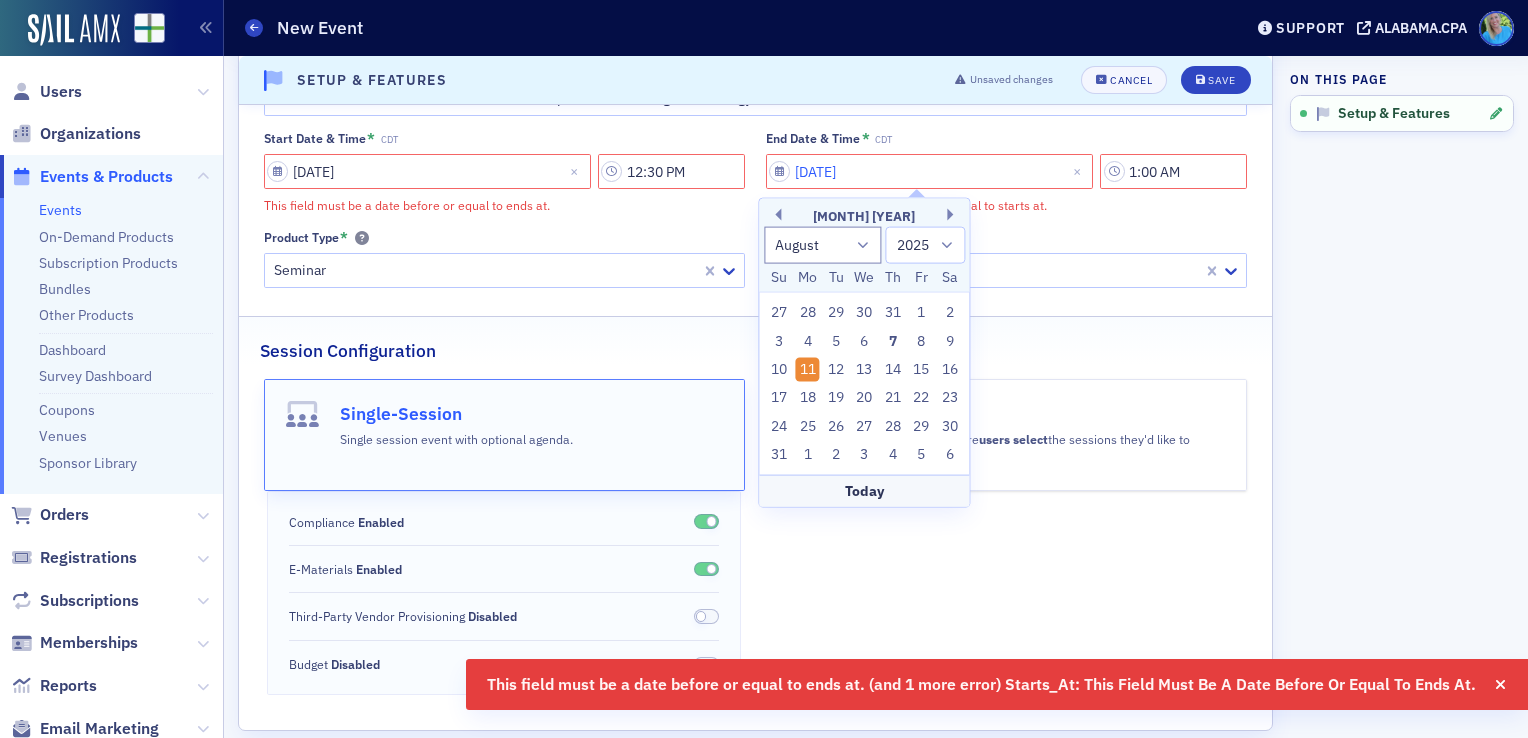 click on "[DATE]" 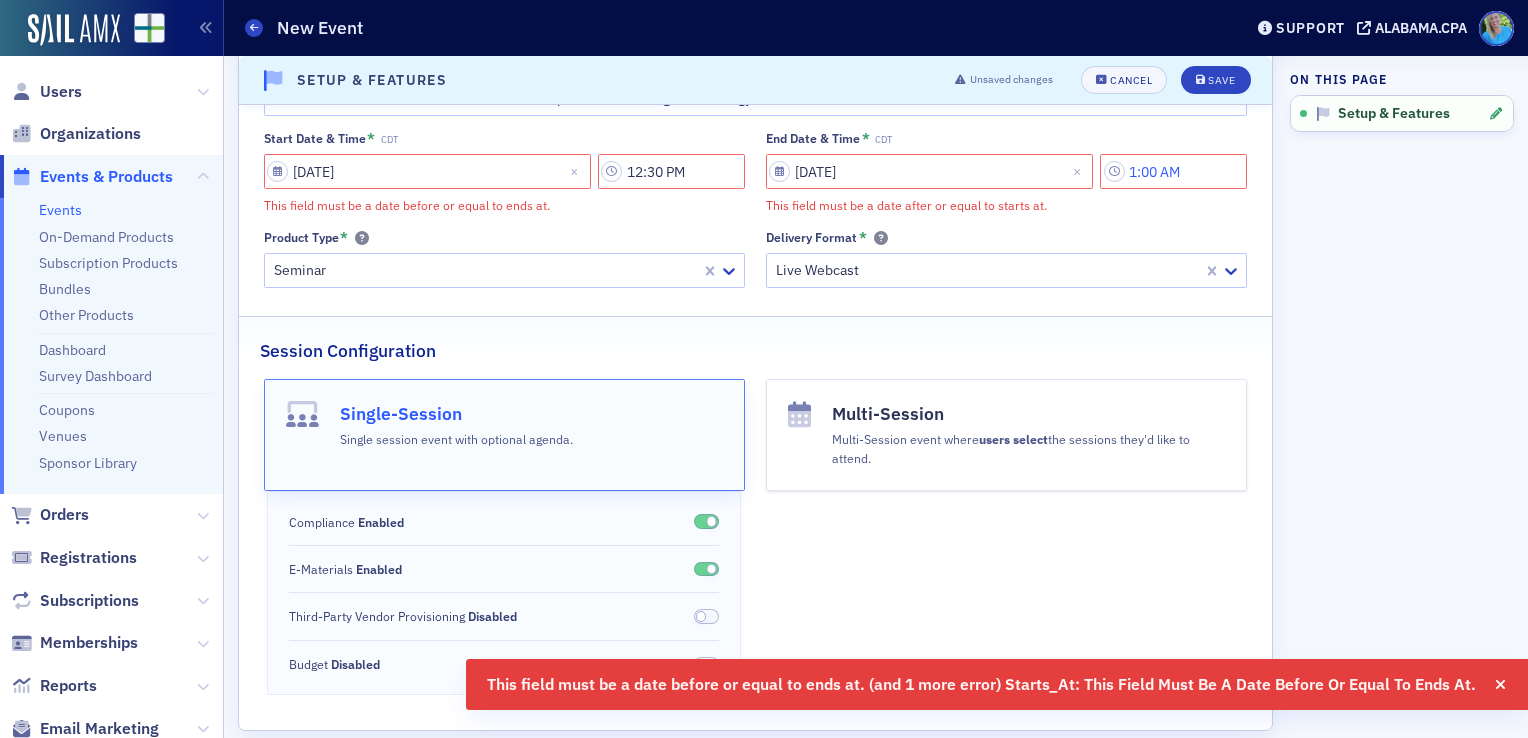 click on "1:00 AM" 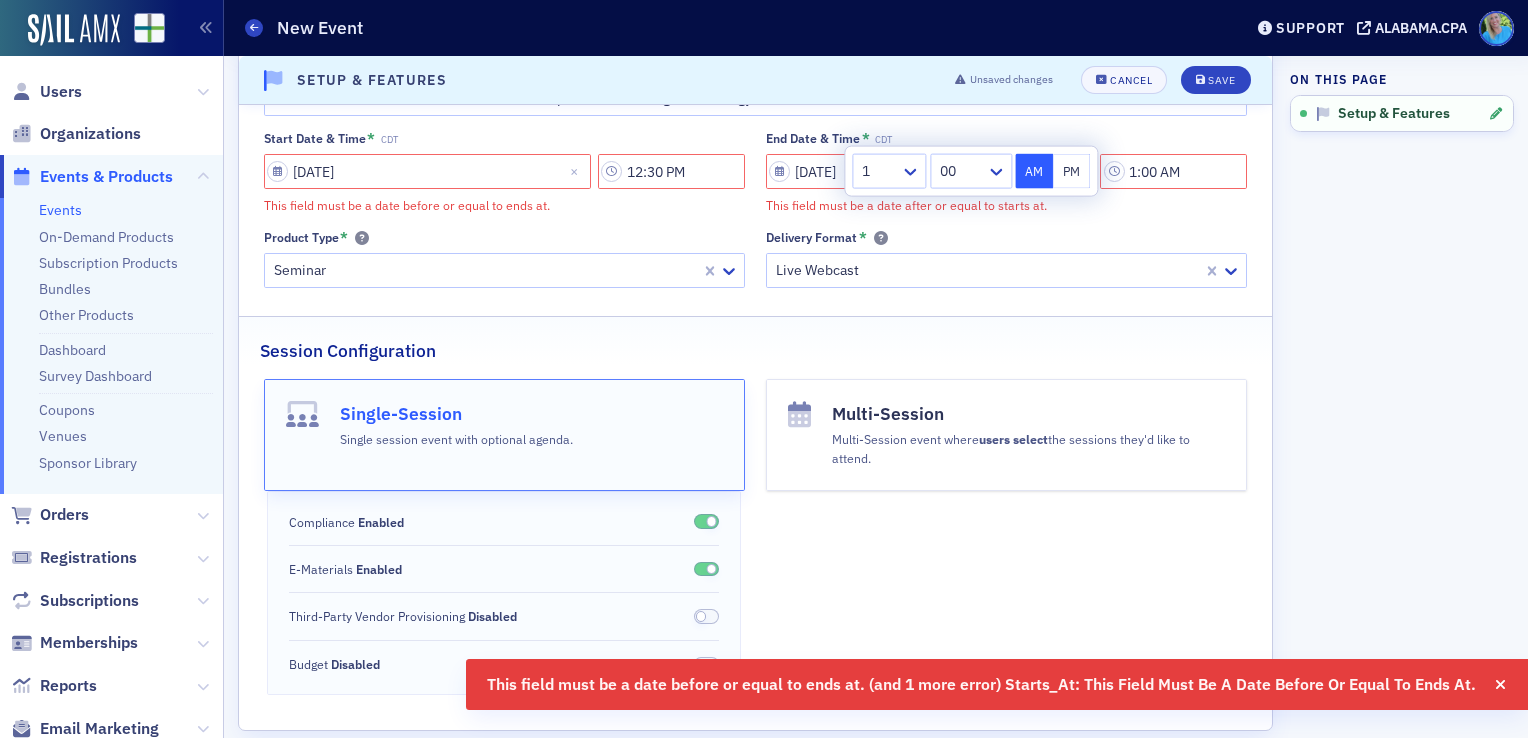 click on "PM" at bounding box center (1072, 171) 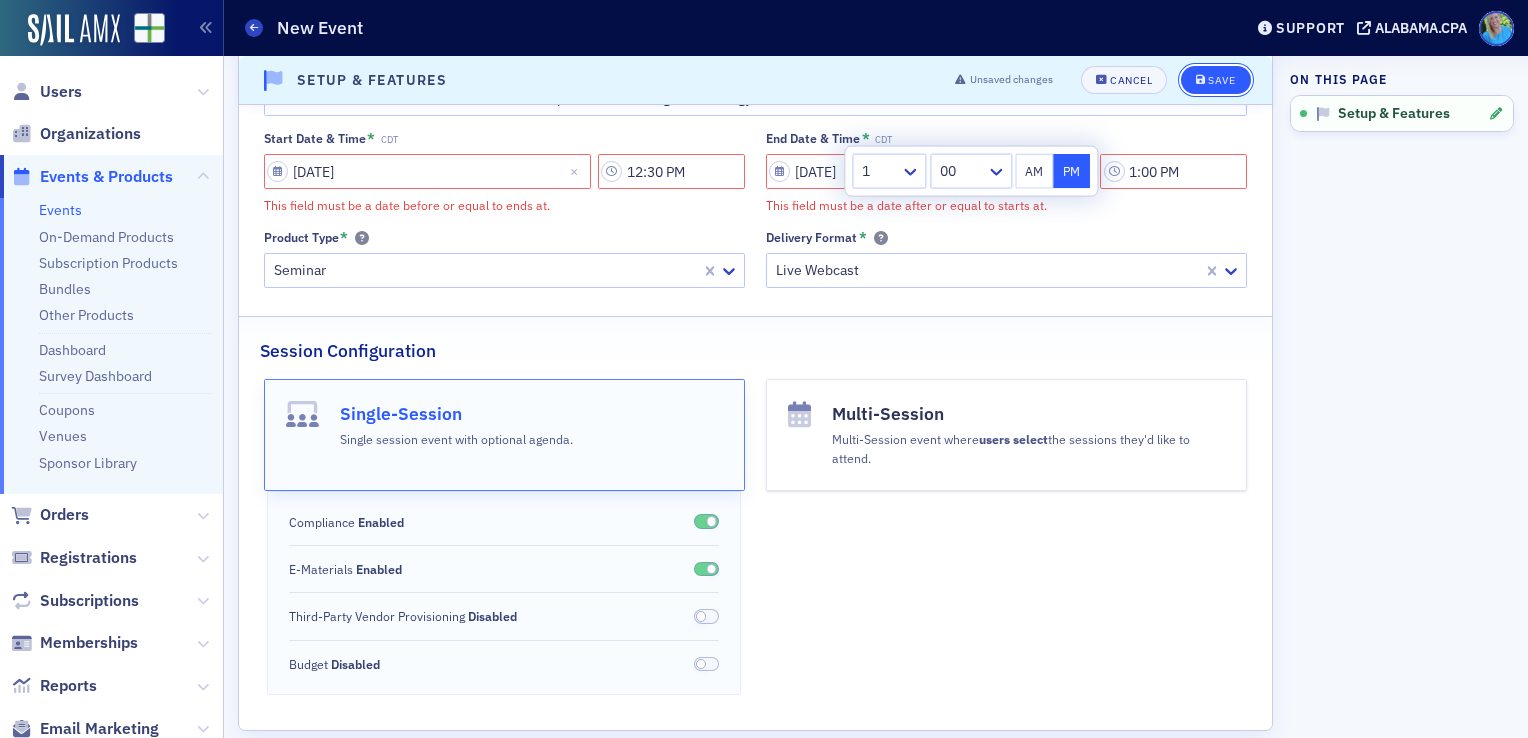 click on "Save" 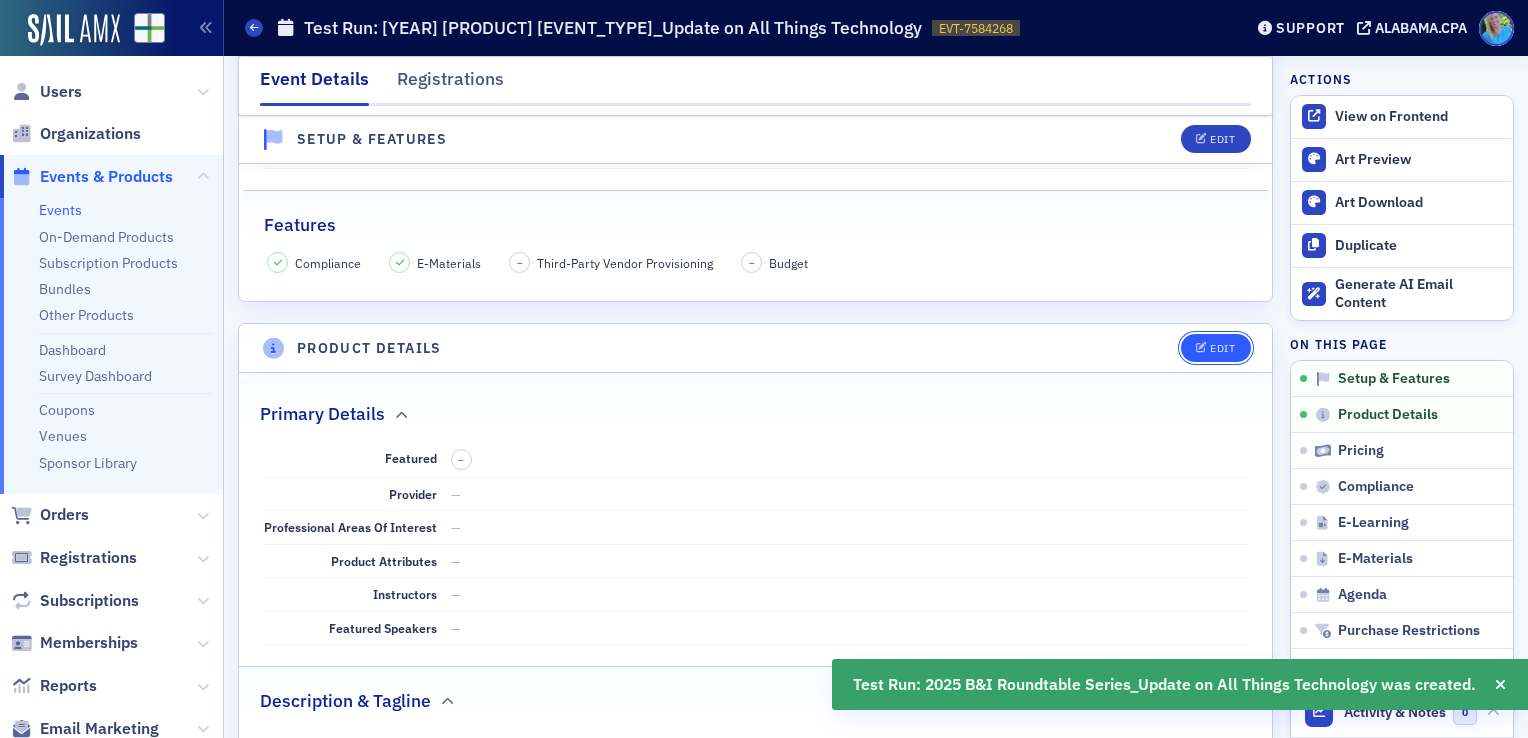 click on "Edit" 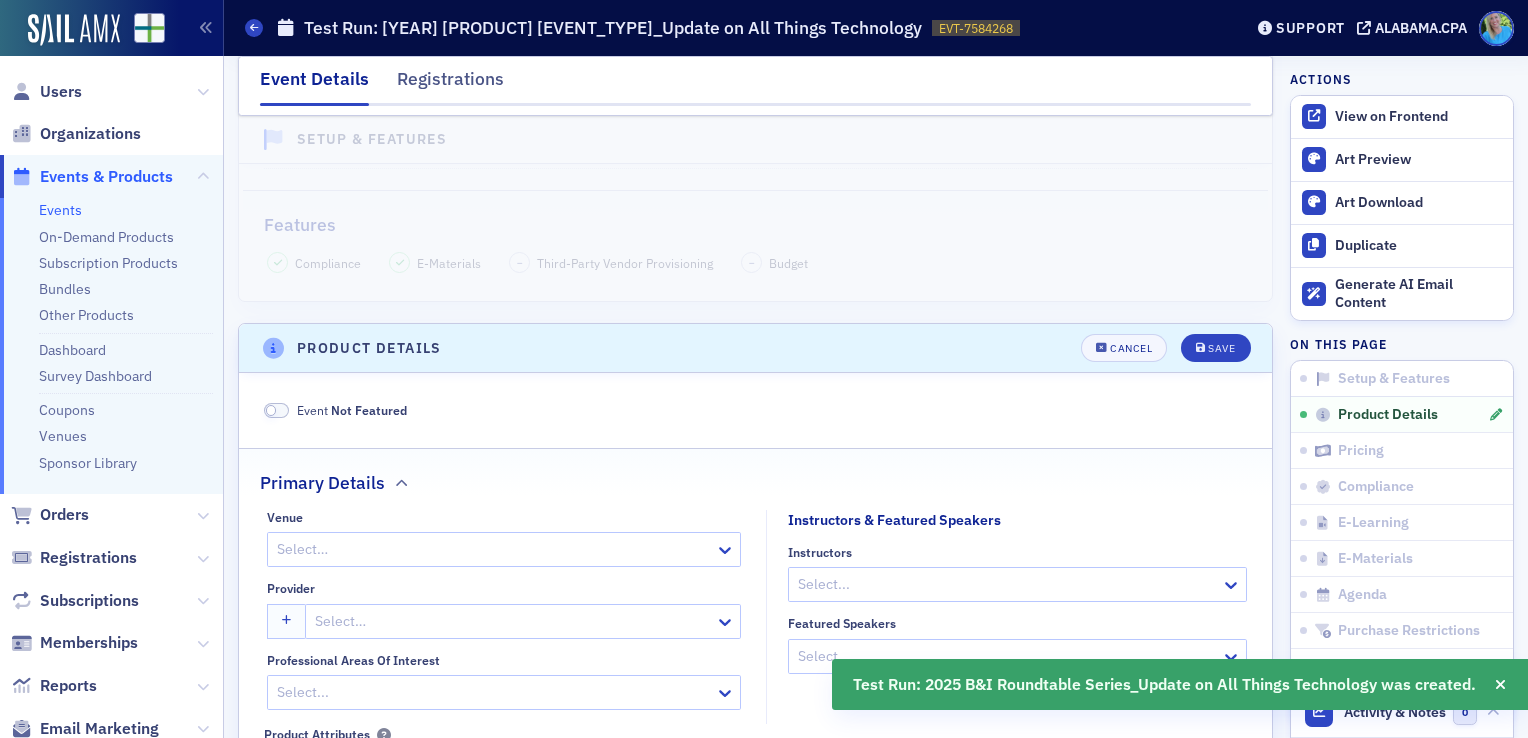 scroll, scrollTop: 706, scrollLeft: 0, axis: vertical 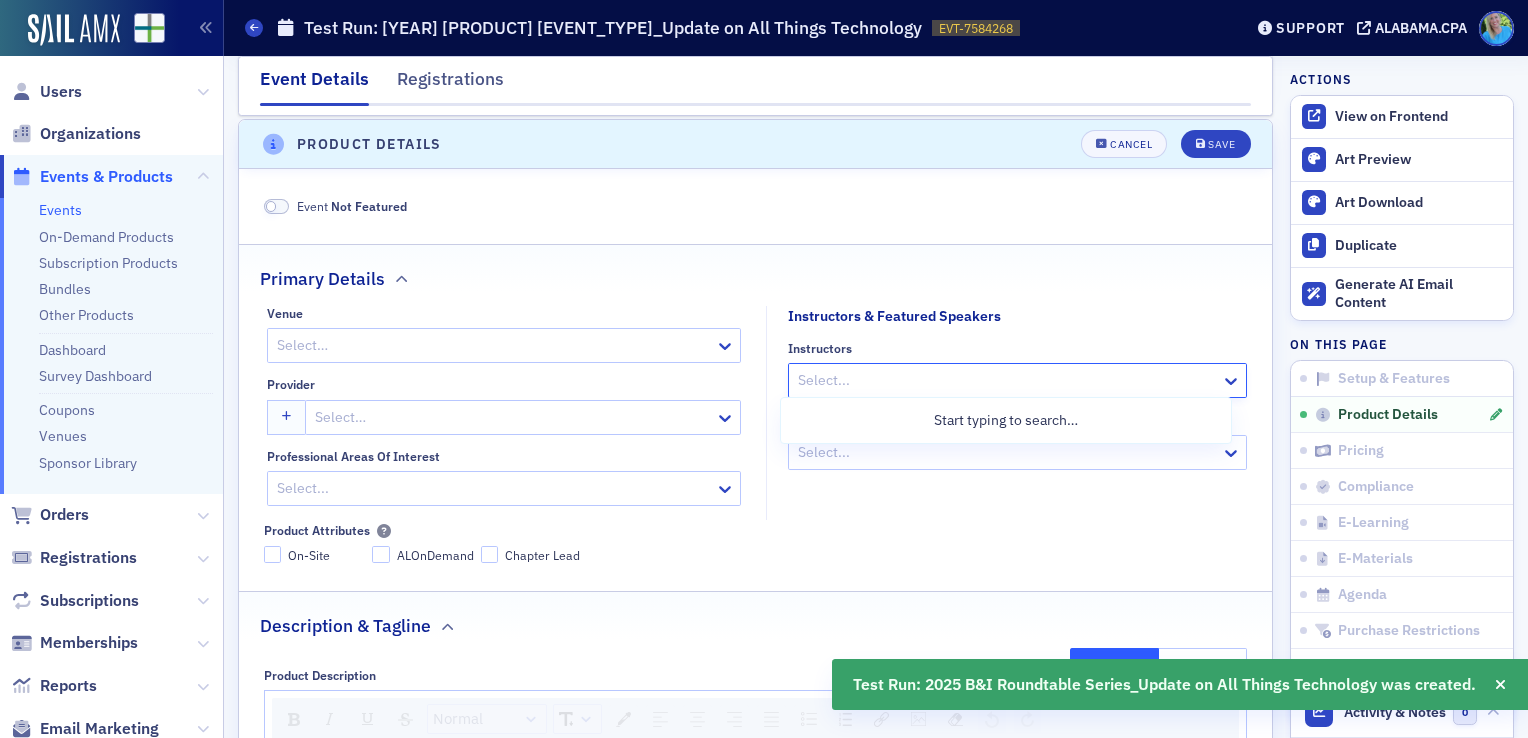 click 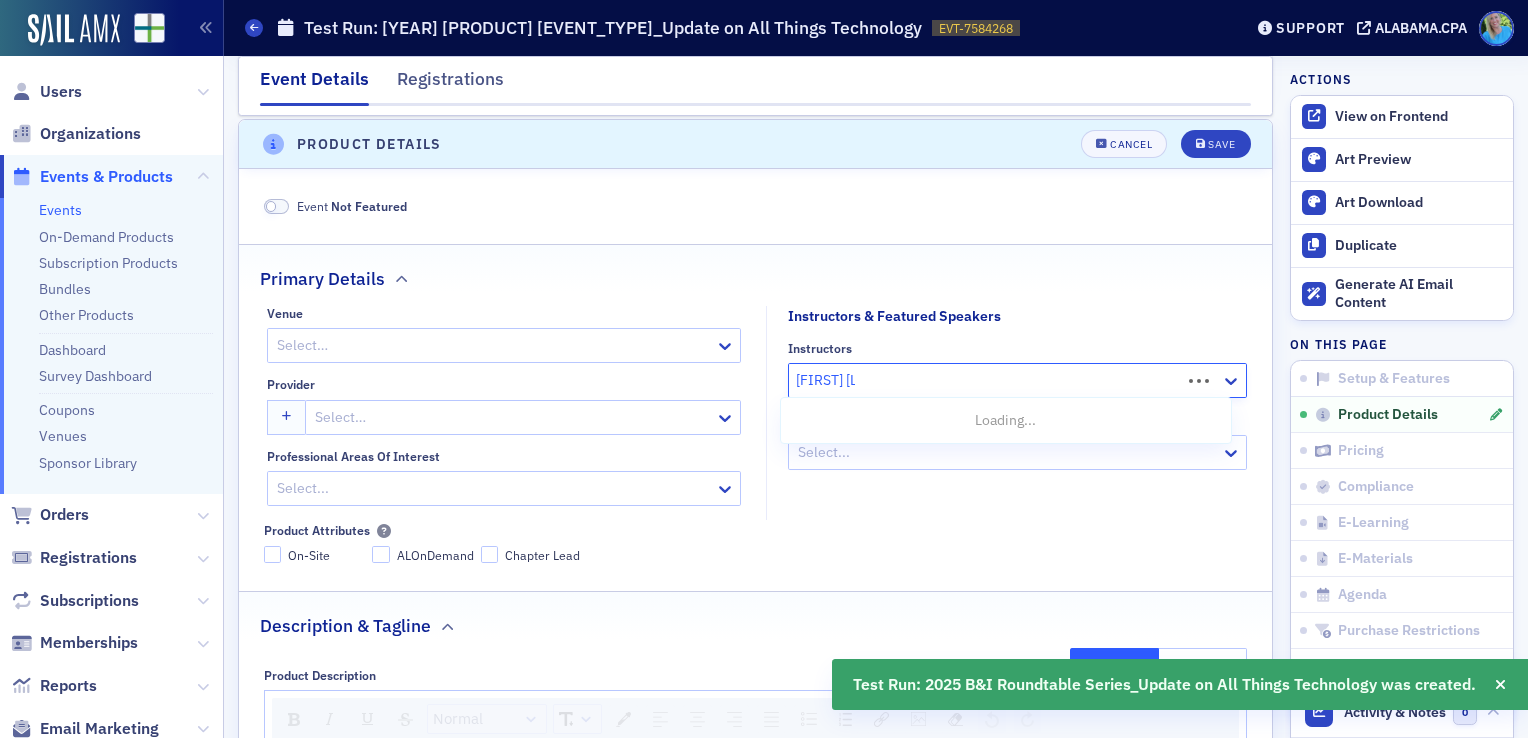 type on "[FIRST] [LAST]" 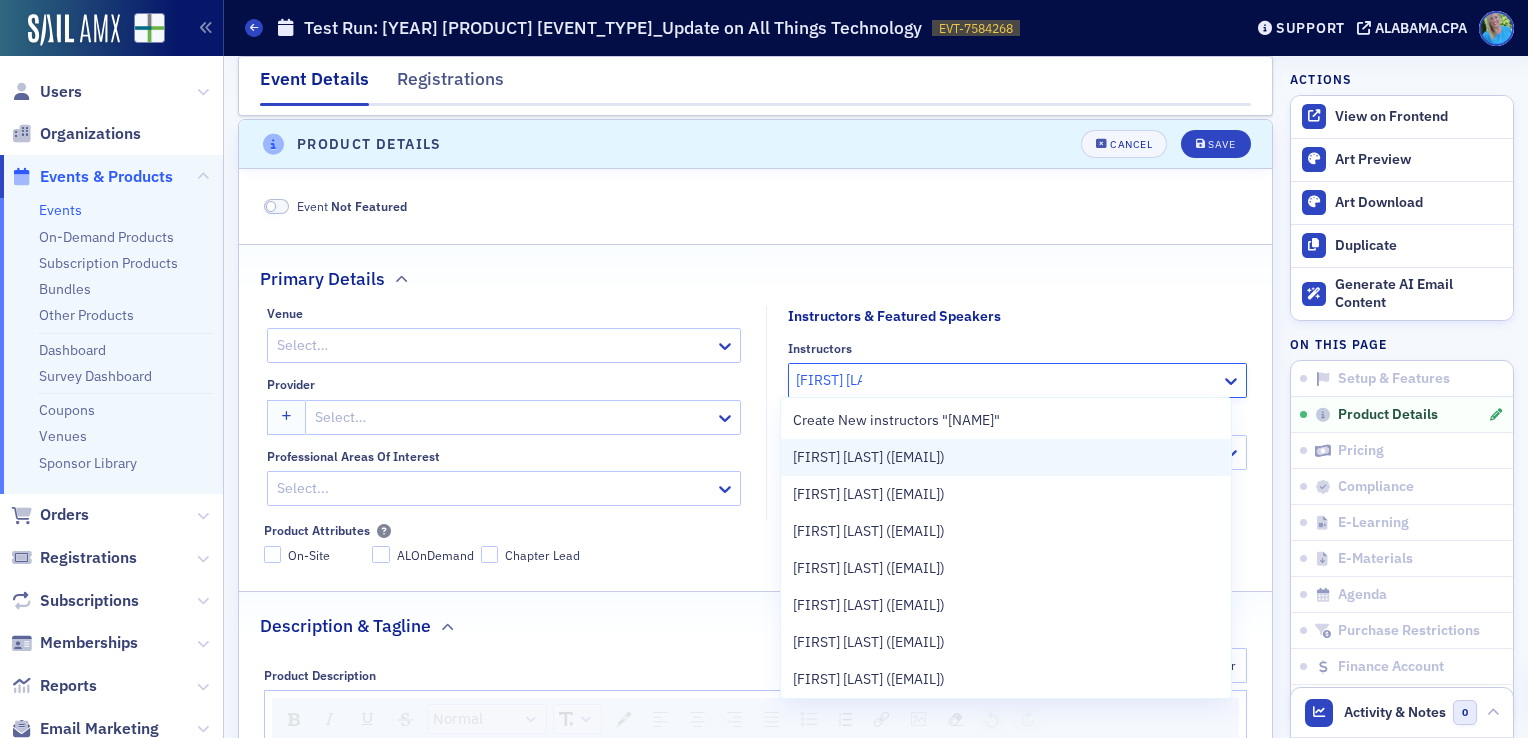 click on "[FIRST] [LAST] ([EMAIL])" at bounding box center (869, 457) 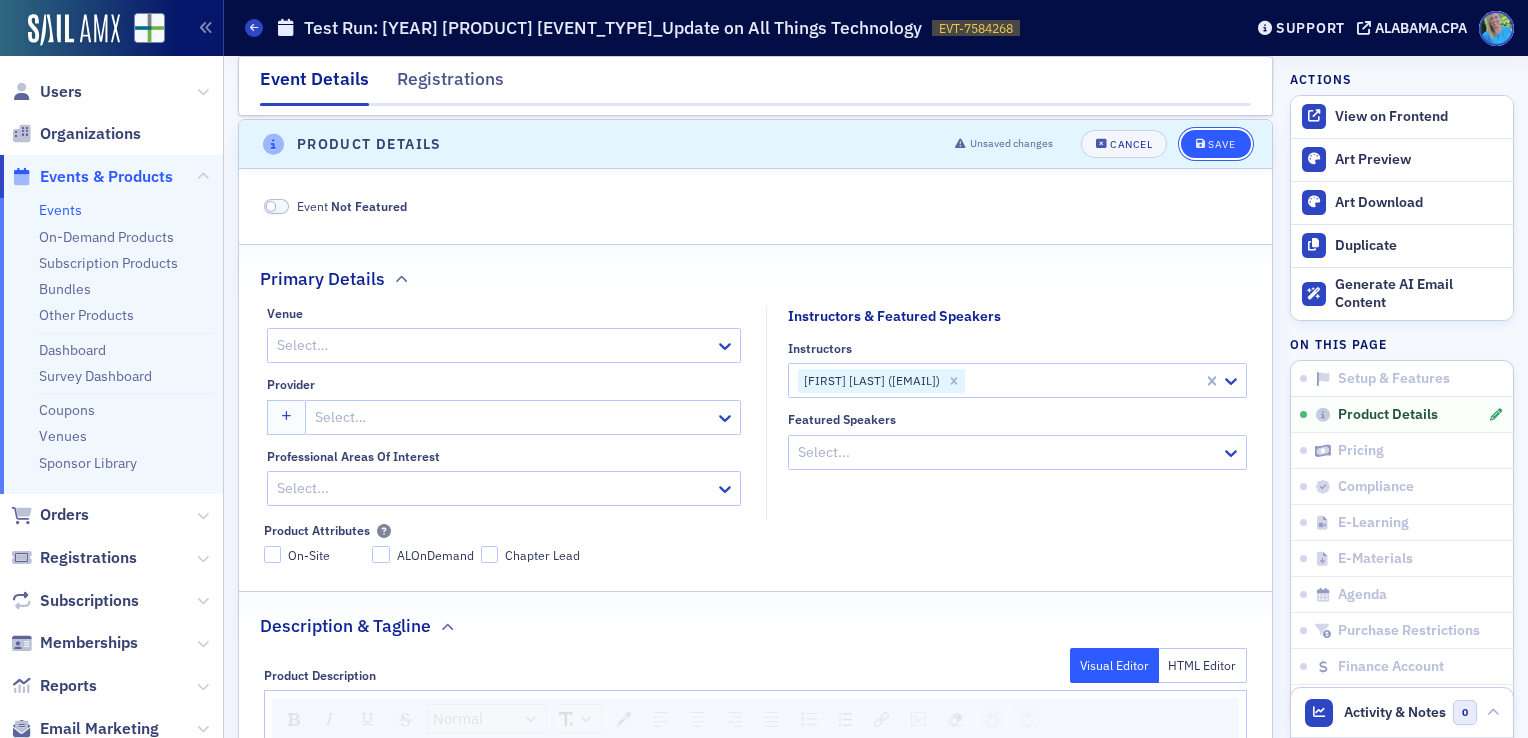 click on "Save" 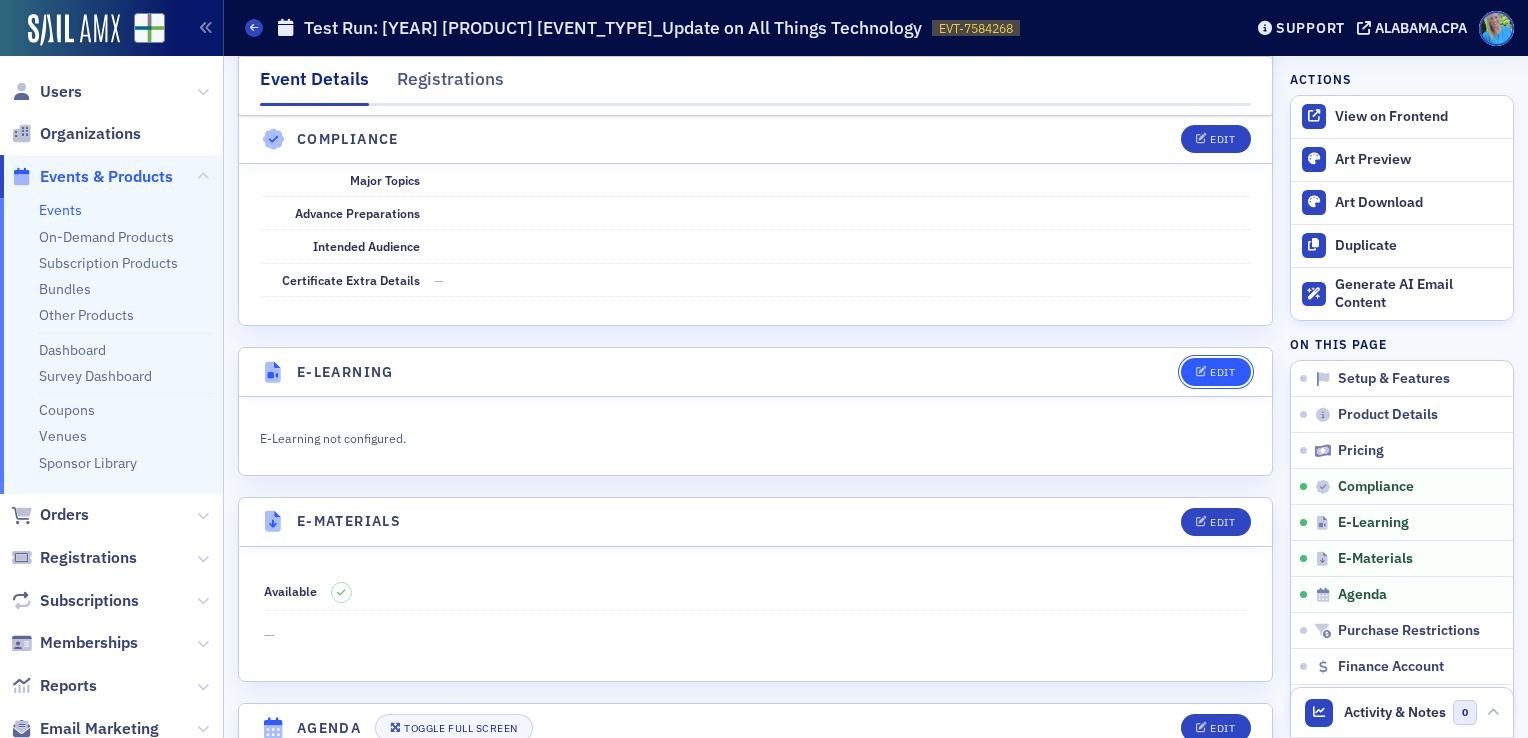 click on "Edit" 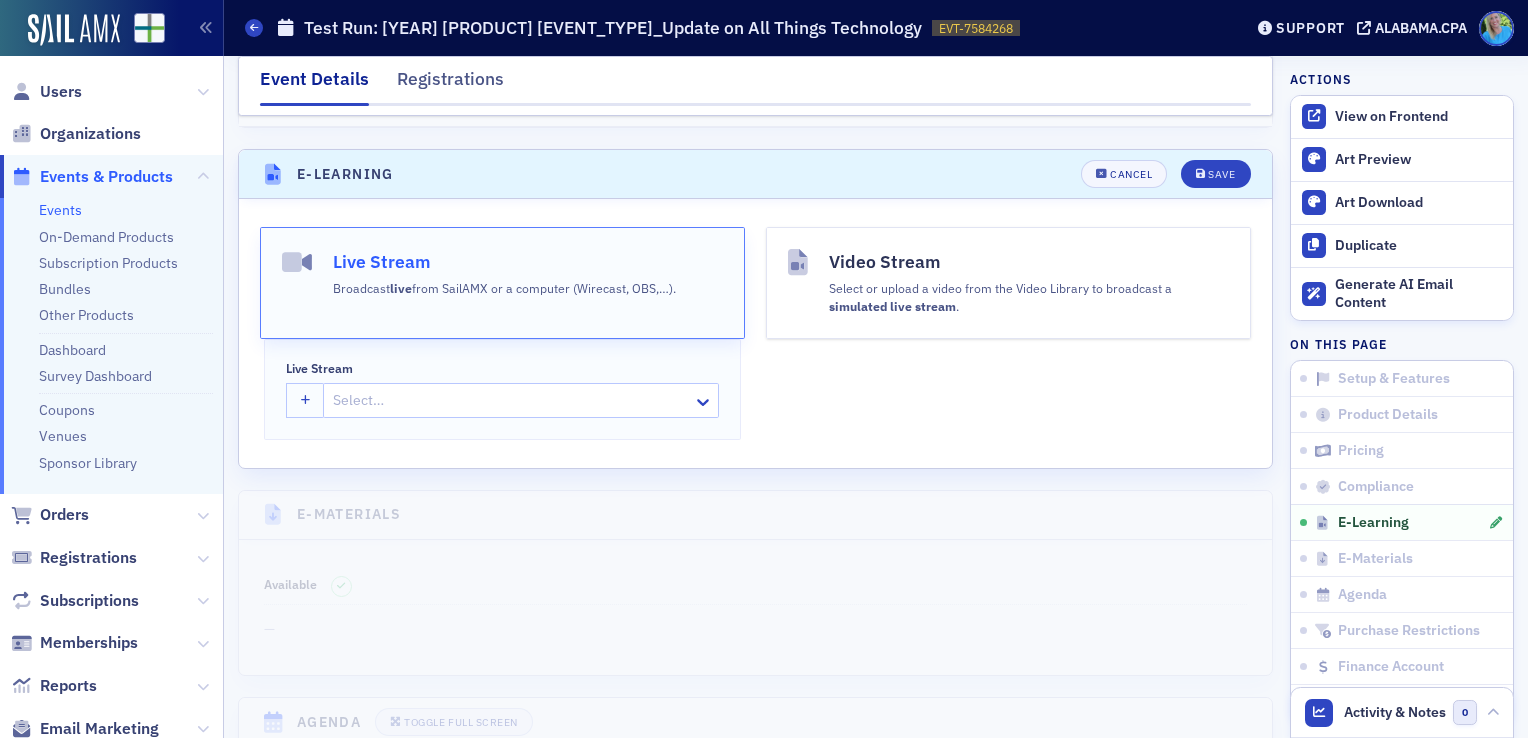 scroll, scrollTop: 2725, scrollLeft: 0, axis: vertical 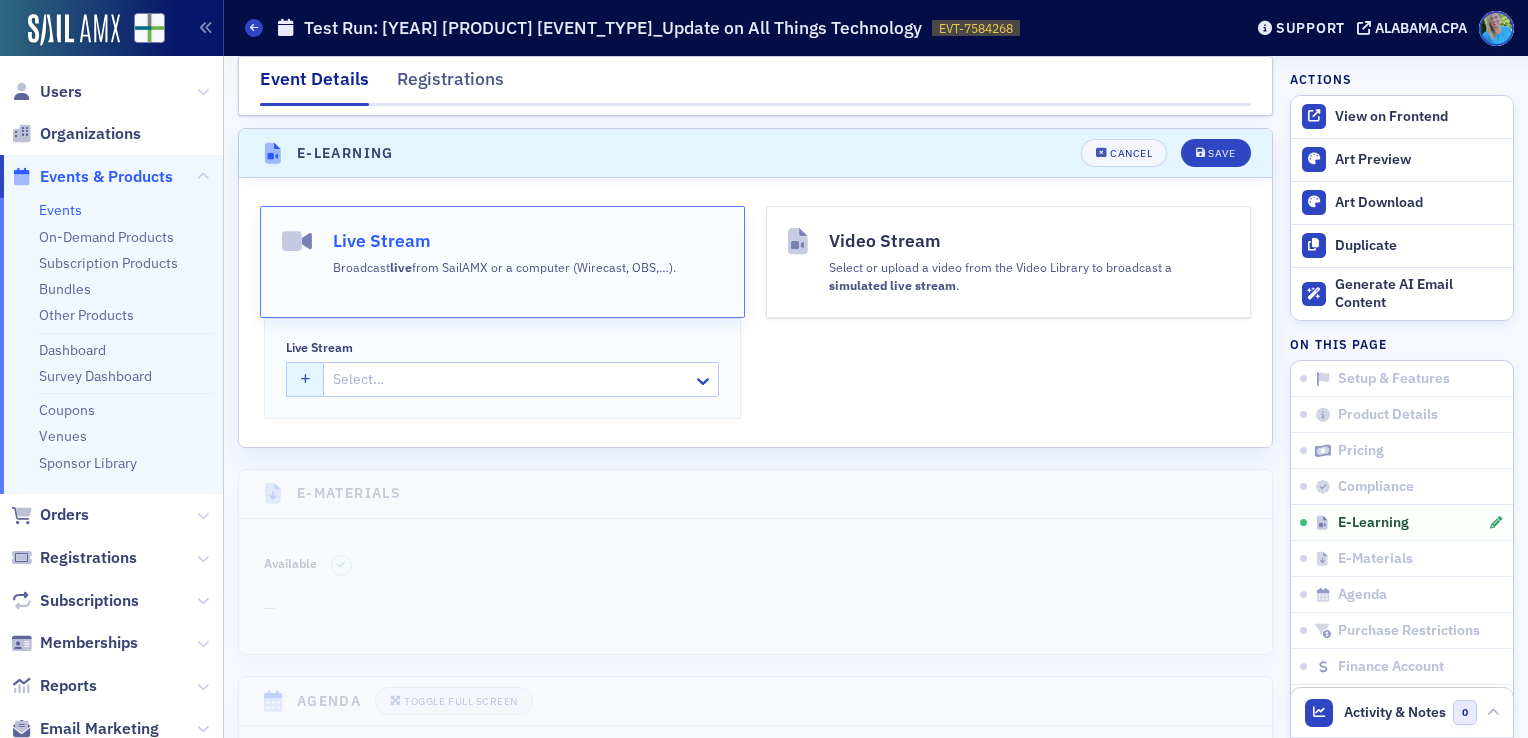 click 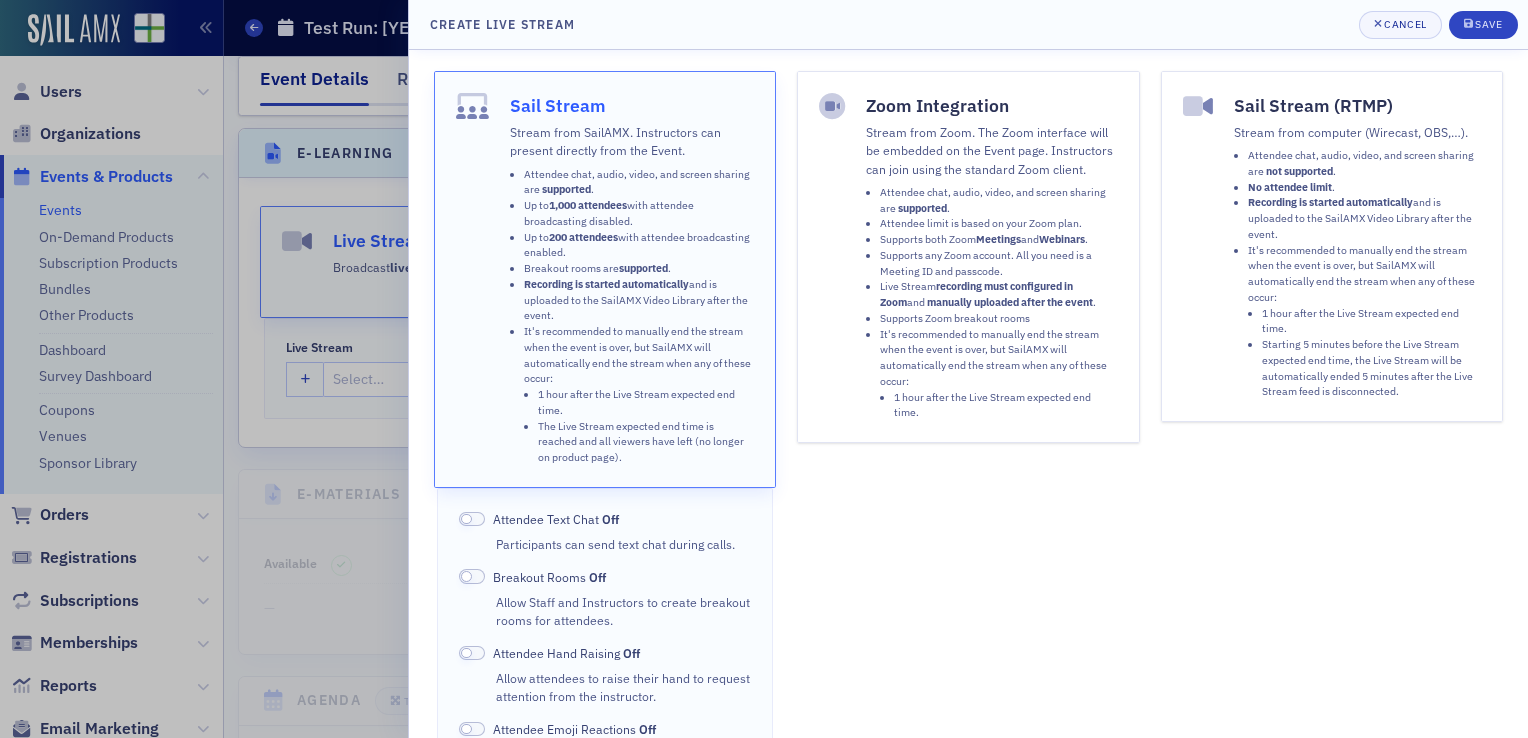 click at bounding box center [472, 519] 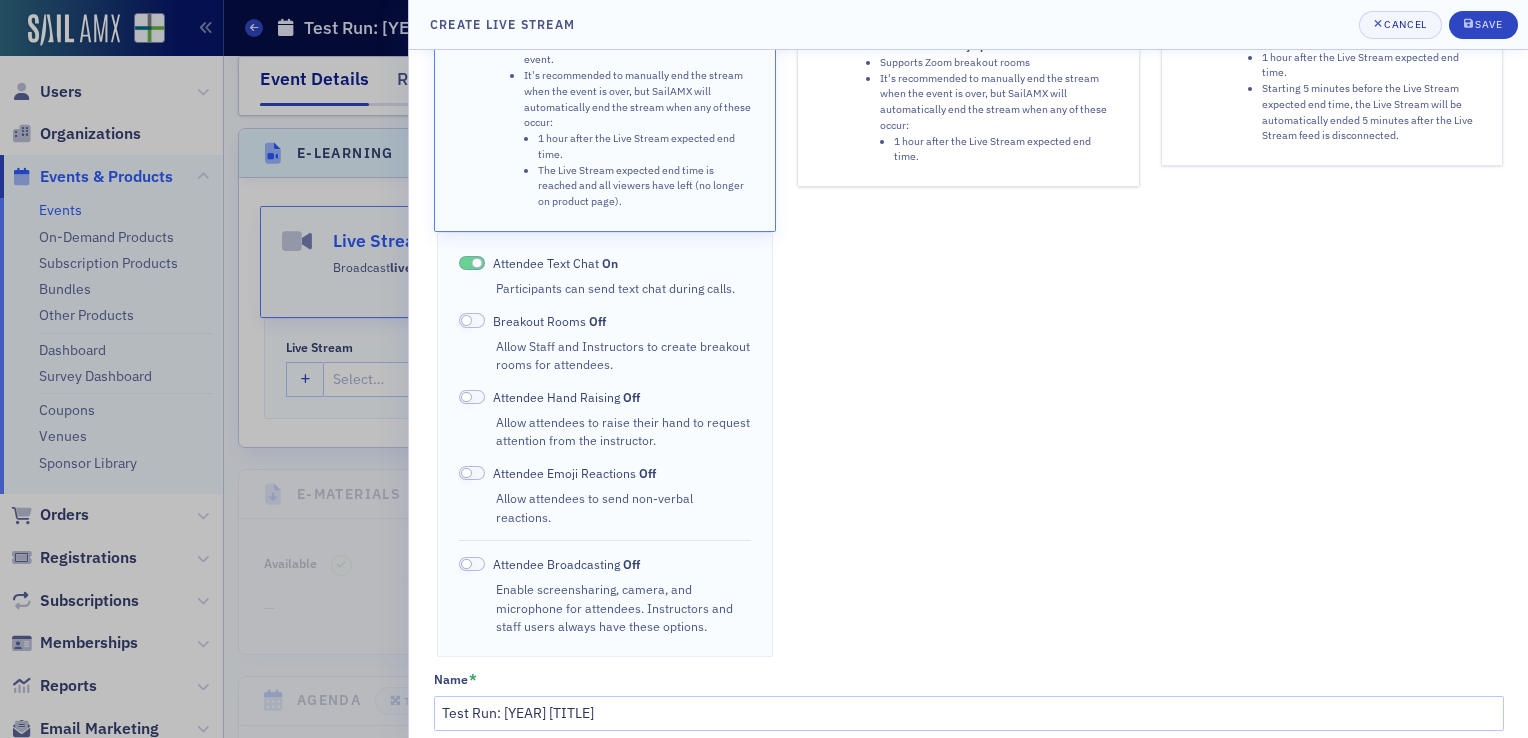 scroll, scrollTop: 400, scrollLeft: 0, axis: vertical 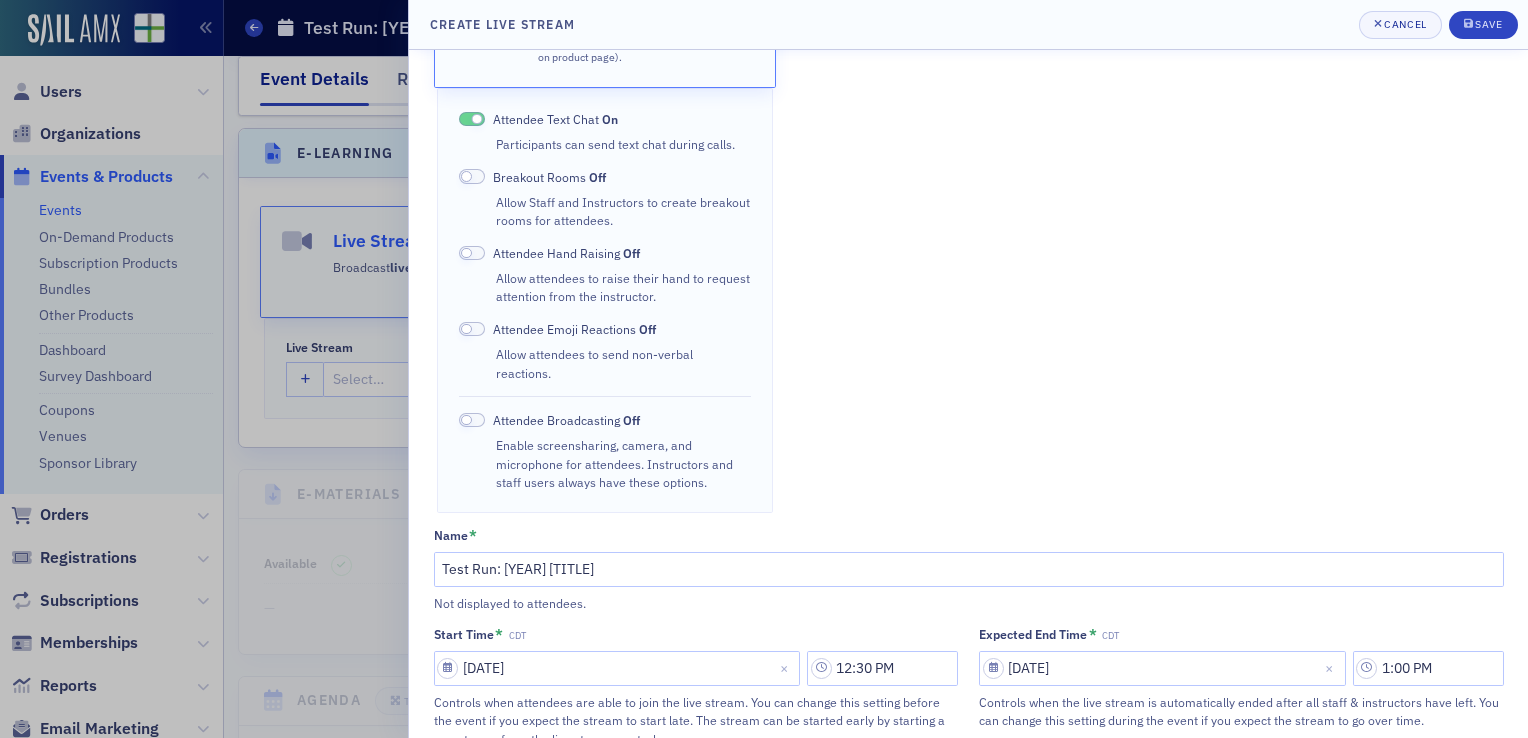 click at bounding box center [466, 420] 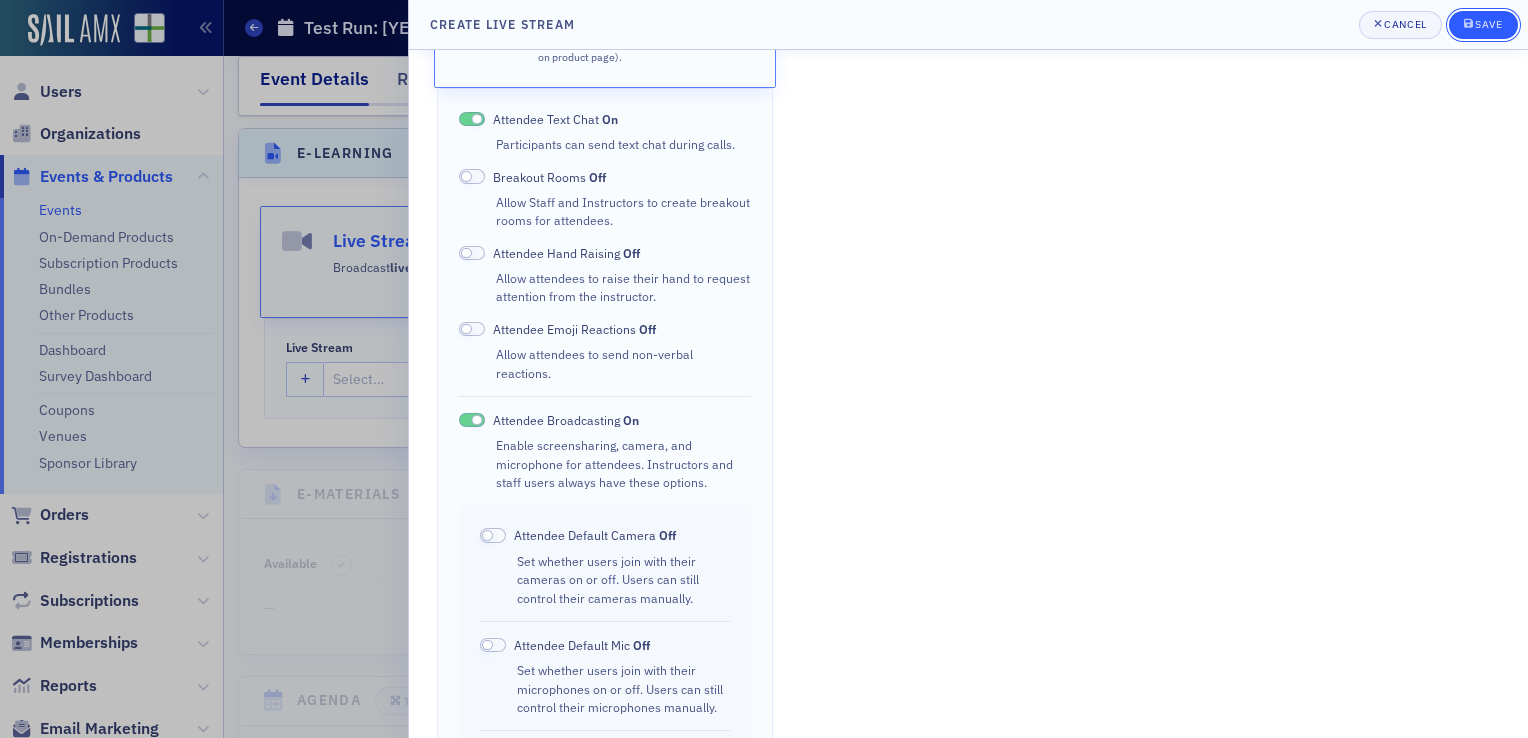 click on "Save" at bounding box center [1483, 25] 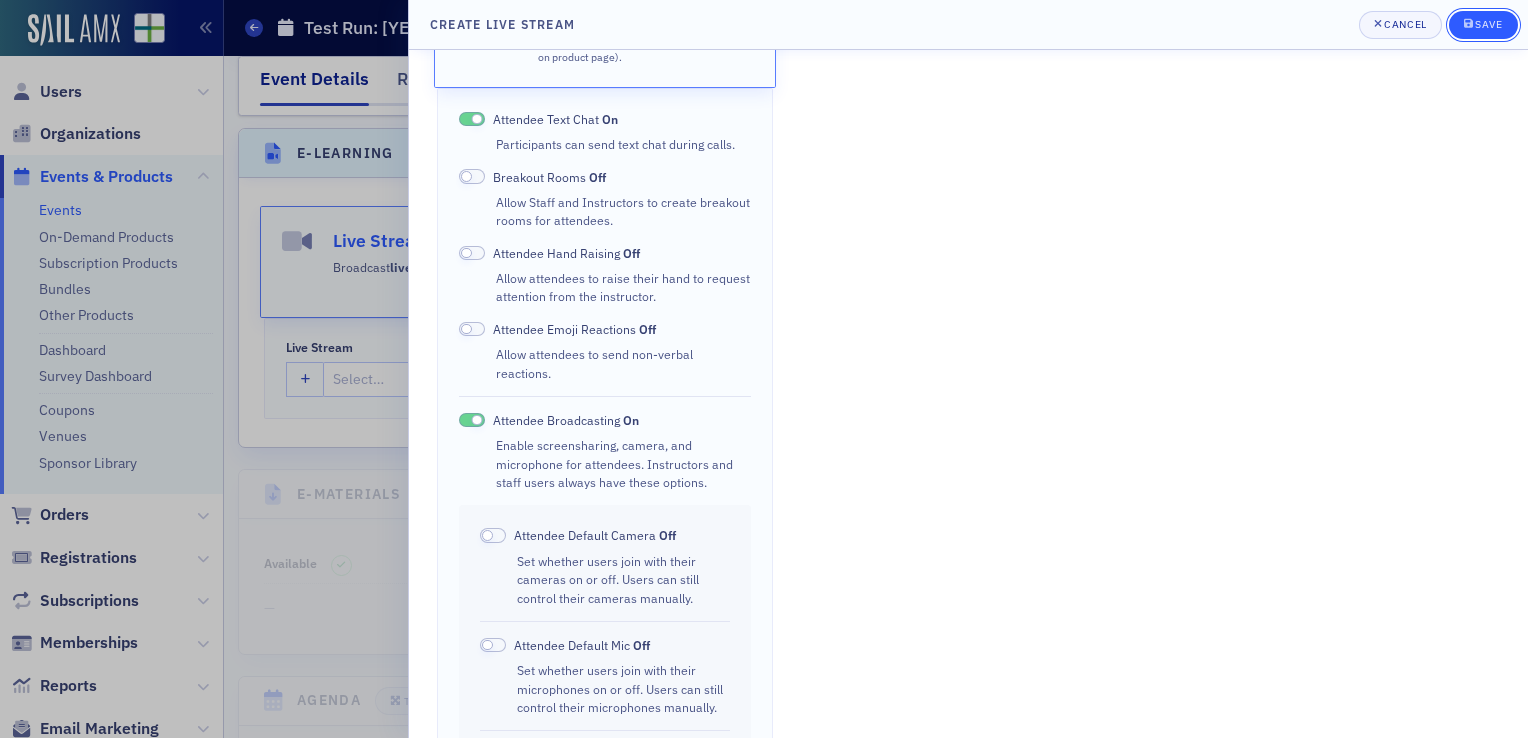 click on "Save" at bounding box center (1488, 24) 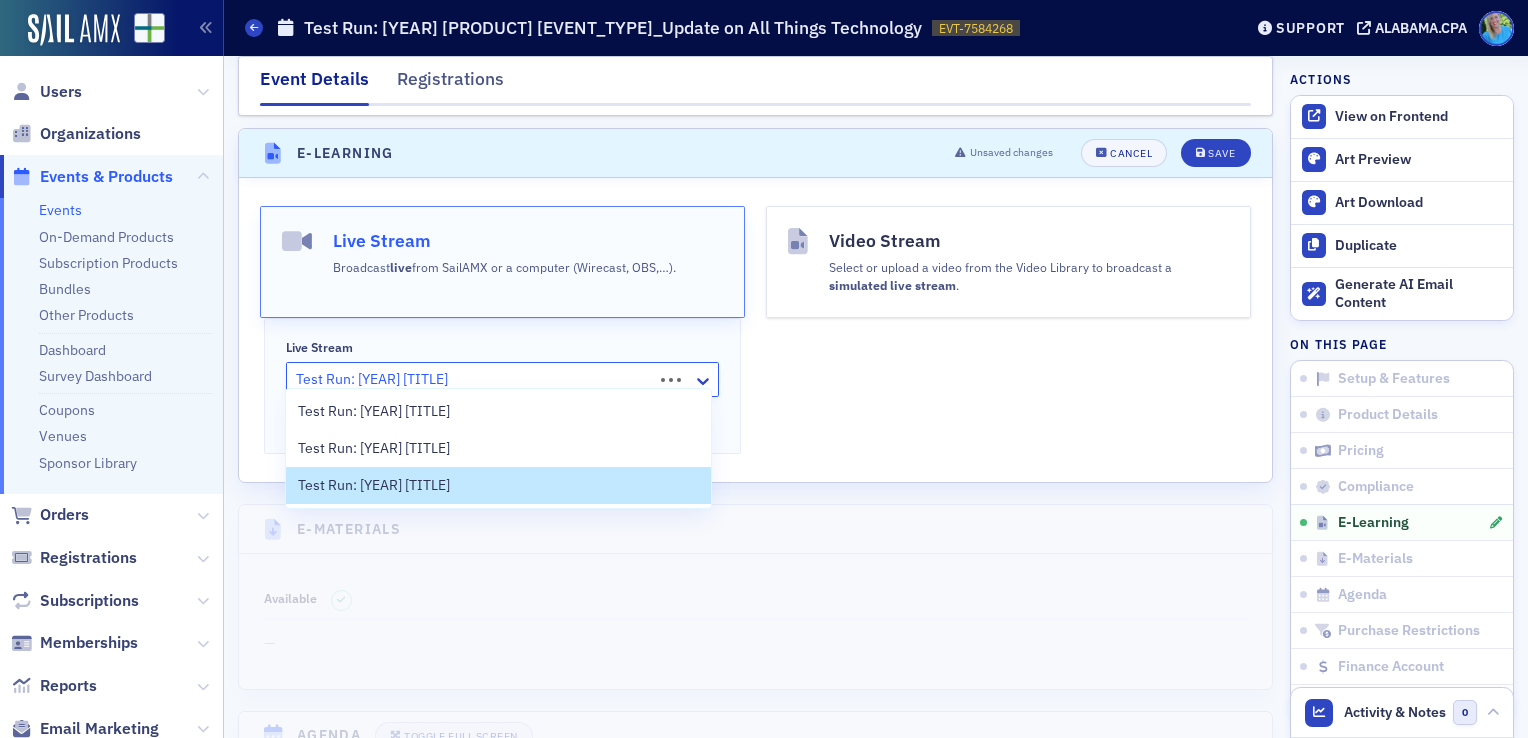 click 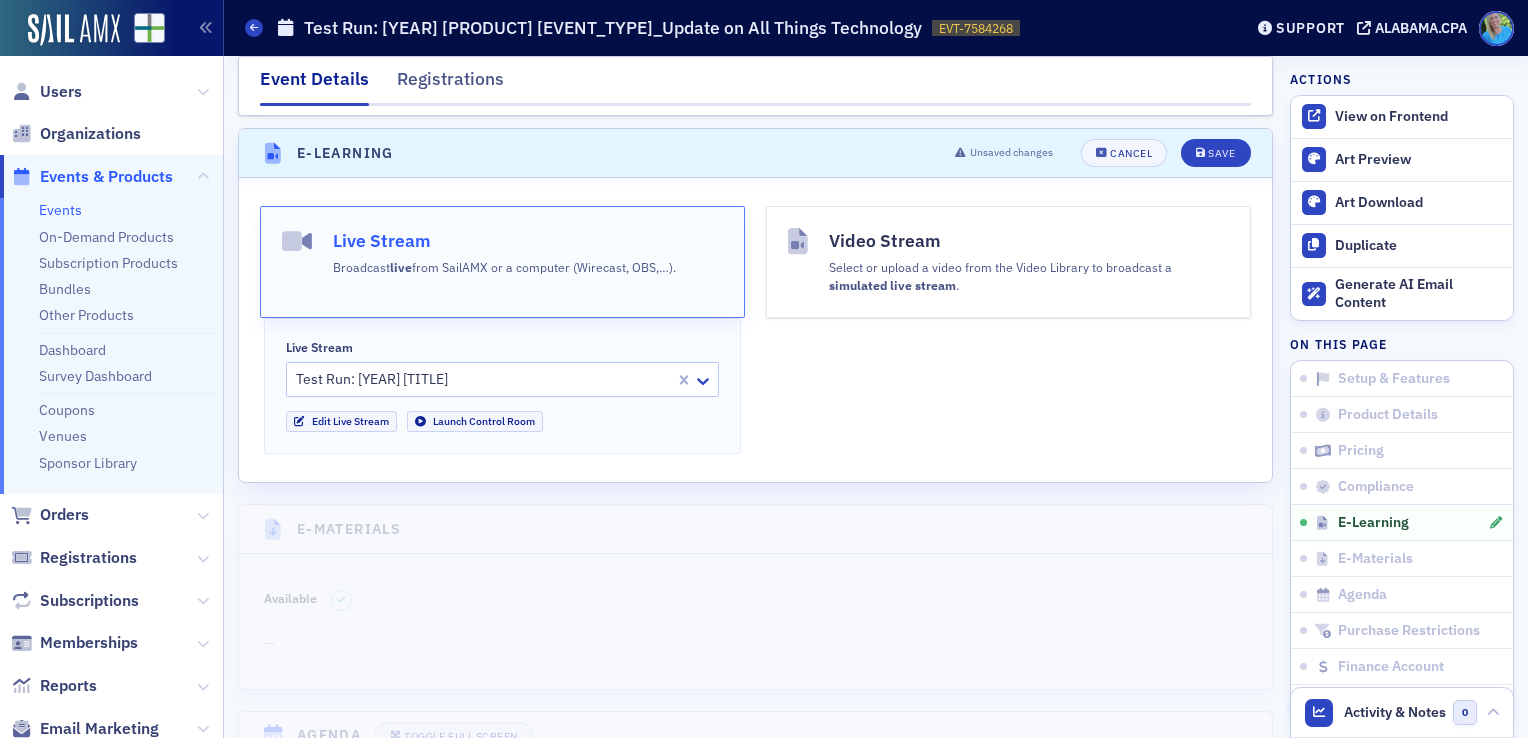 click on "Video Stream Select or upload a video from the Video Library to broadcast a simulated live stream ." 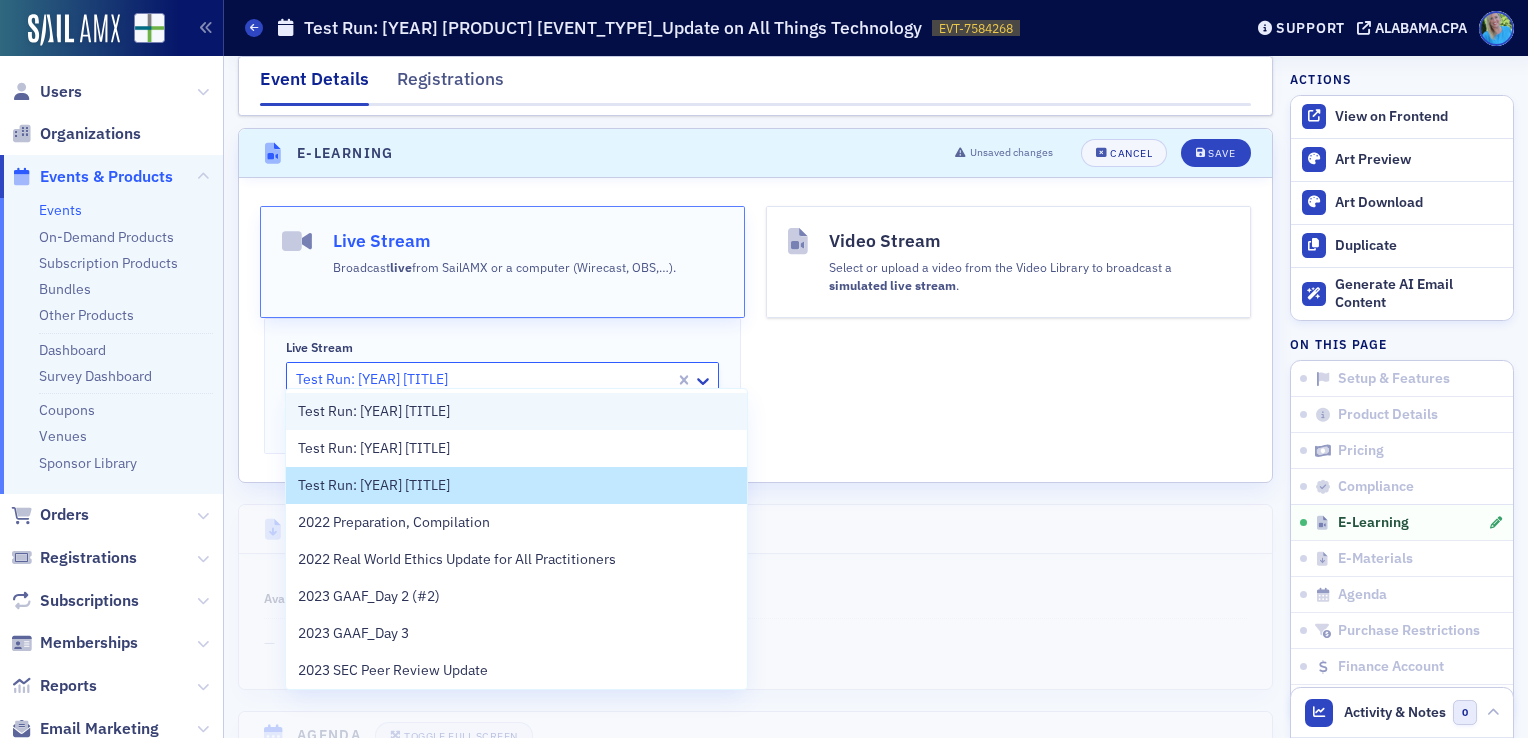 click on "Test Run: [YEAR] [TITLE]" at bounding box center (516, 411) 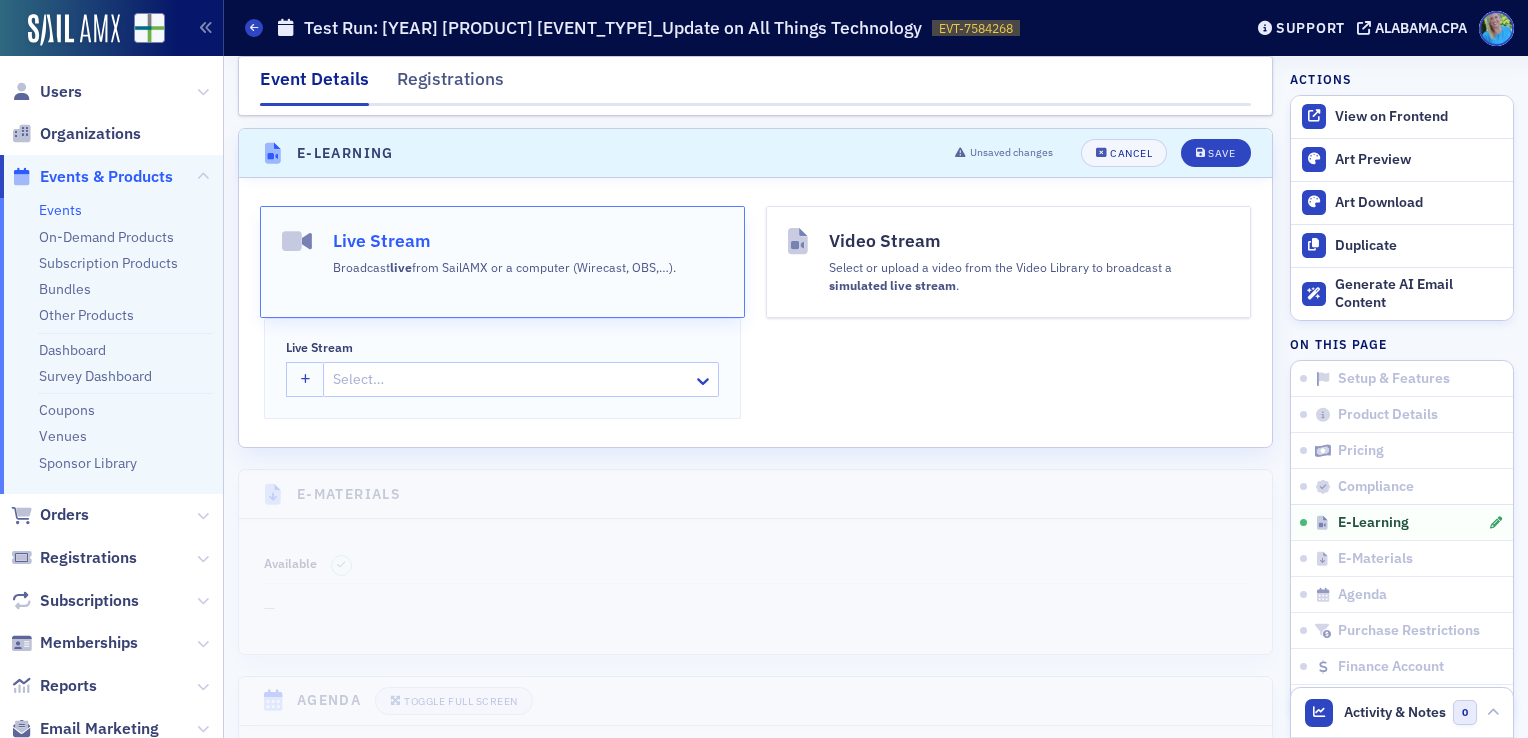 click on "Video Stream Select or upload a video from the Video Library to broadcast a simulated live stream ." 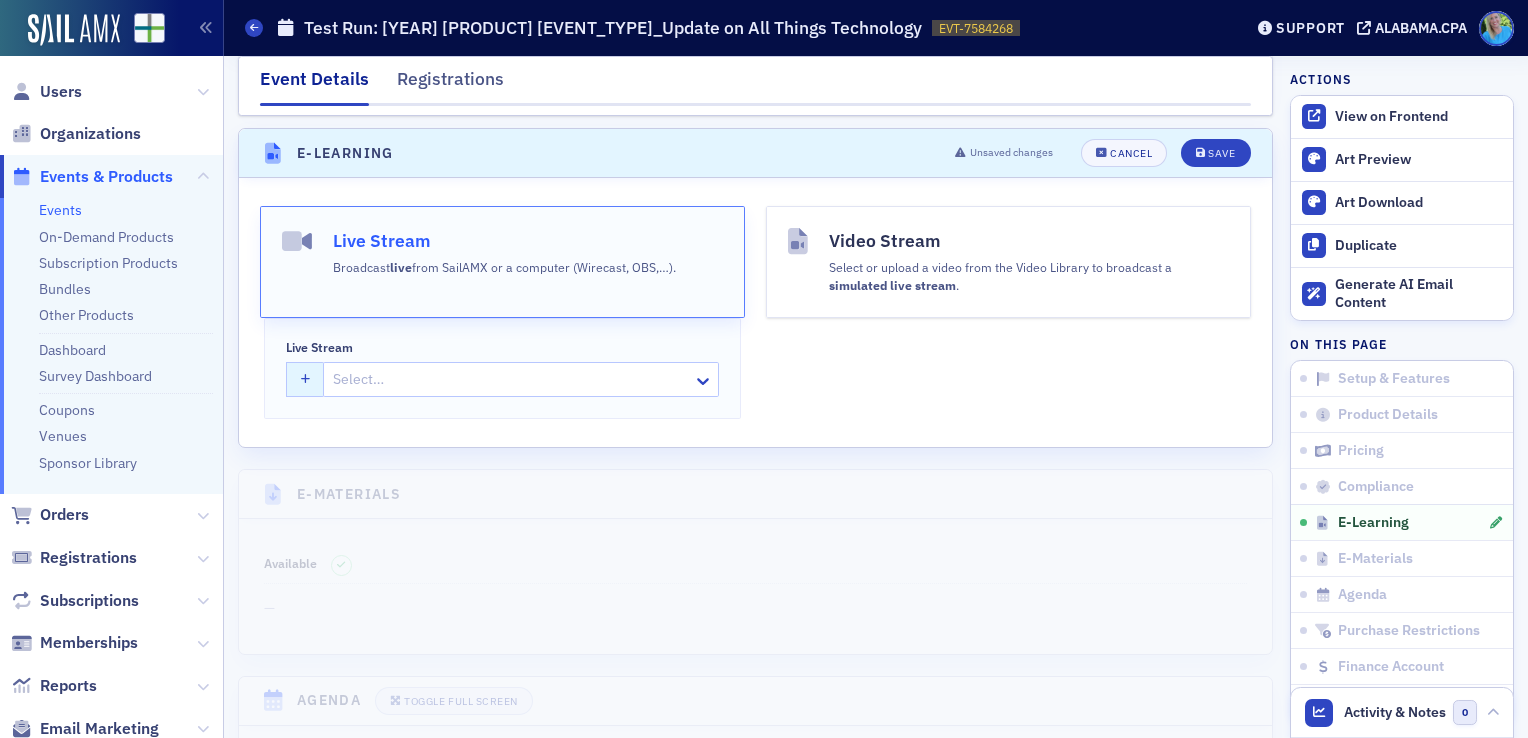 click 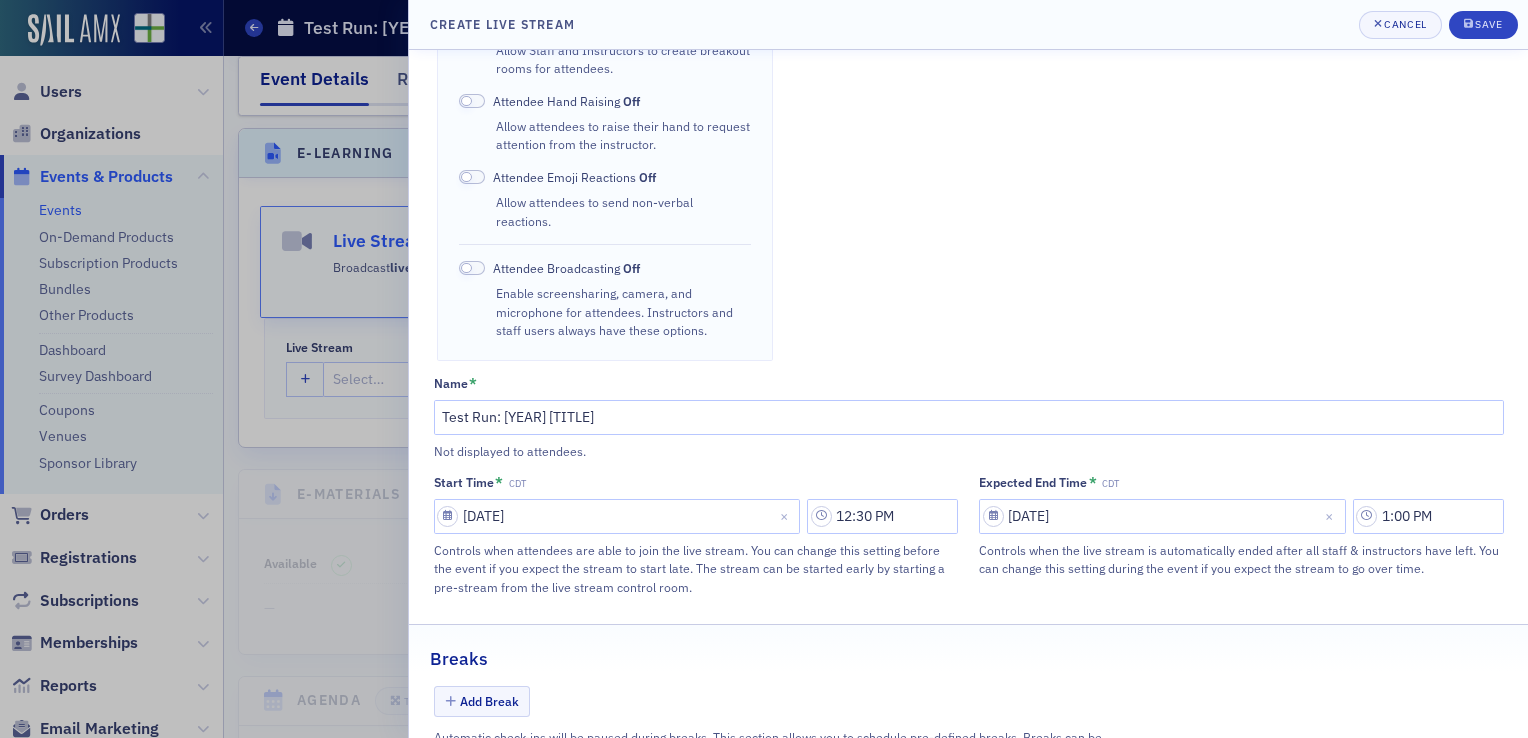 scroll, scrollTop: 600, scrollLeft: 0, axis: vertical 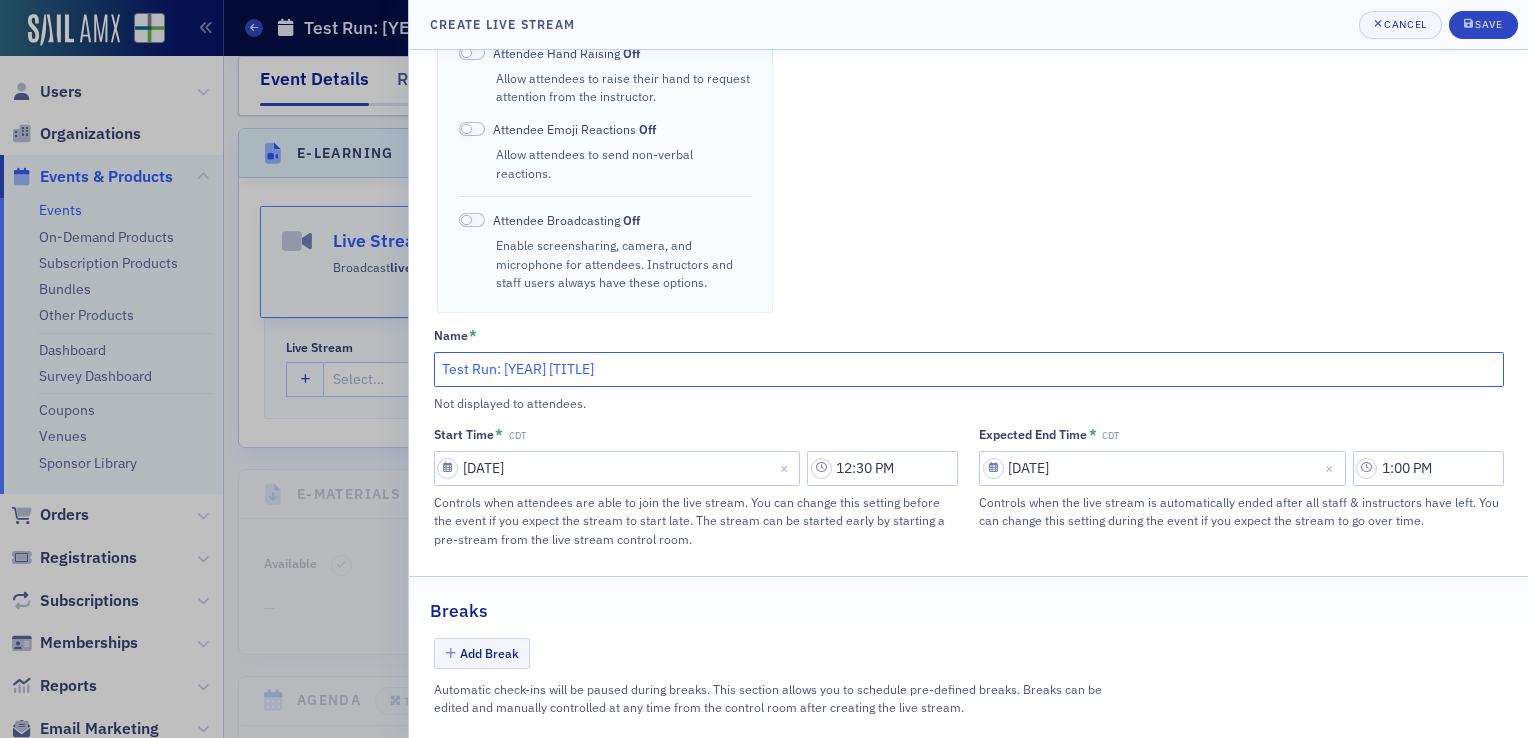 click on "Test Run: [YEAR] [TITLE]" at bounding box center (969, 369) 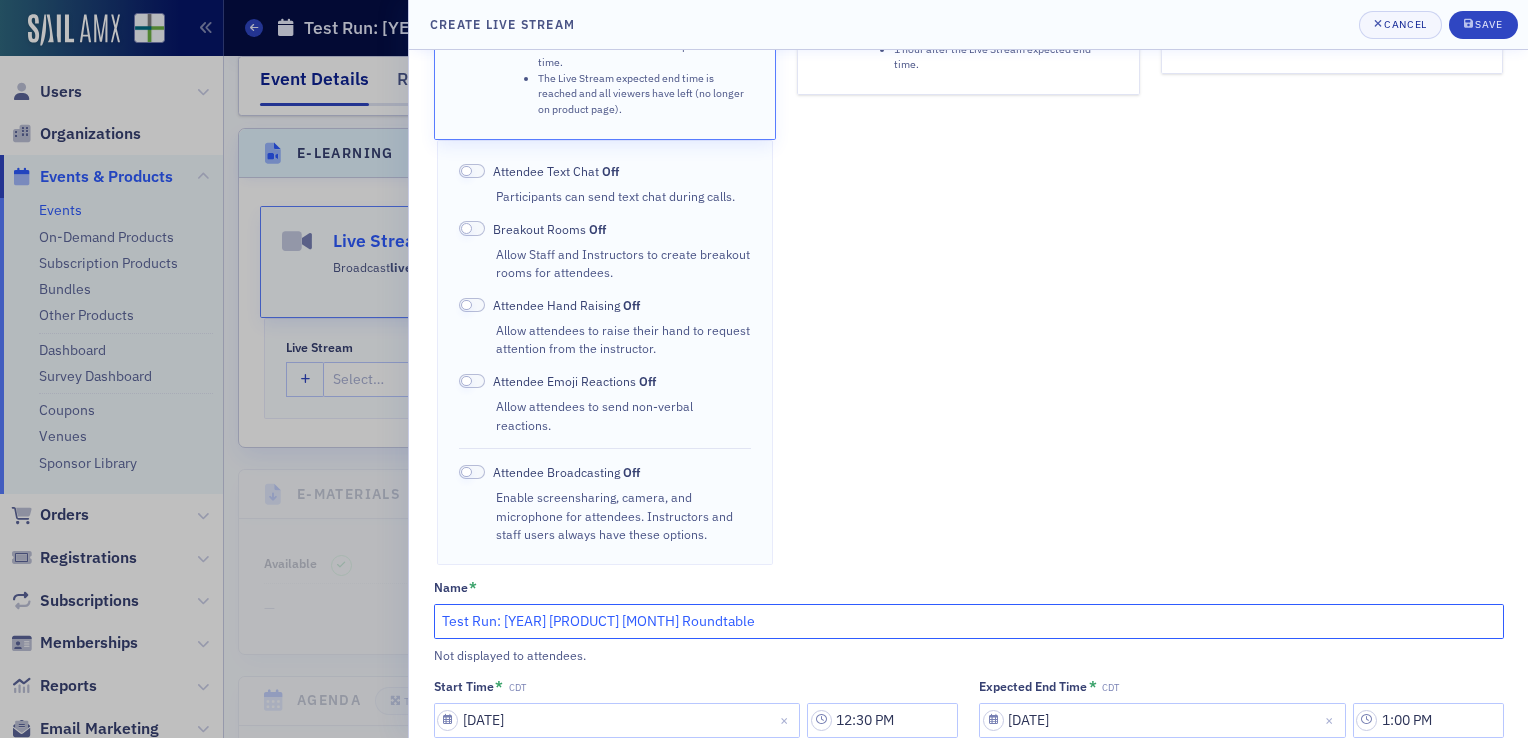 scroll, scrollTop: 300, scrollLeft: 0, axis: vertical 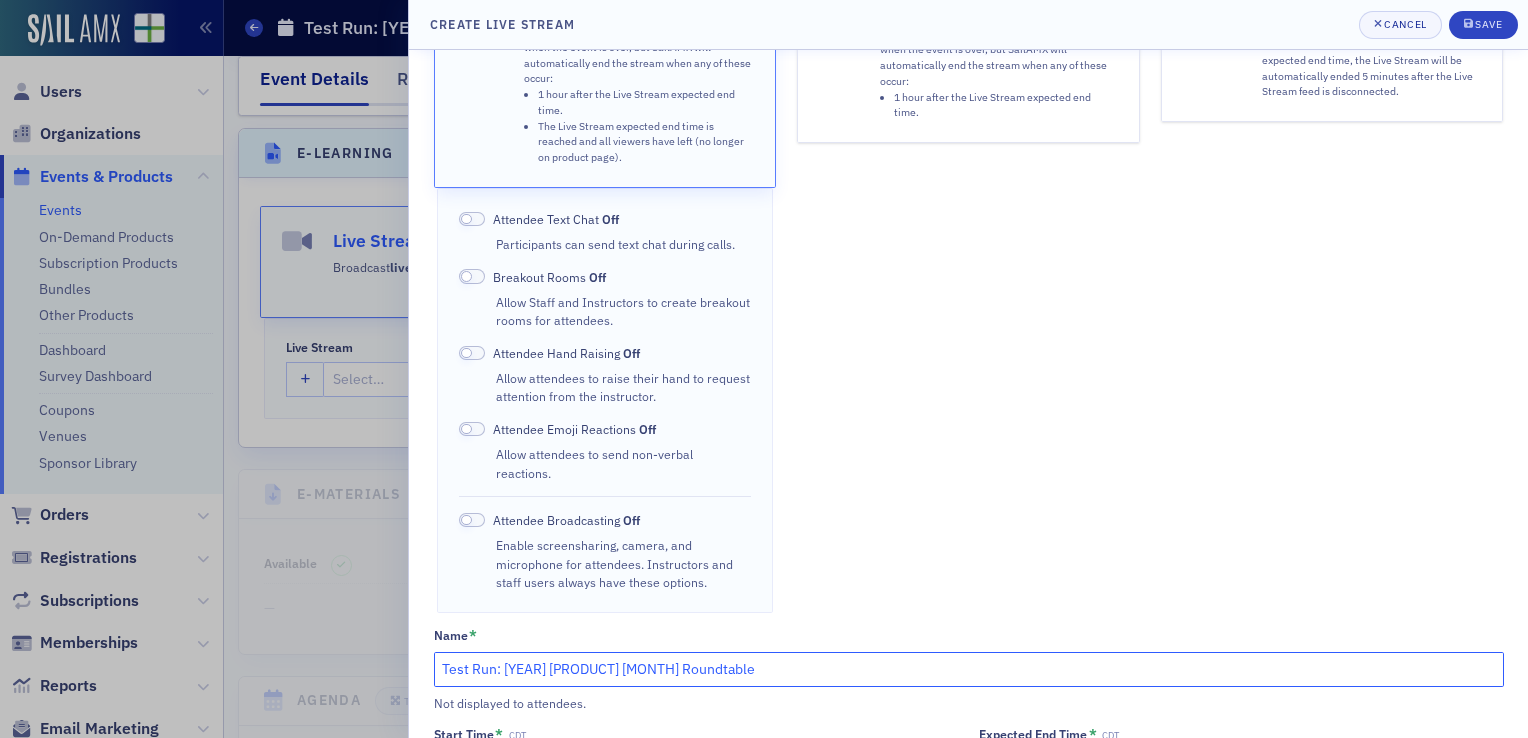 type on "Test Run: [YEAR] [PRODUCT] [MONTH] Roundtable" 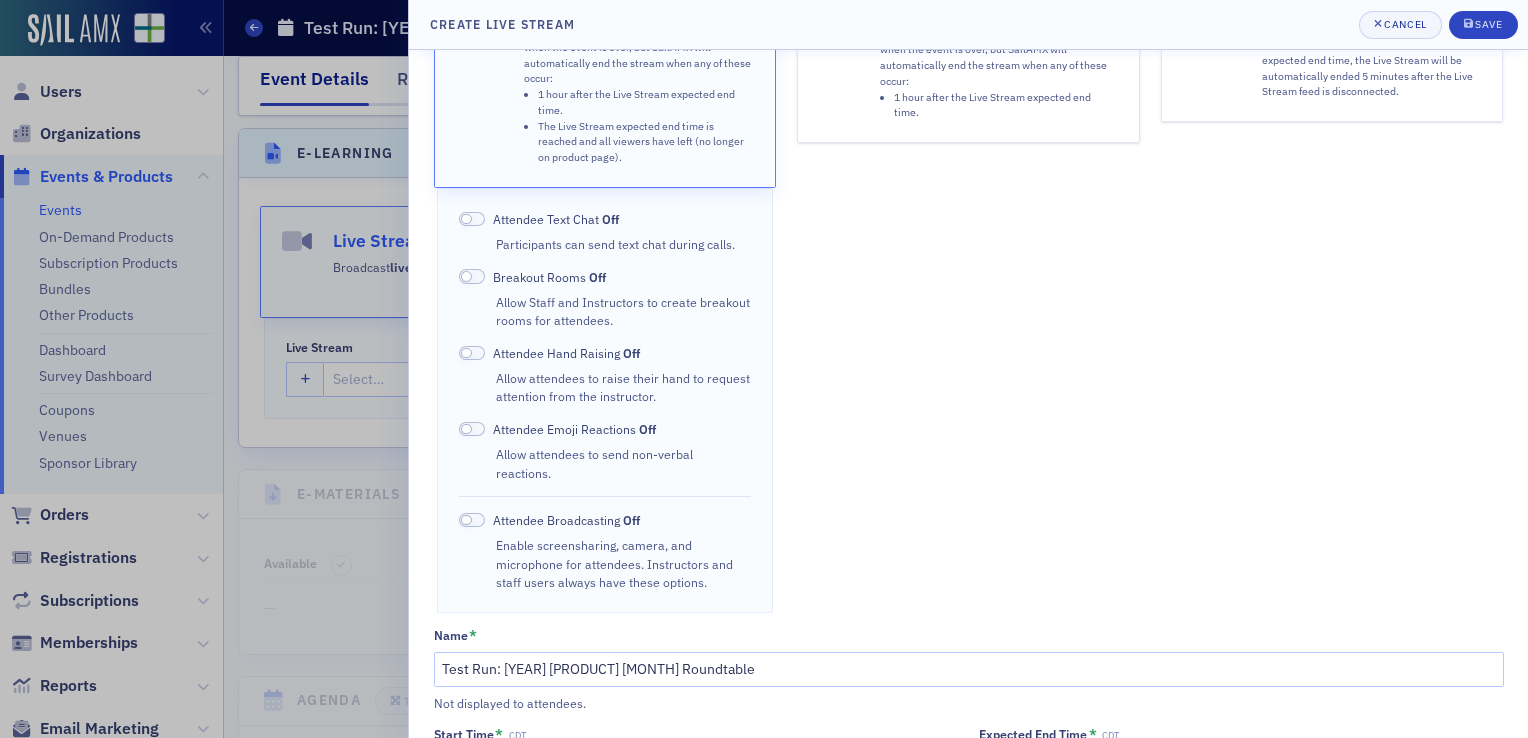click at bounding box center (472, 219) 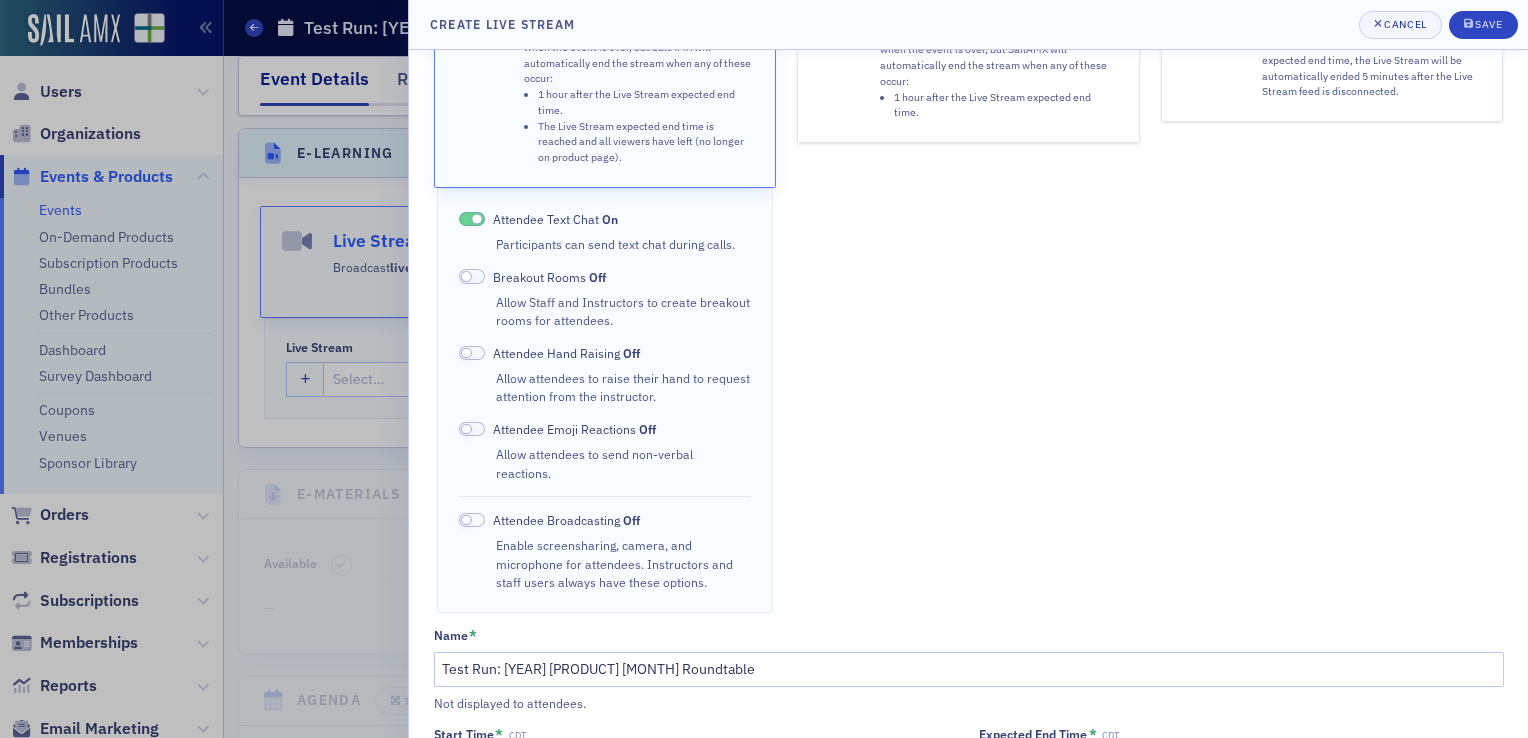 click at bounding box center (472, 520) 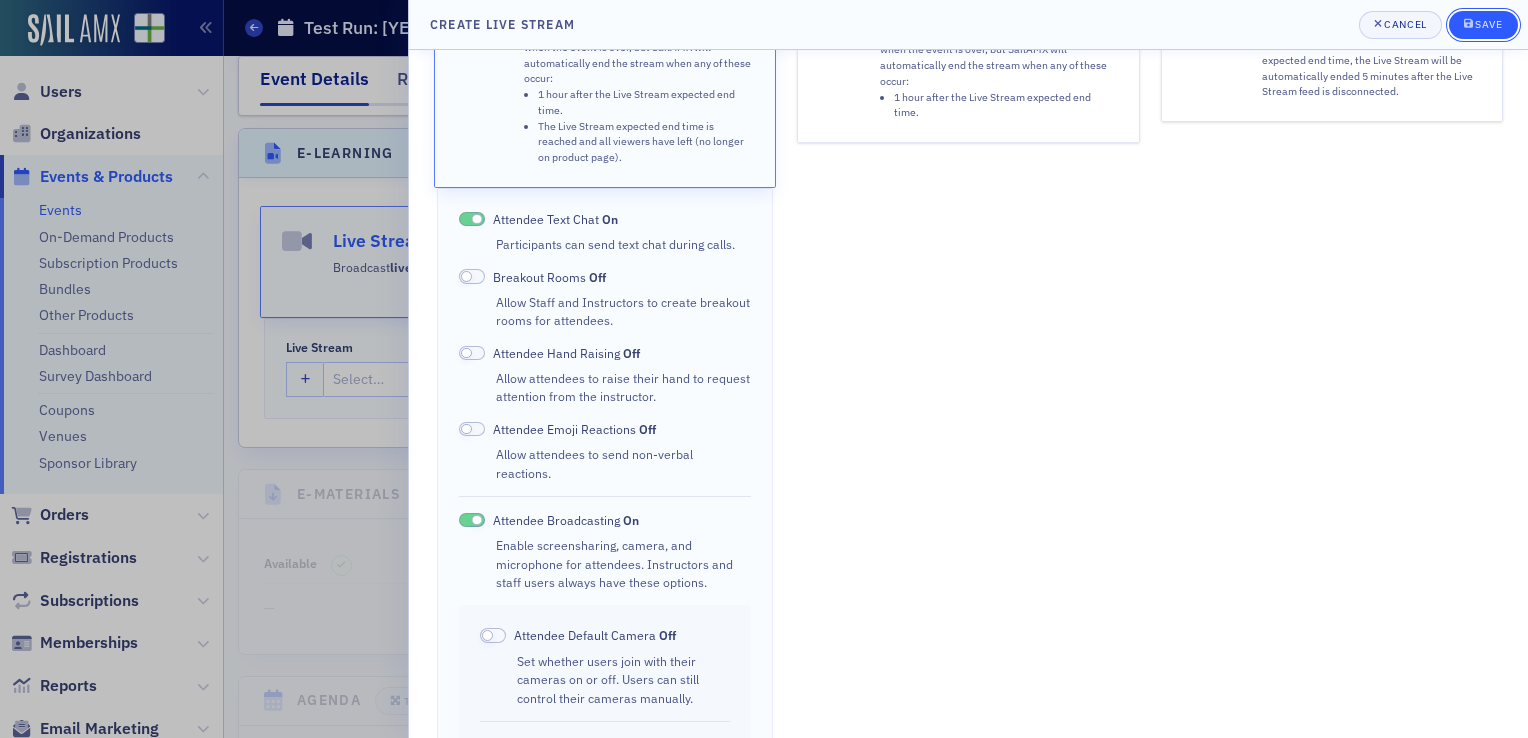 click on "Save" at bounding box center [1488, 24] 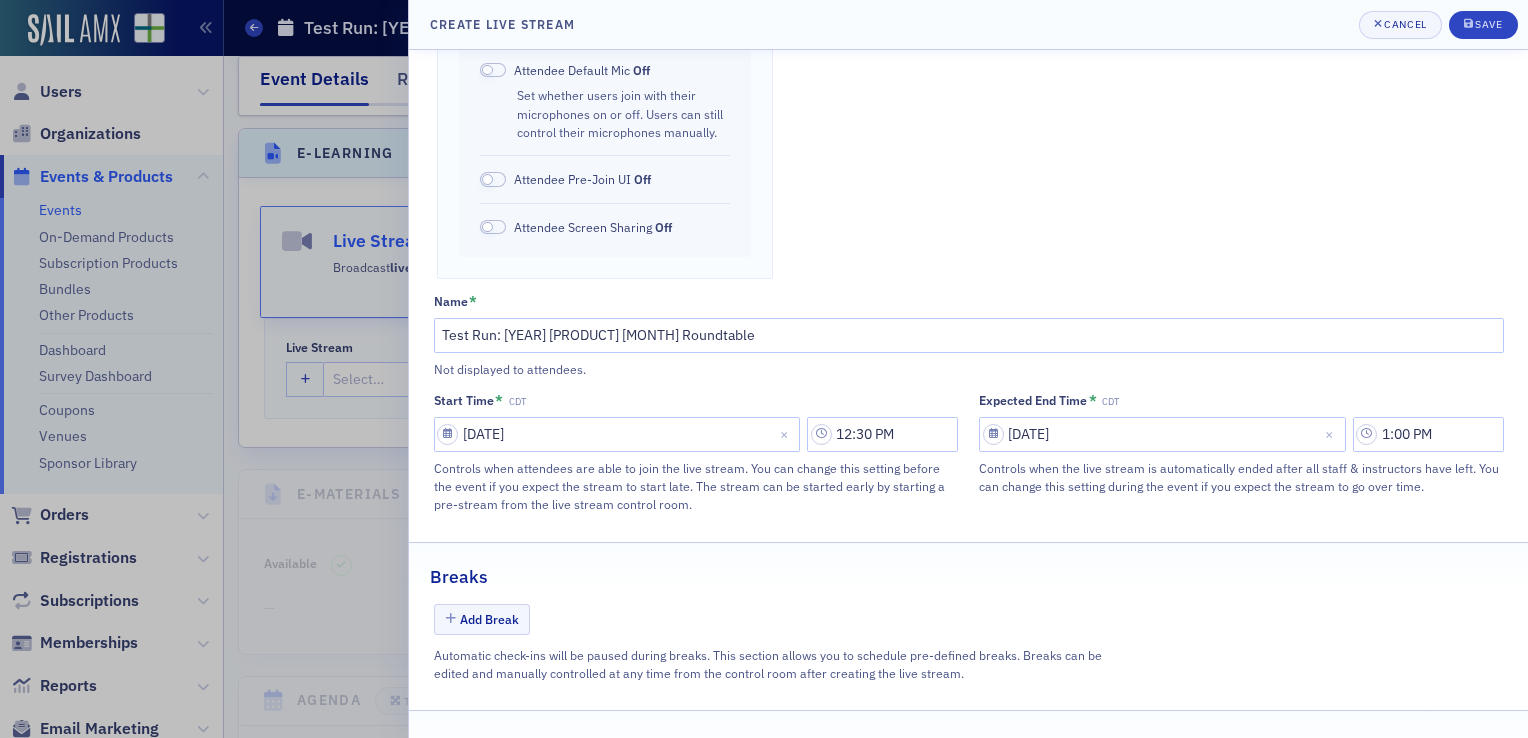scroll, scrollTop: 1000, scrollLeft: 0, axis: vertical 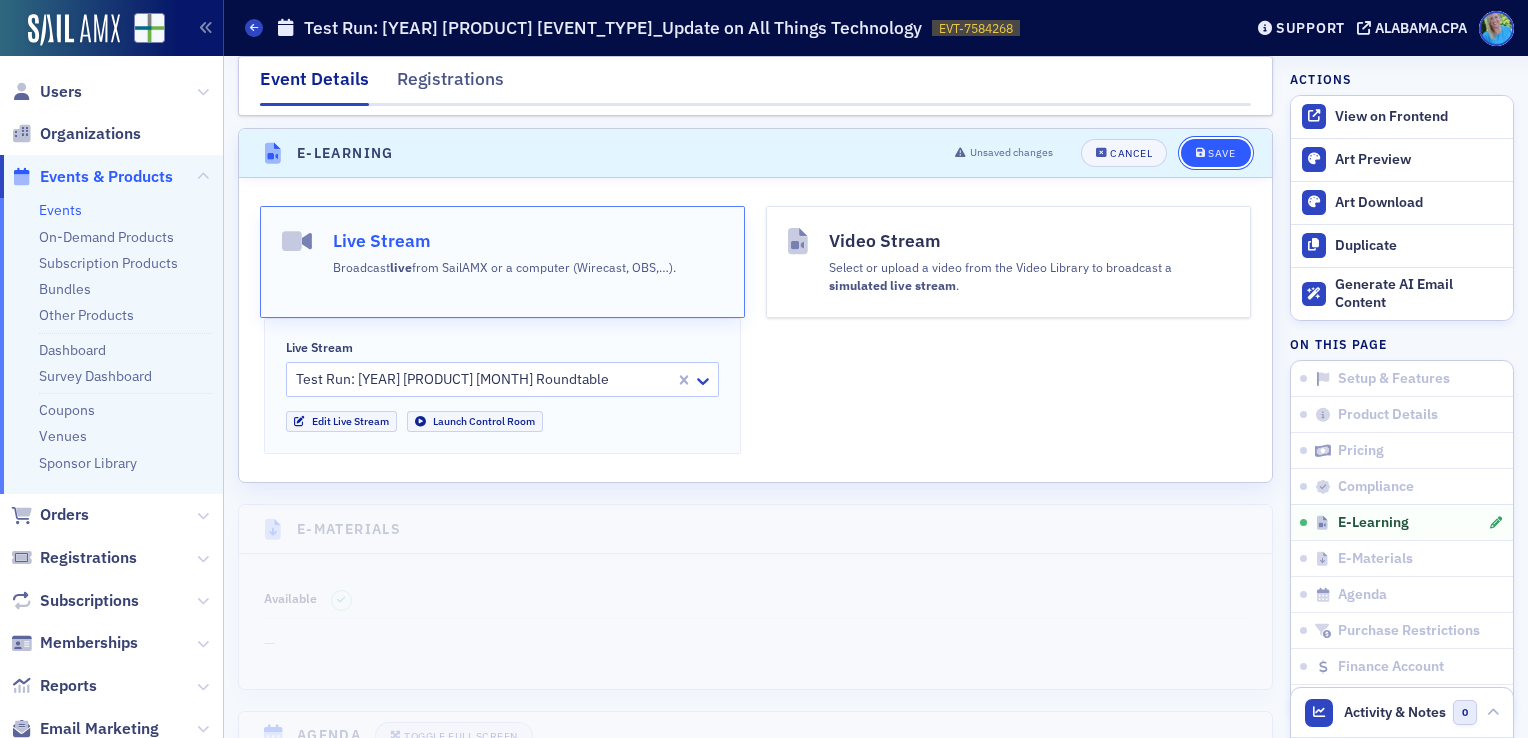 click 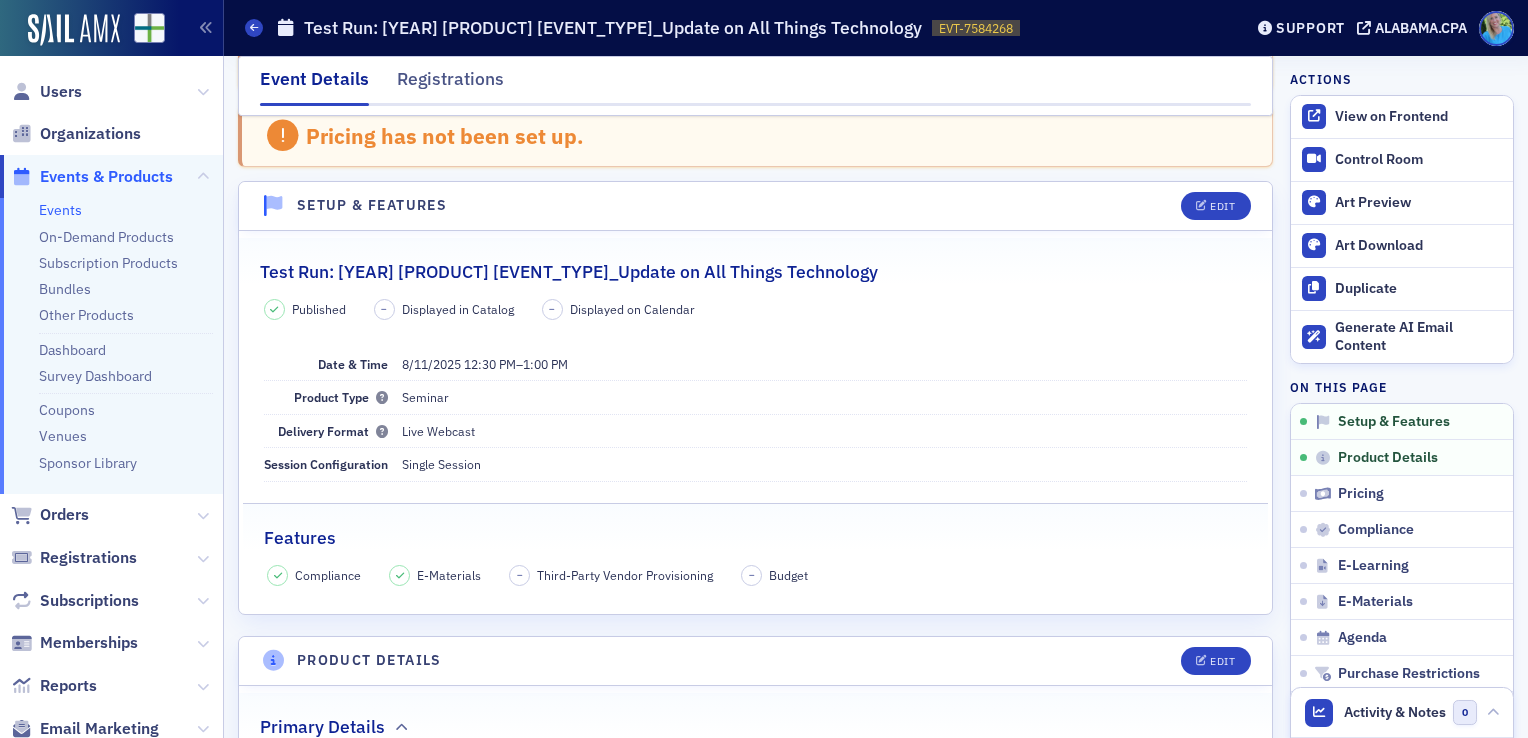 scroll, scrollTop: 0, scrollLeft: 0, axis: both 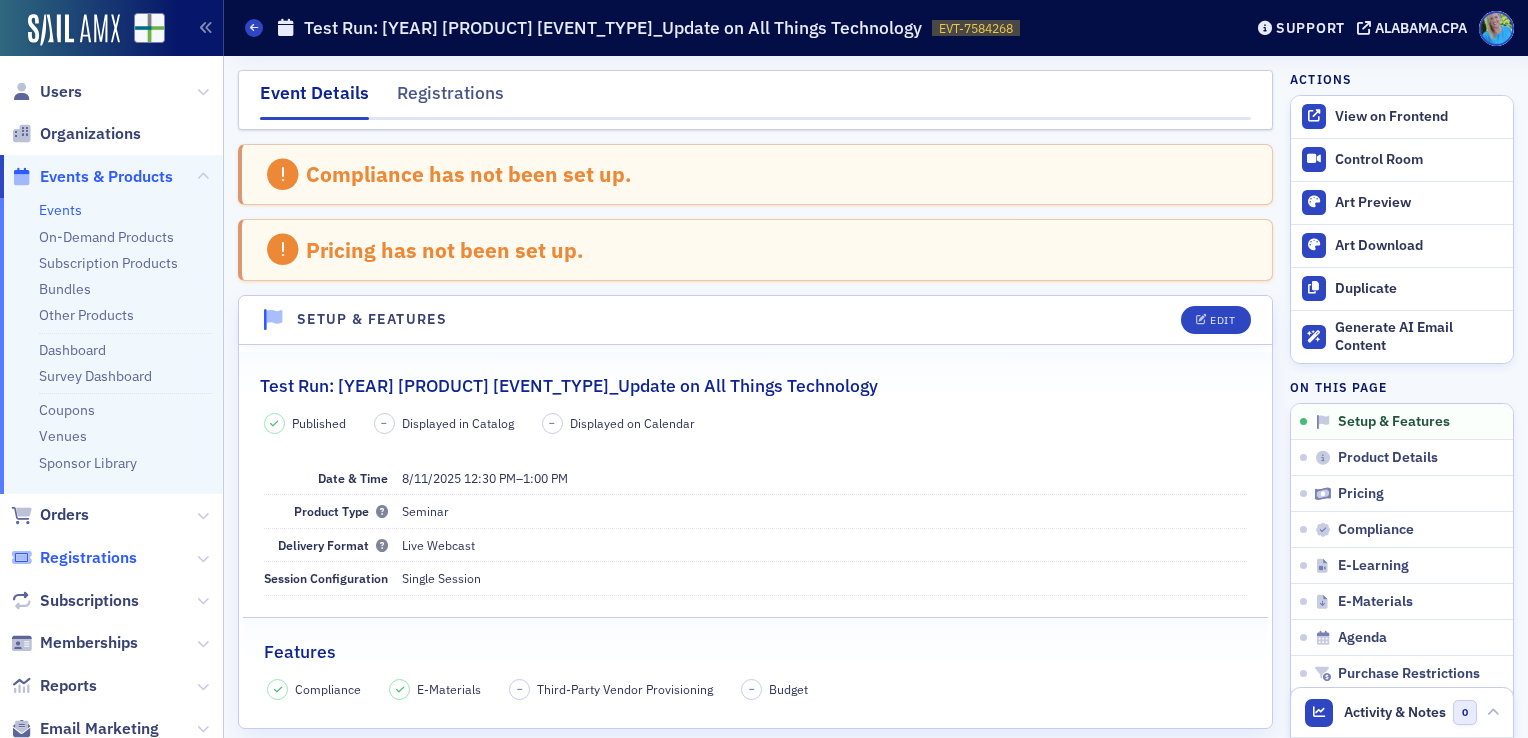 click on "Registrations" 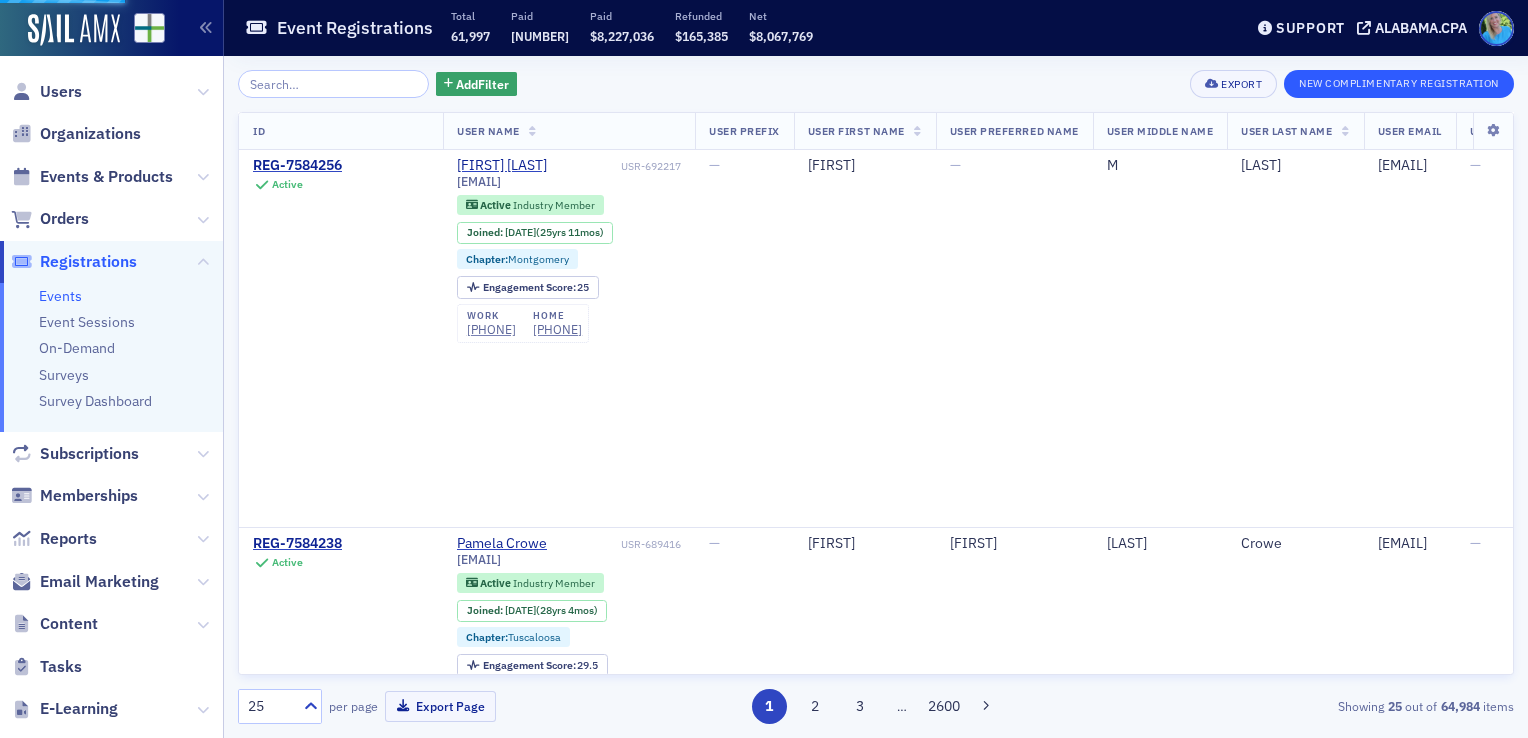 click on "Add  Filter Export New Complimentary Registration ID   User Name   User Prefix   User First Name   User Preferred Name   User Middle Name   User Last Name   User Email   User Suffix   User Credentials   User Prior Name   User Organization Name   User Organization Name (Without Location)   User Organization Phone Number   User Organization Credit   User Organization Admins   User Organization Website   User Organization Fax Number   User Organization Industries   User Organization Services   User Organization Sectors   User Organization Primary Address Line 1   User Organization Primary Address Line 2   User Organization Primary Address City   User Organization Primary Address State   User Organization Primary Address Zip   User Organization Primary Address Country   User Organization Primary Address County   User Organization Primary Address USPS Deliverability   User Organization Primary Address Deliverability Score Level   User Organization Primary Address Deliverability Score     User Organization Types" 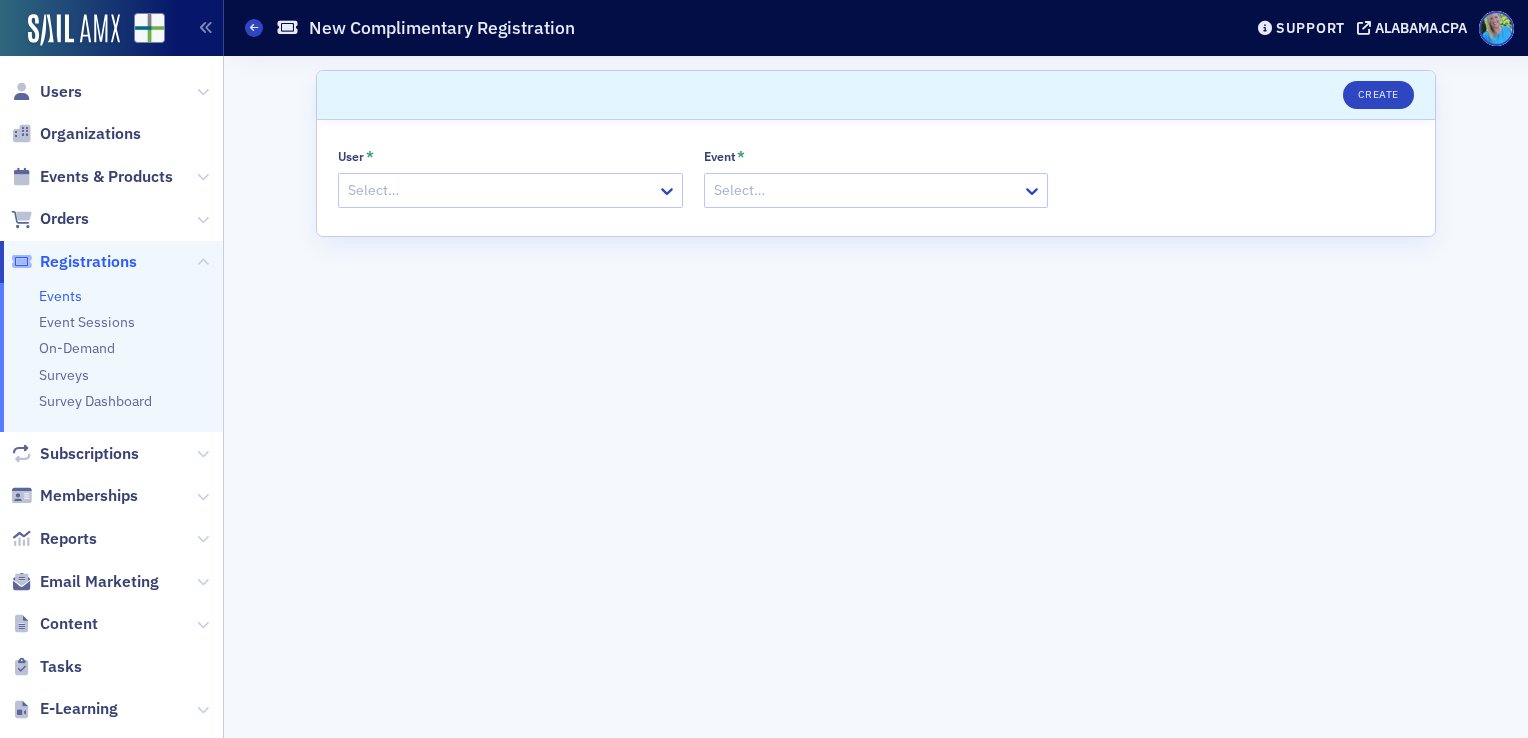 click on "Select…" 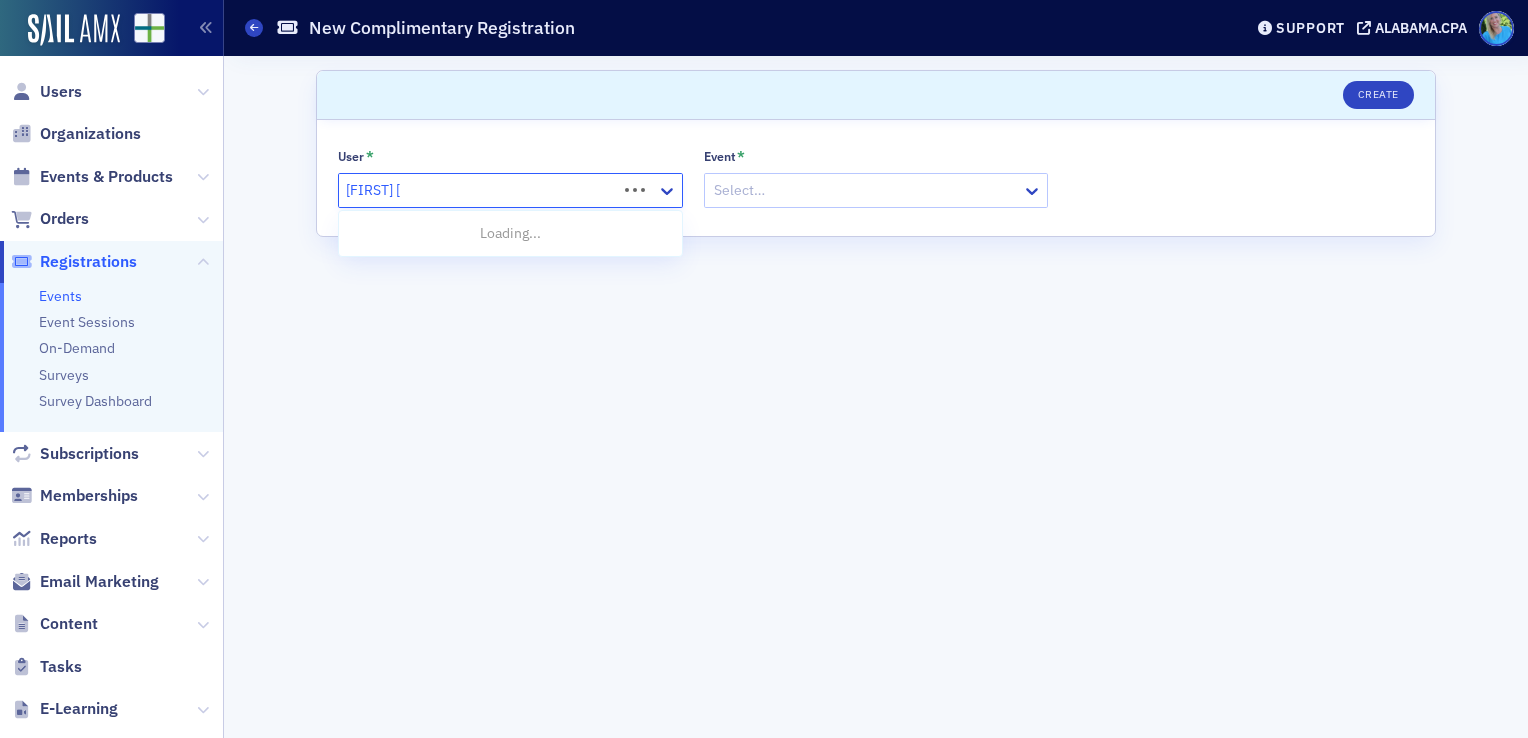 type on "[FIRST] [LAST]" 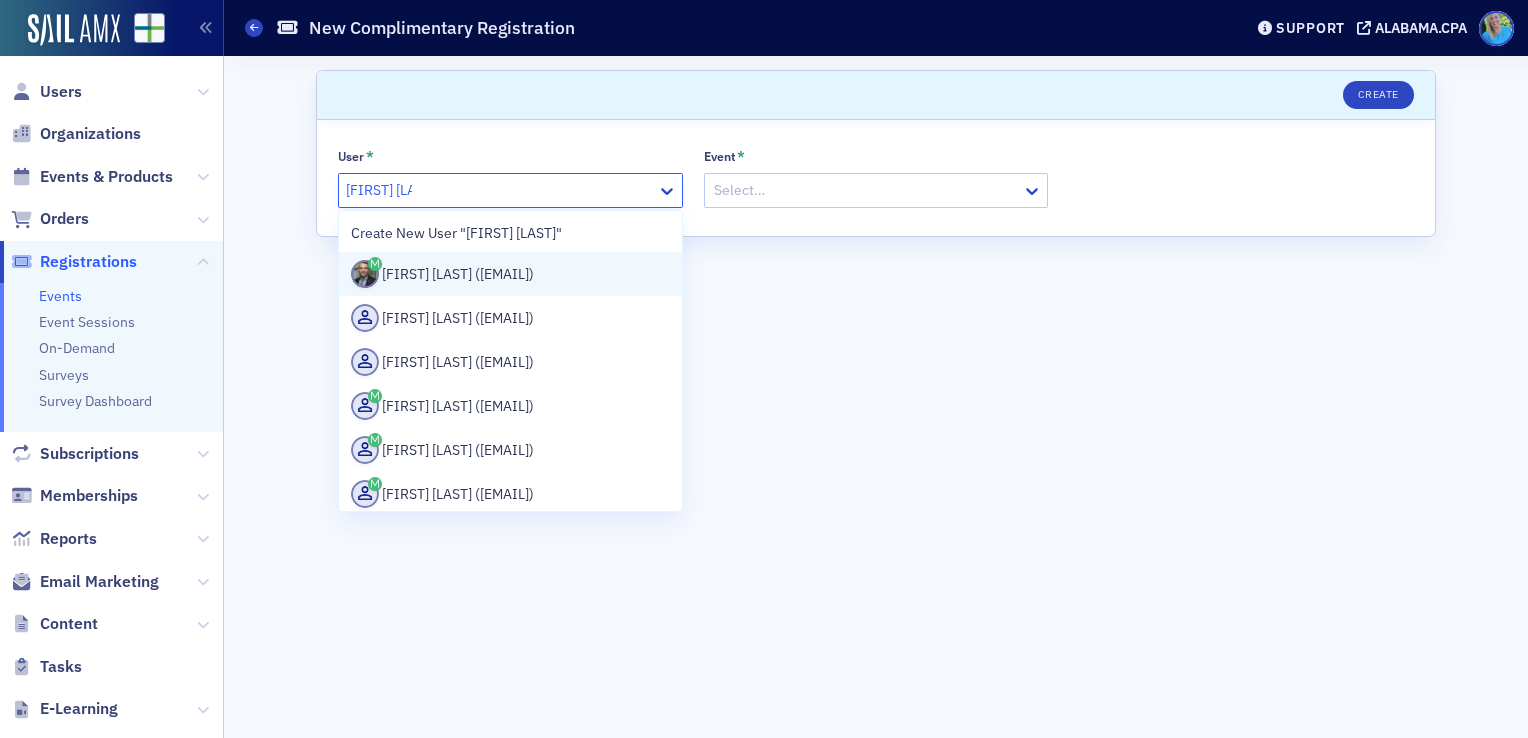 click on "[FIRST] [LAST] ([EMAIL])" at bounding box center (510, 274) 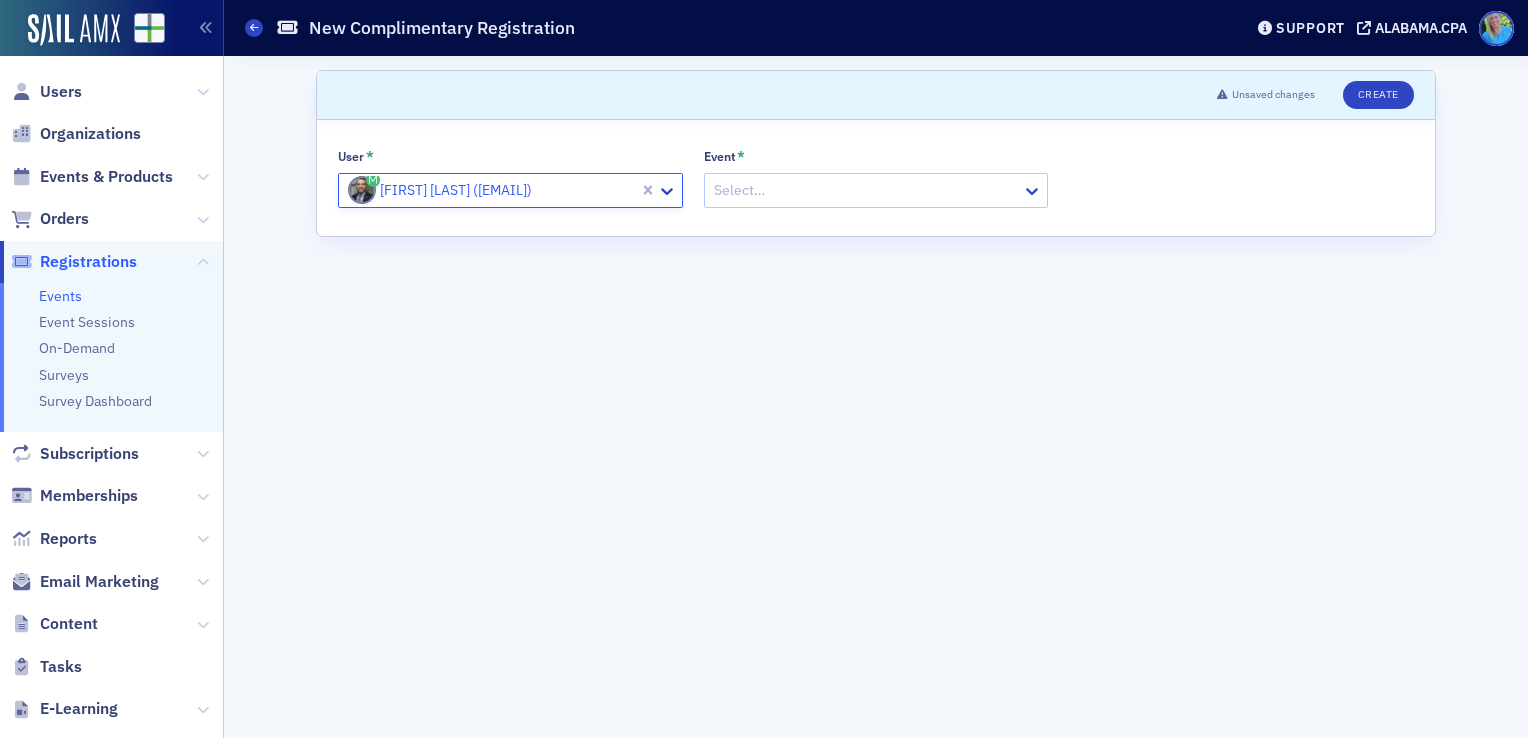 click 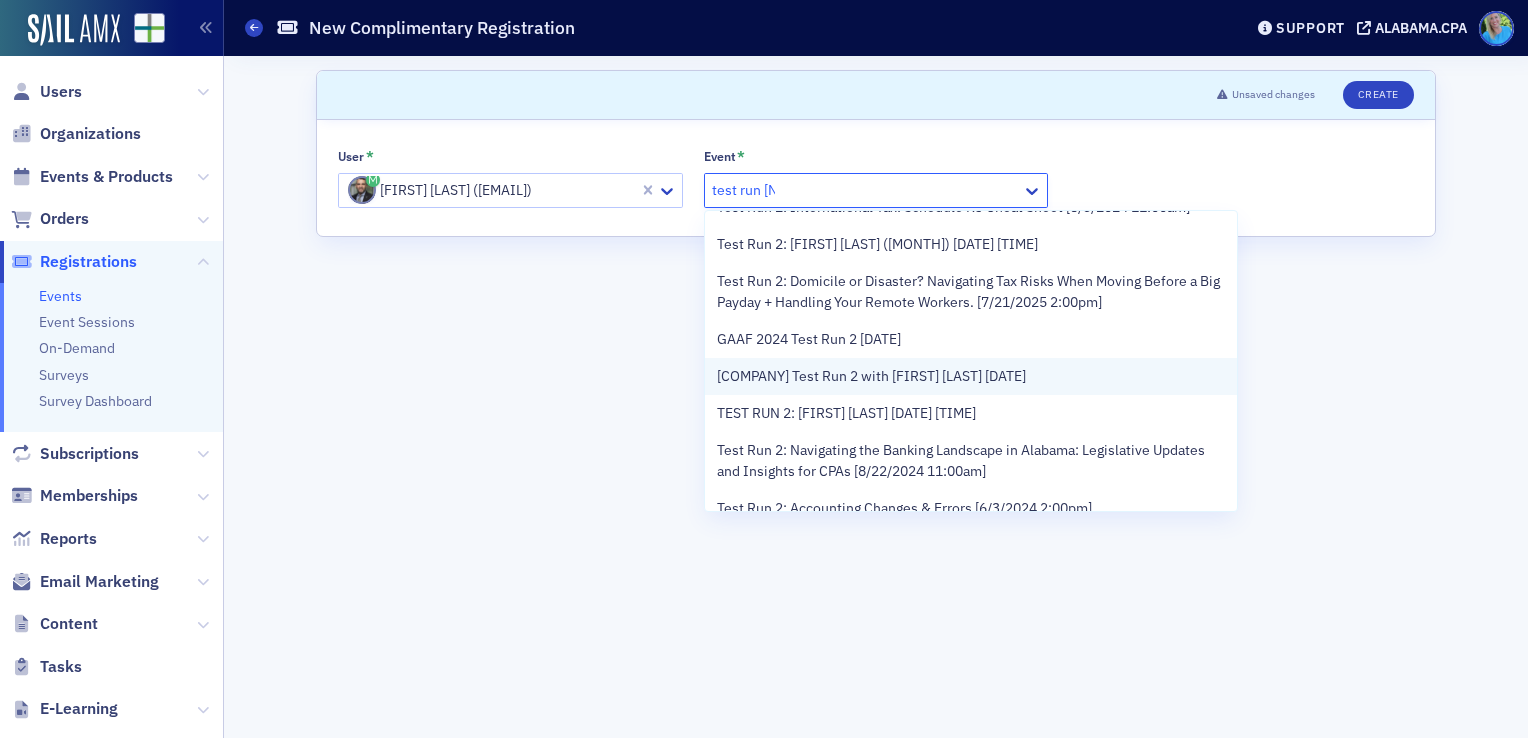 scroll, scrollTop: 0, scrollLeft: 0, axis: both 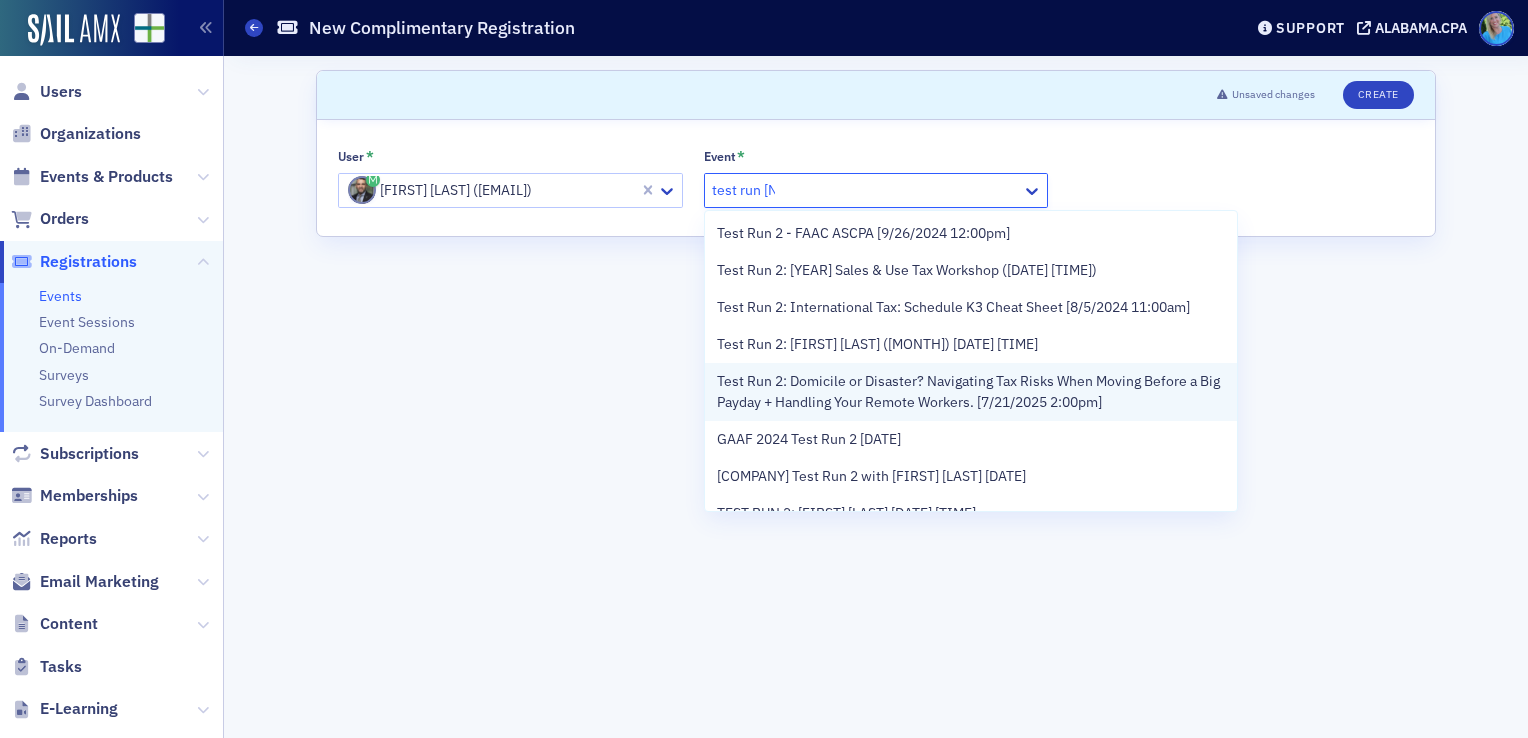 type on "test run" 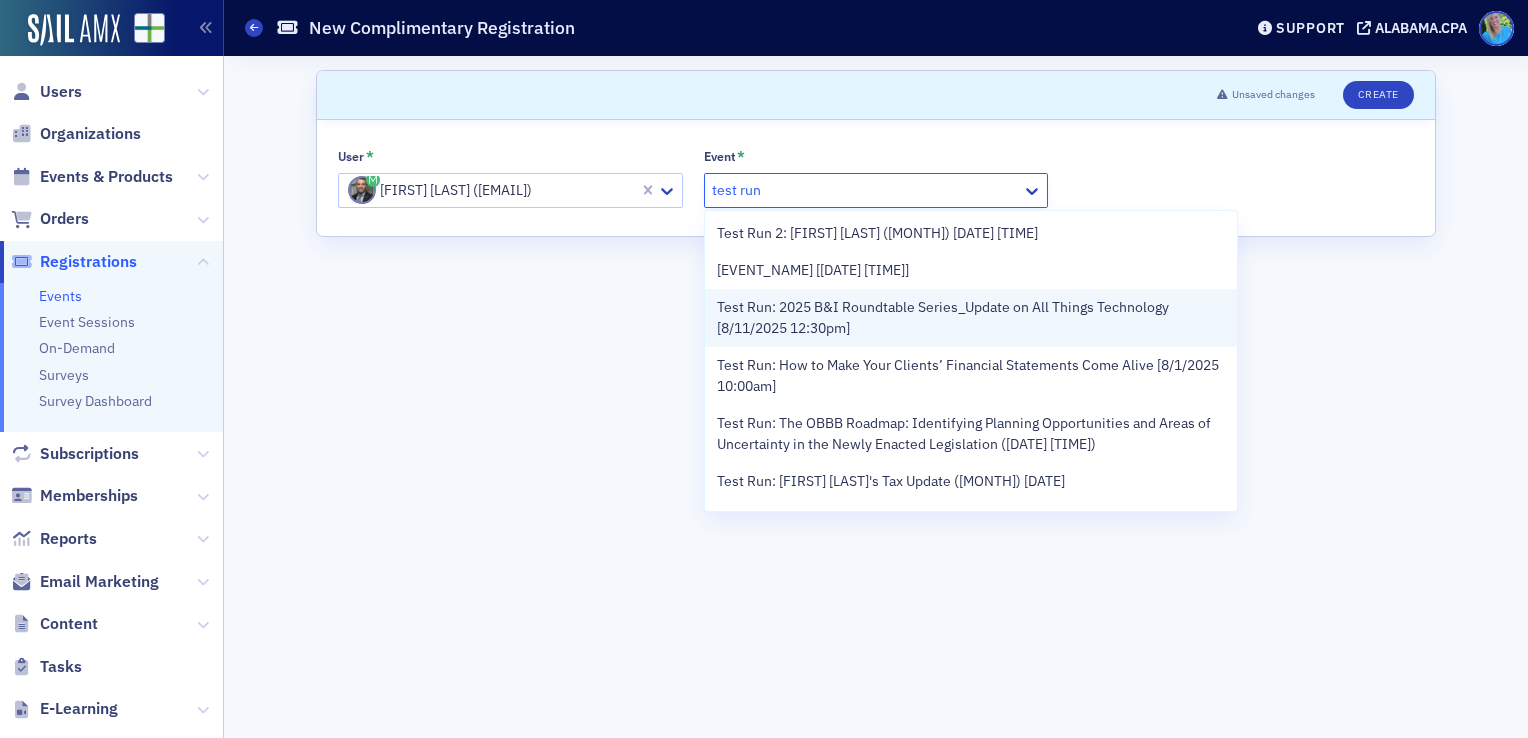 click on "Test Run: 2025 B&I Roundtable Series_Update on All Things Technology [8/11/2025 12:30pm]" at bounding box center [971, 318] 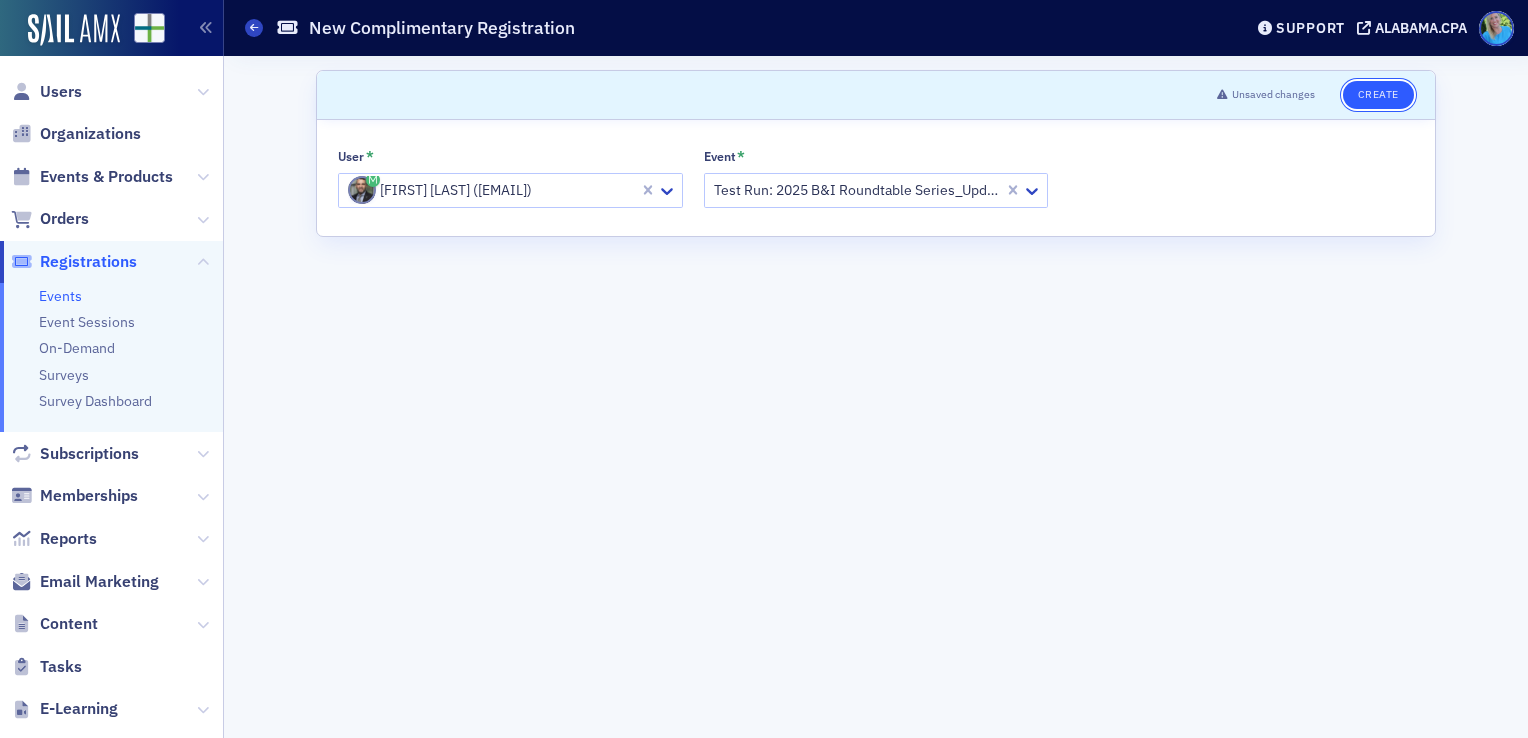 click on "Create" 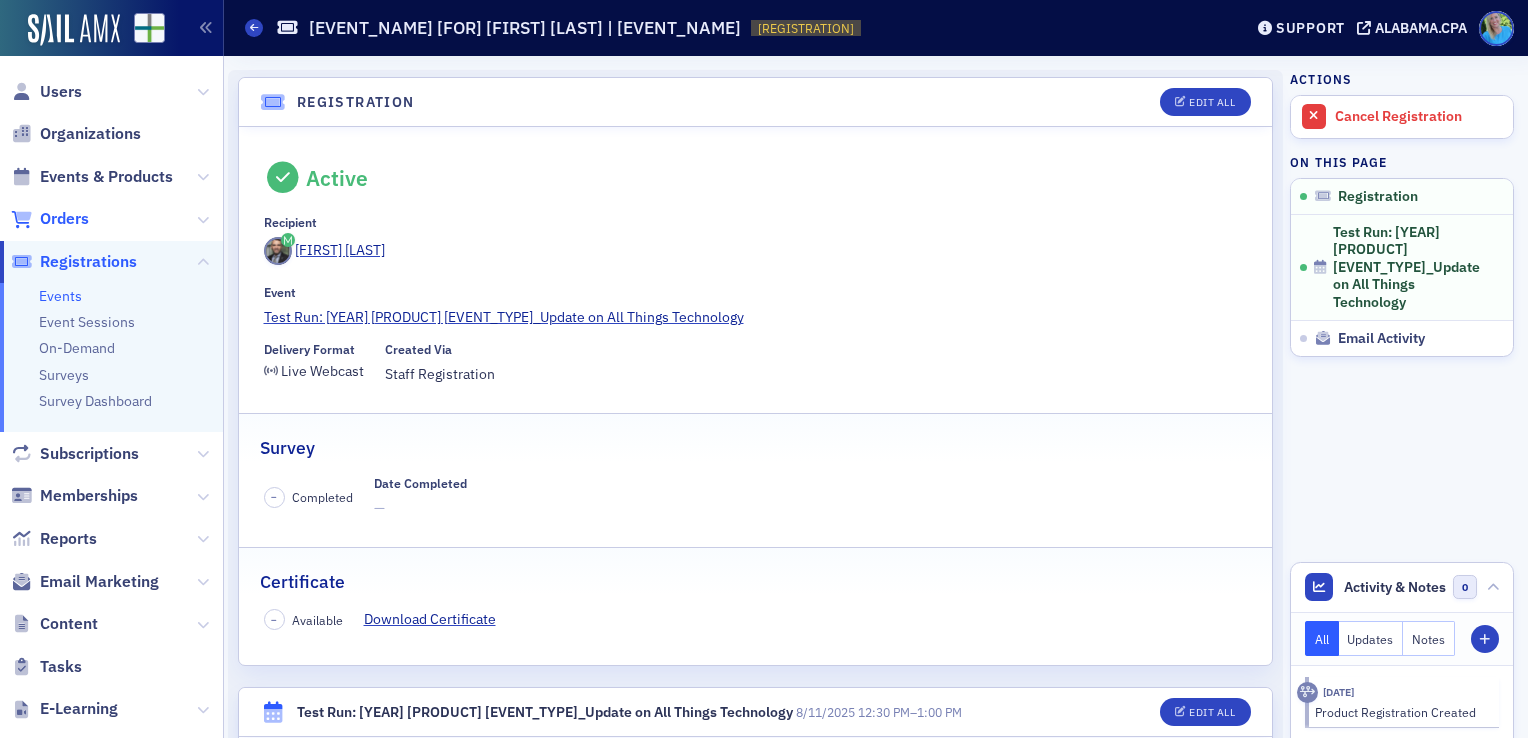 click on "Orders" 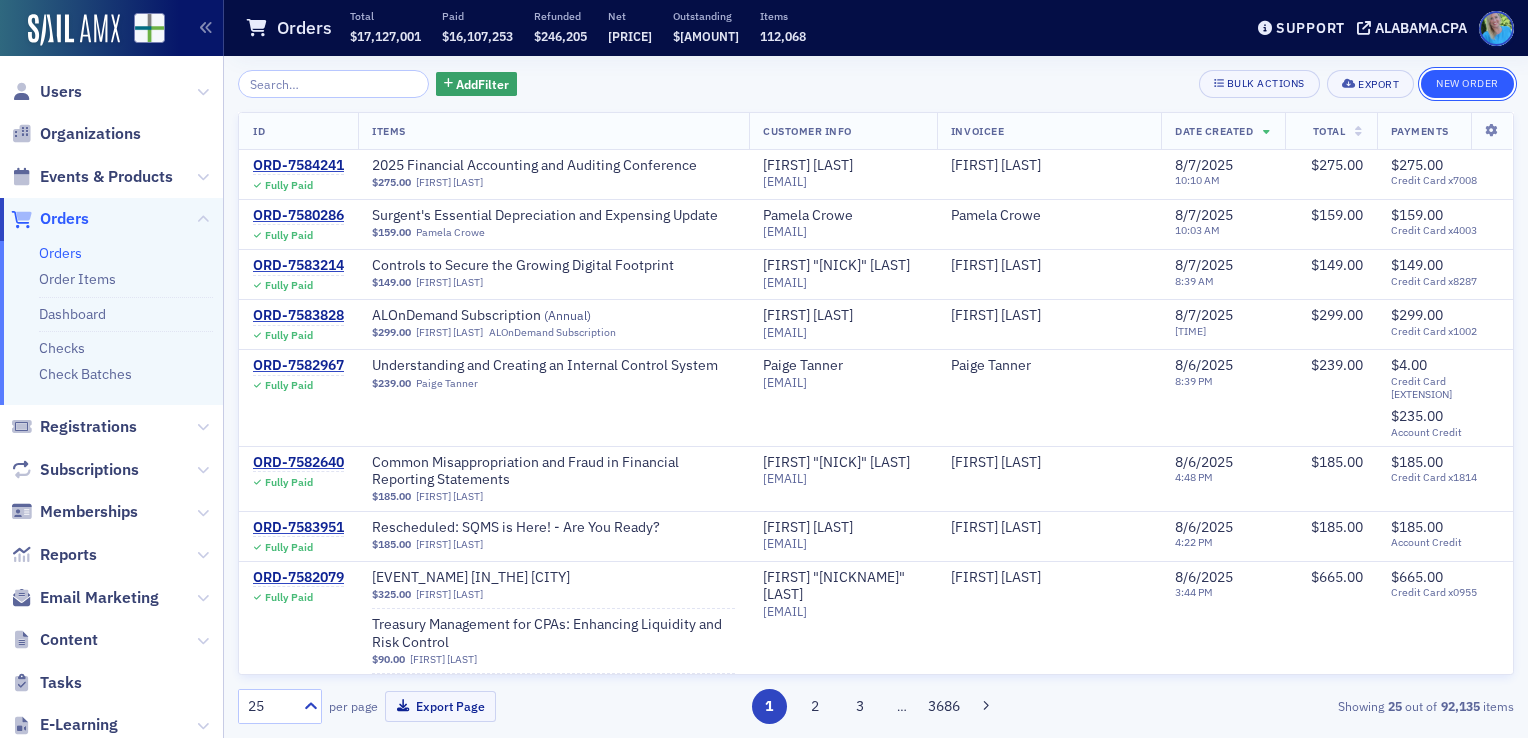 click on "New Order" 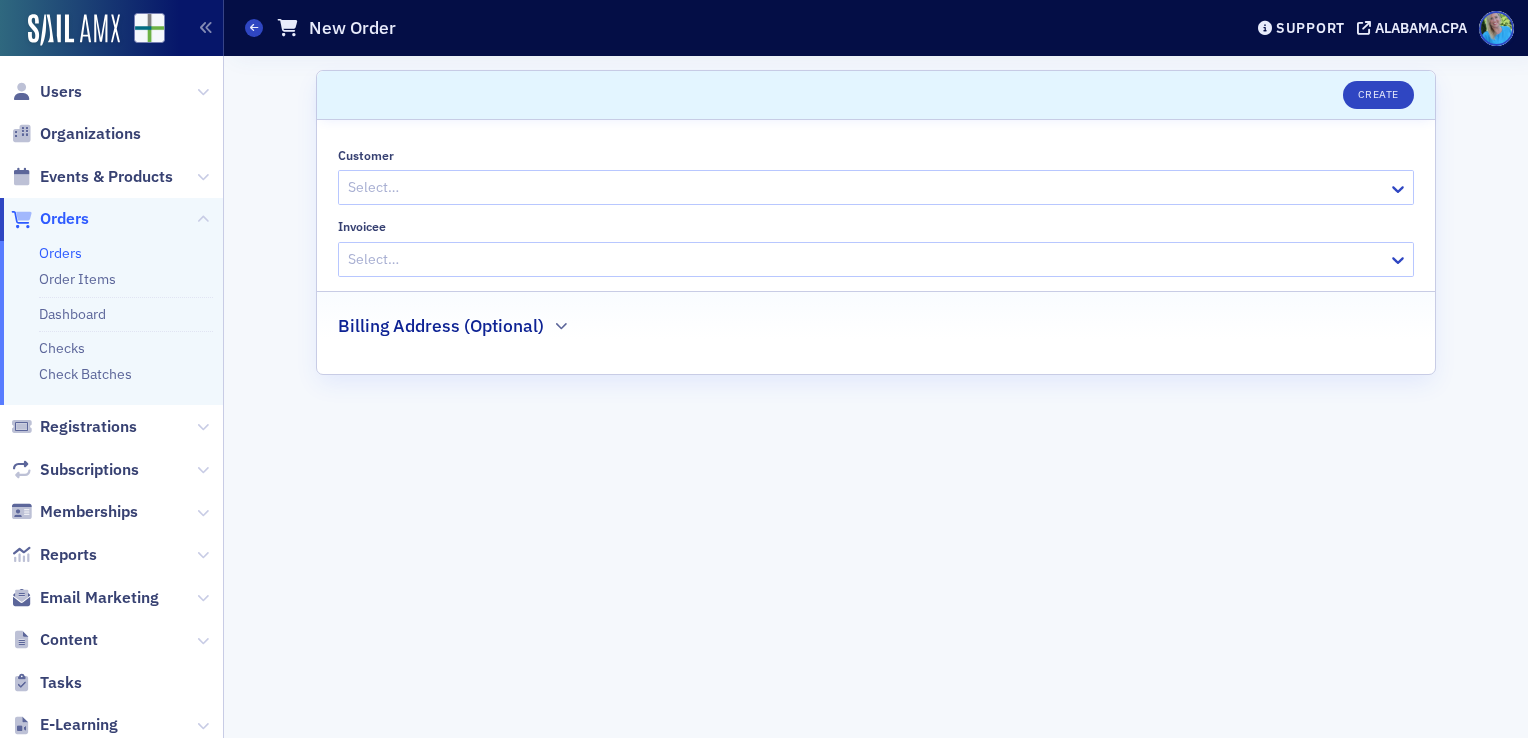 click 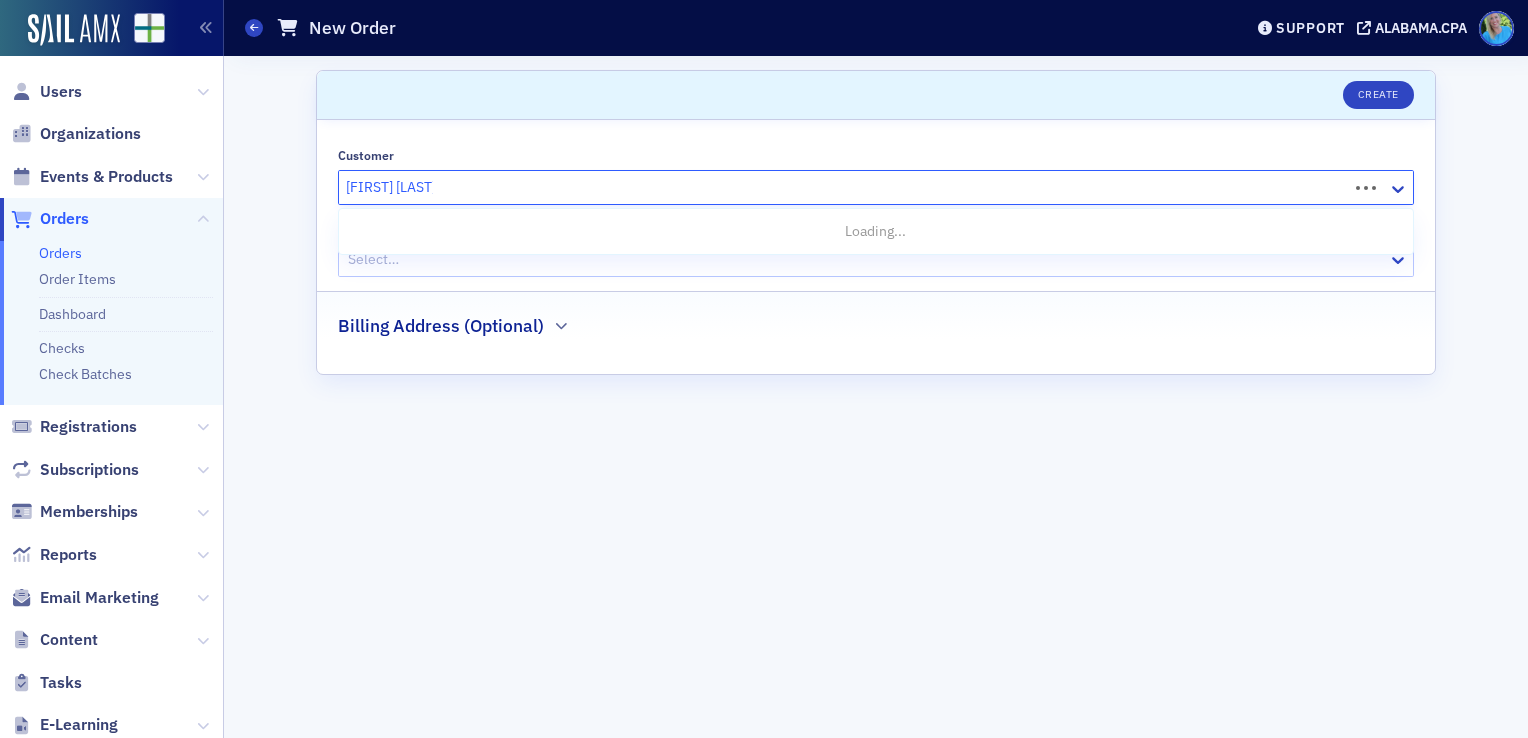 type on "[FIRST] [LAST]" 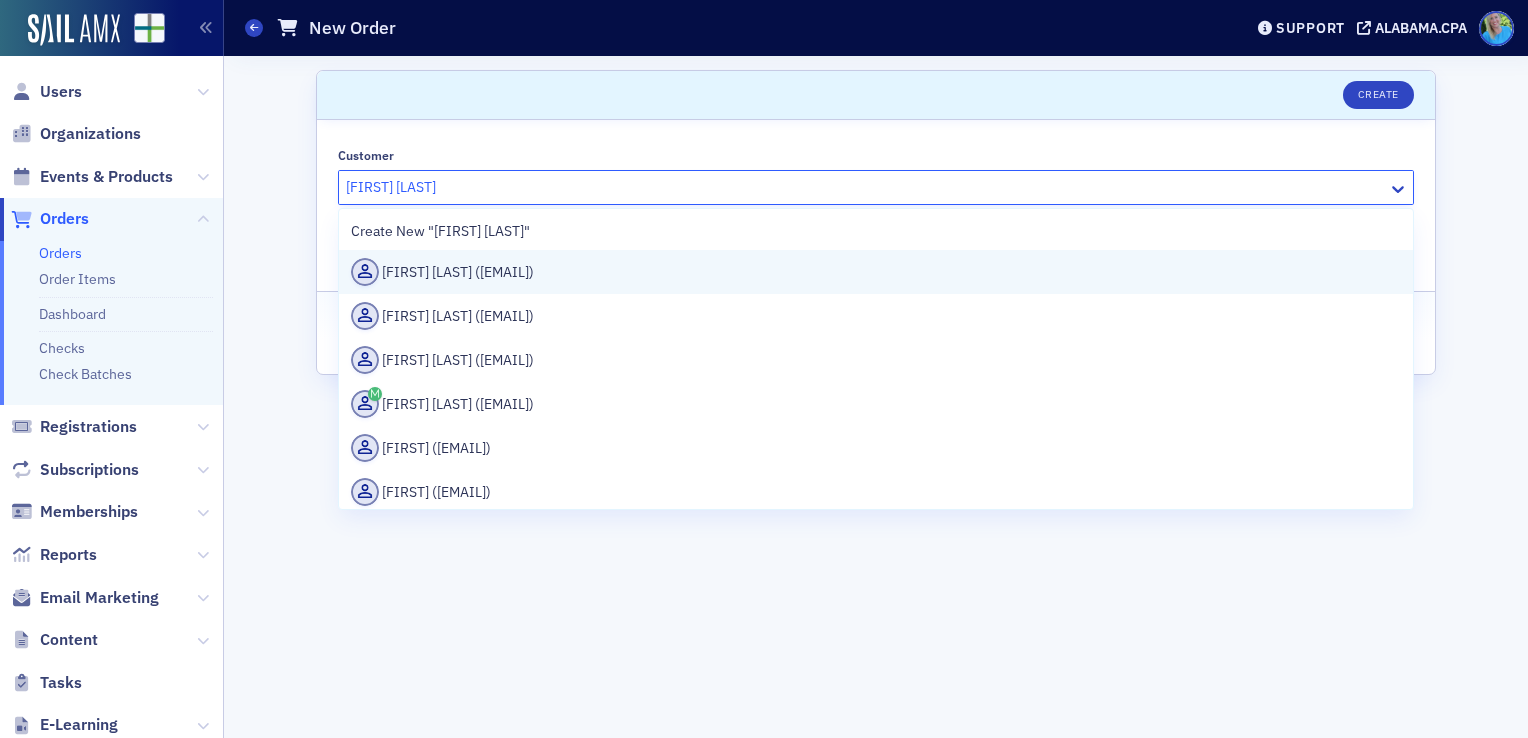 click on "[FIRST] [LAST] ([EMAIL])" at bounding box center [876, 272] 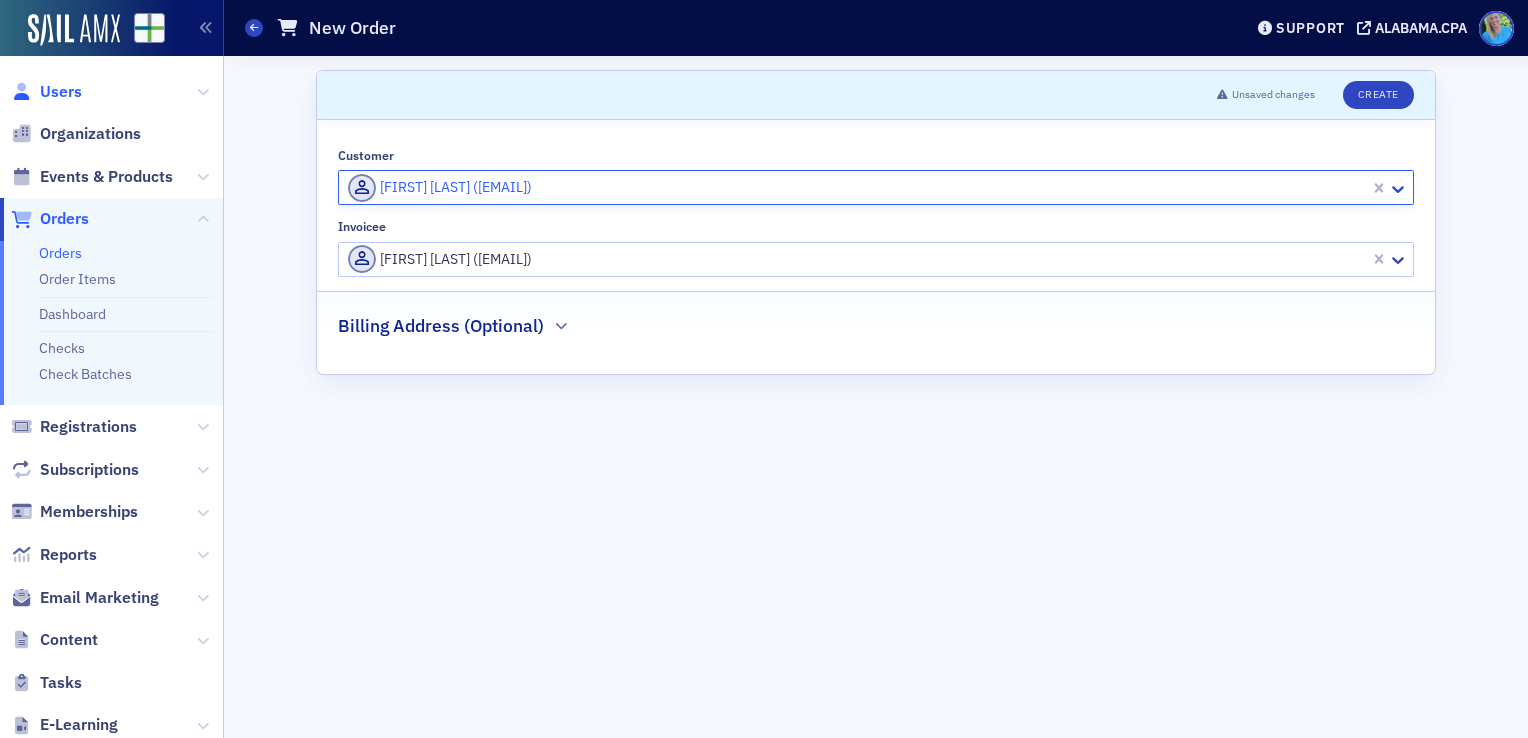 click on "Users" 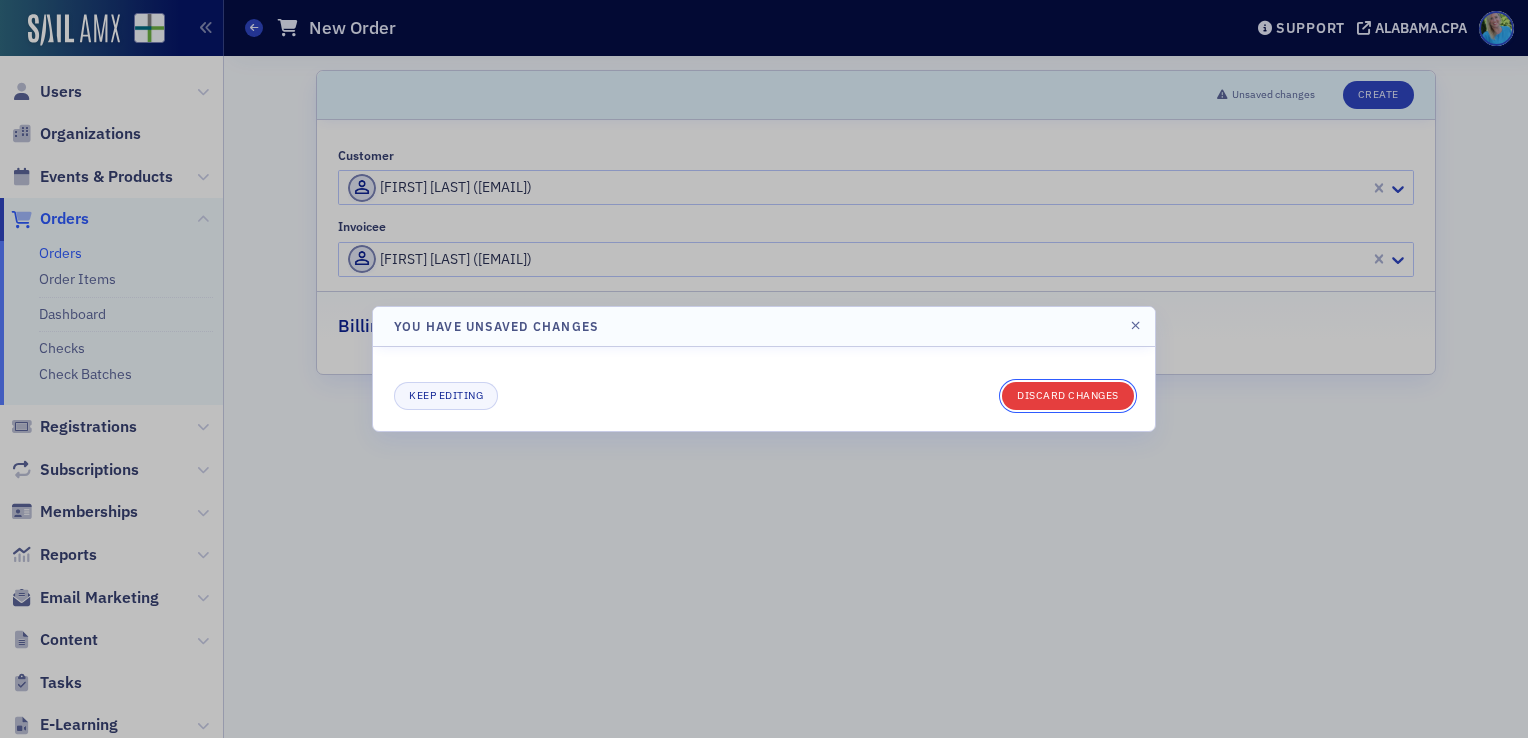 click on "Discard changes" at bounding box center [1068, 396] 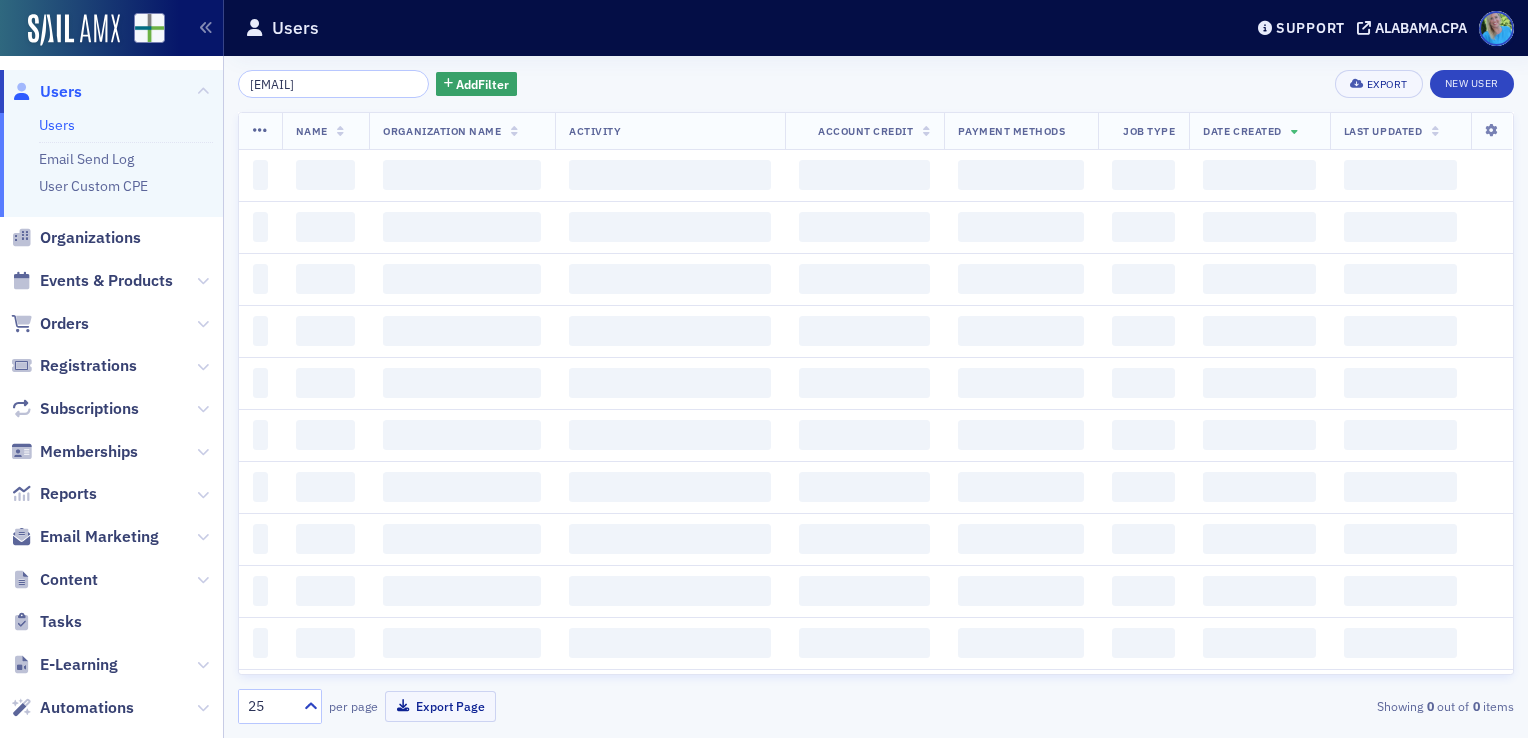 click on "[EMAIL]" 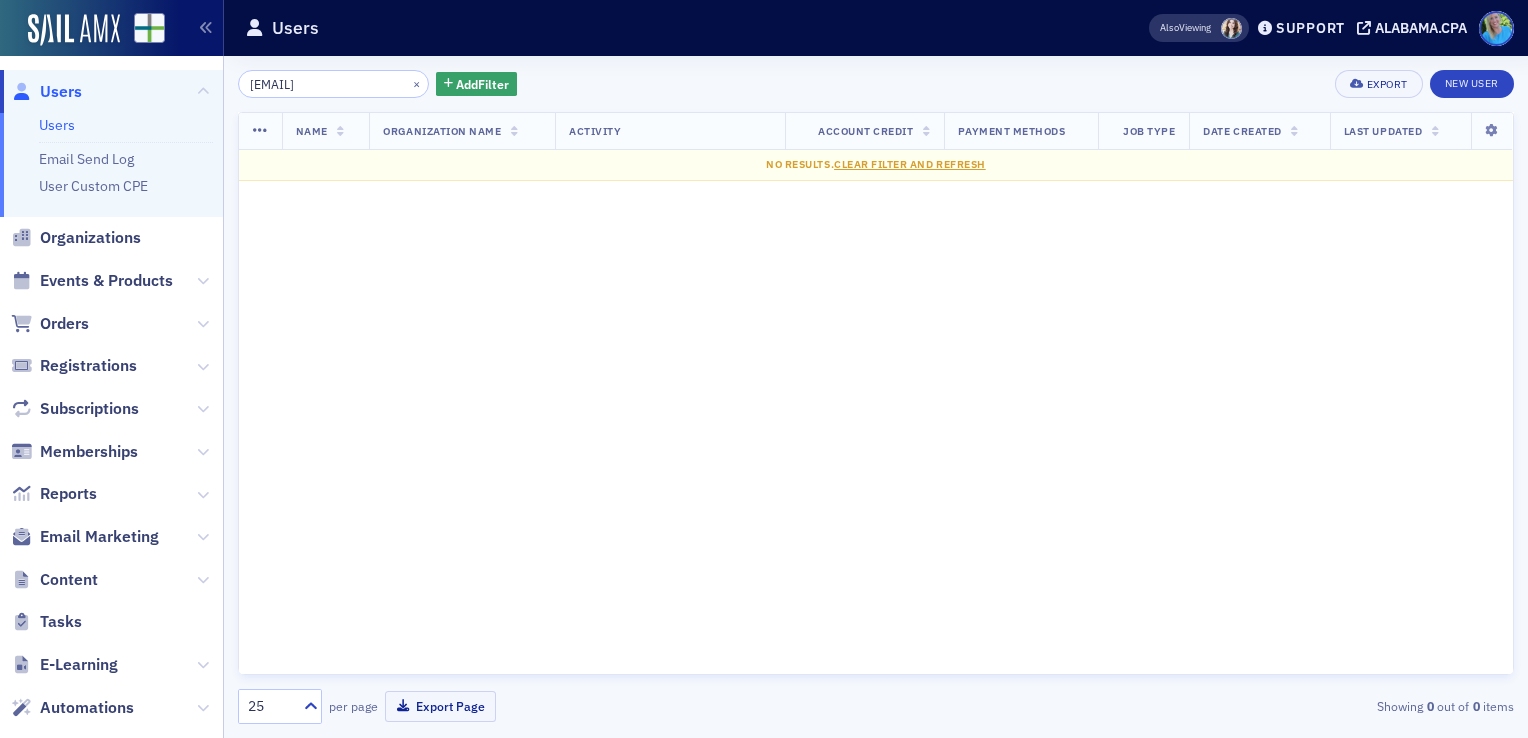 click on "[EMAIL]" 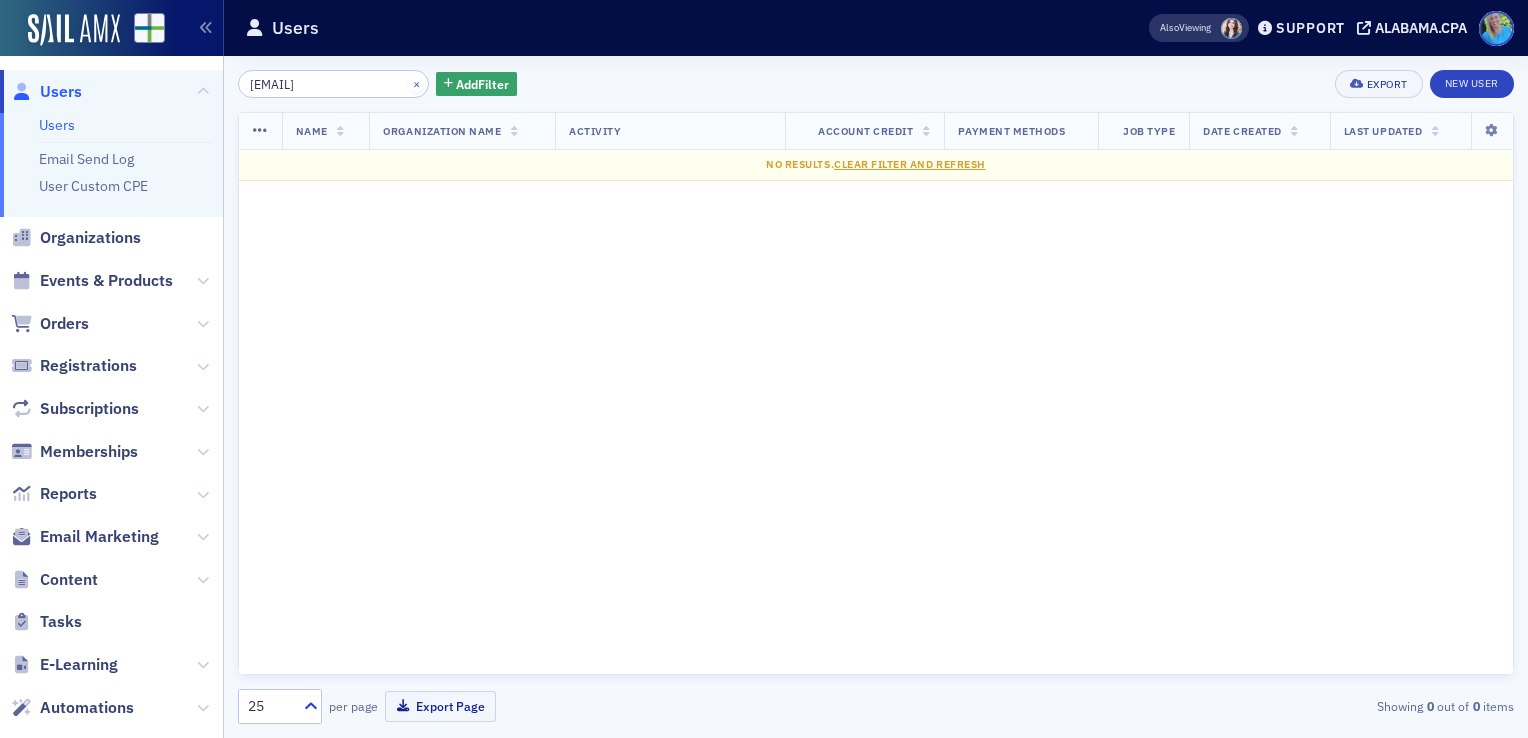 type on "[EMAIL]" 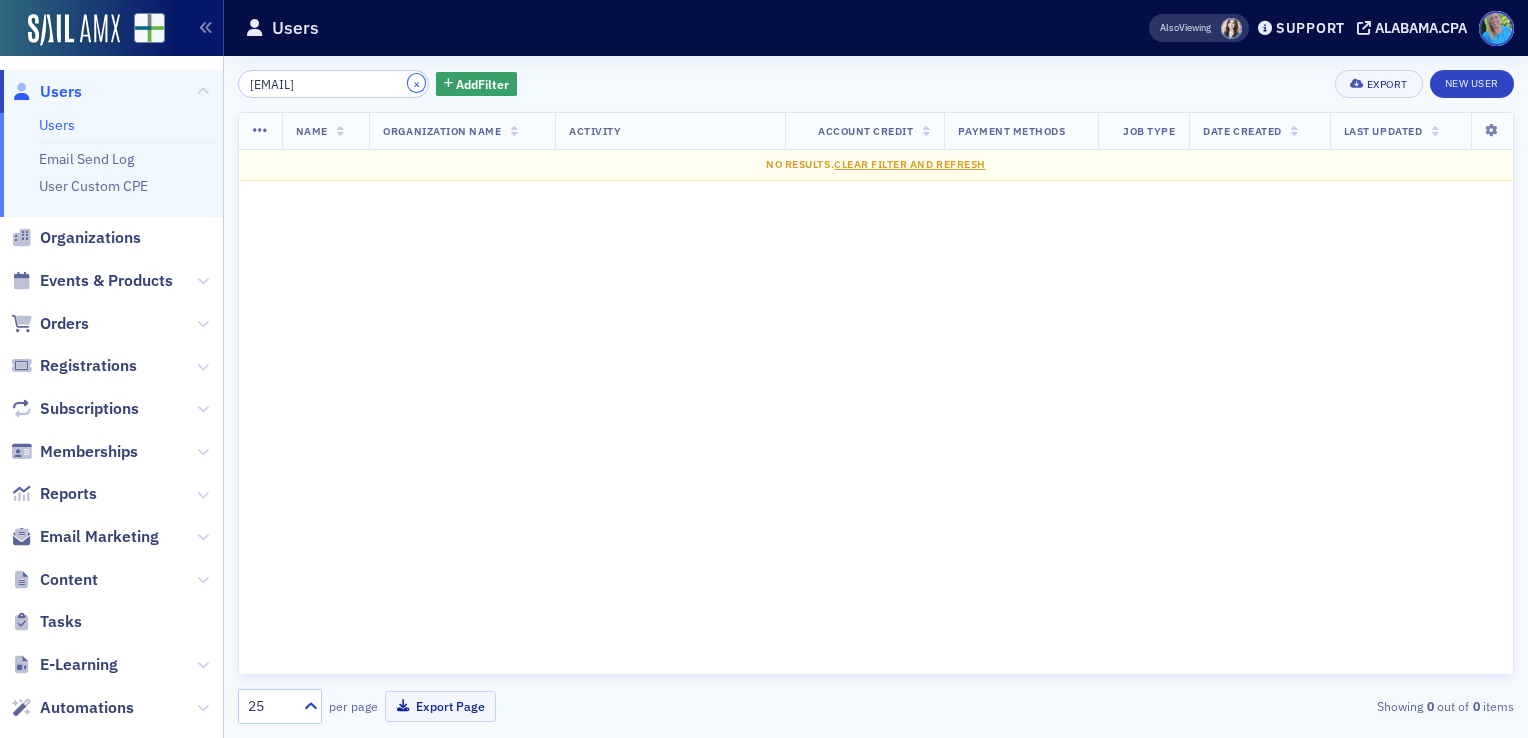 scroll, scrollTop: 0, scrollLeft: 0, axis: both 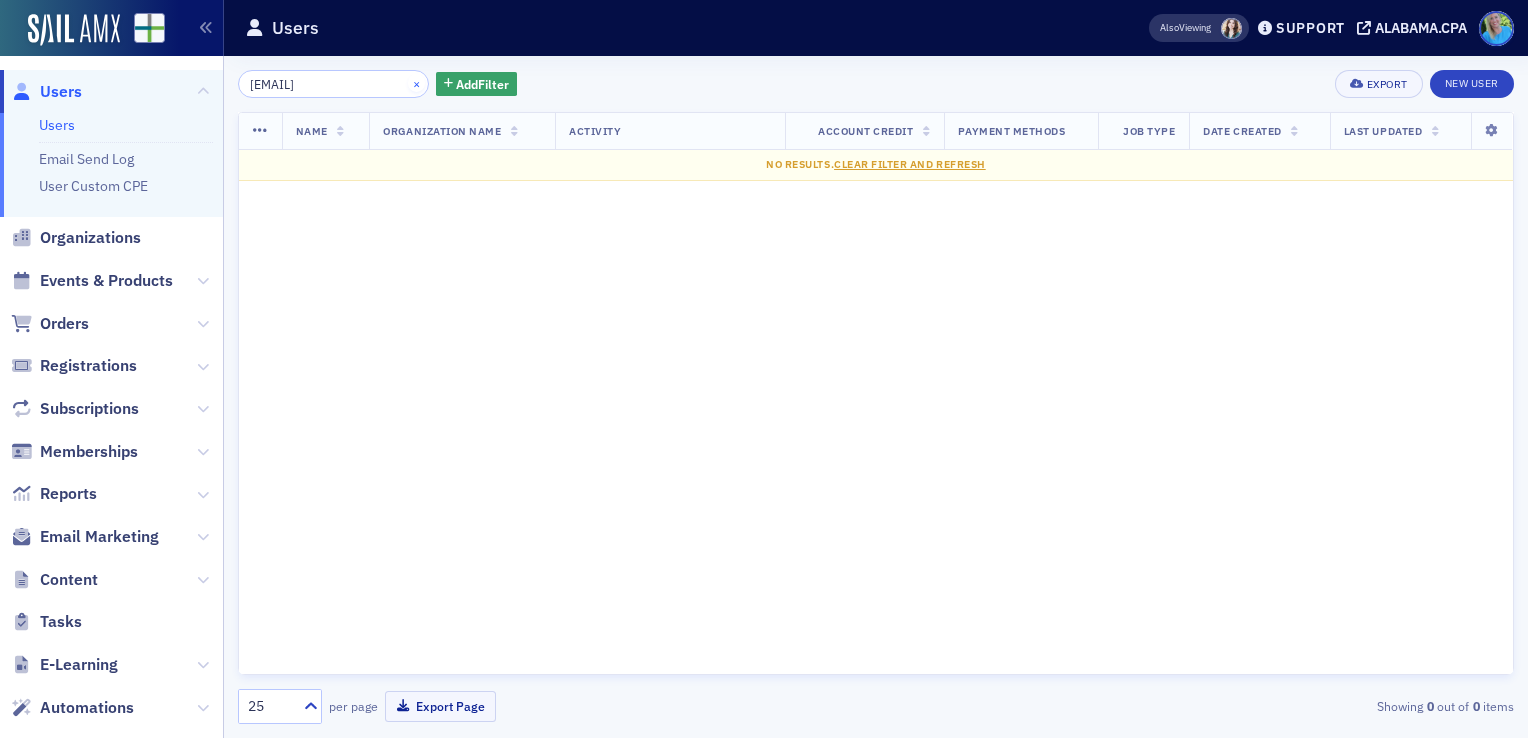 type 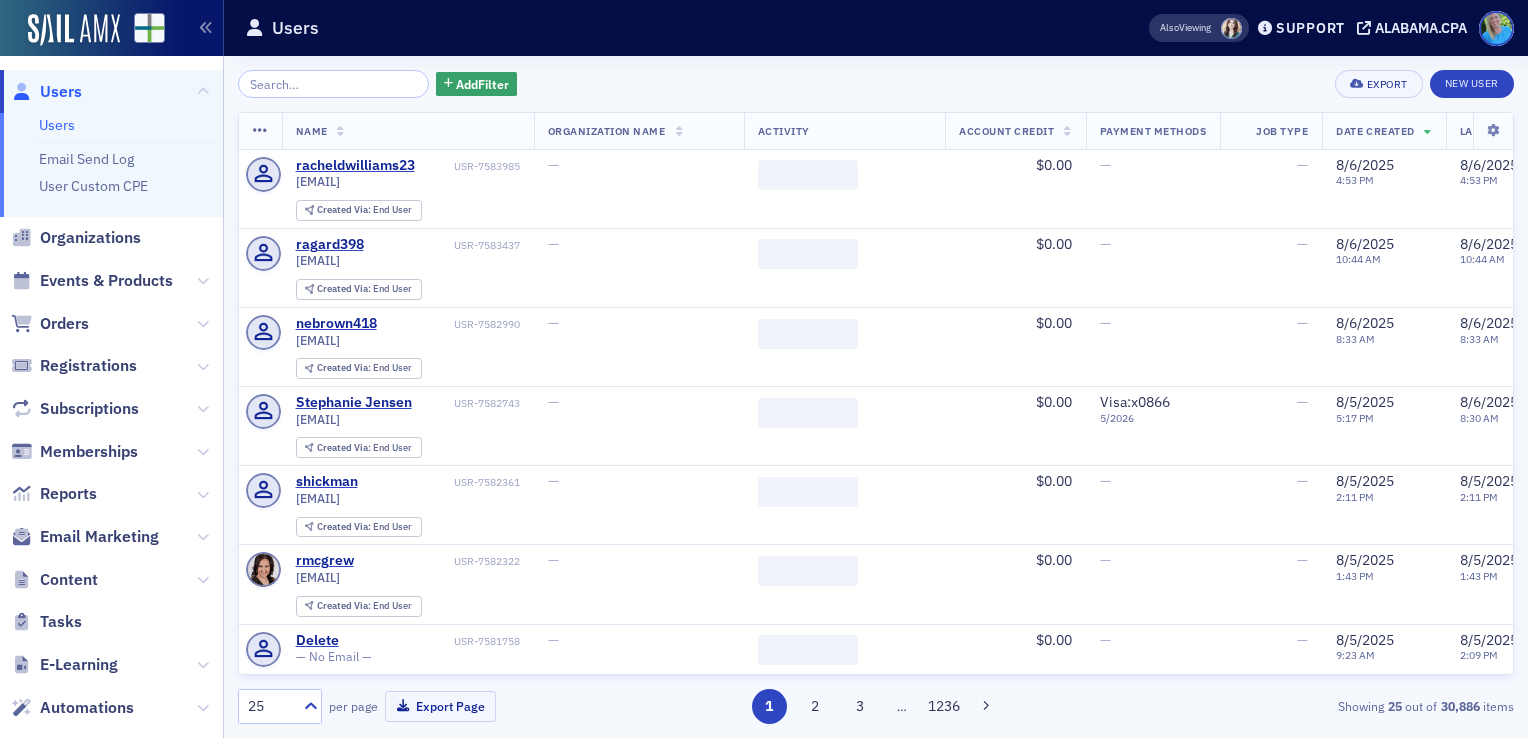 click on "Users" 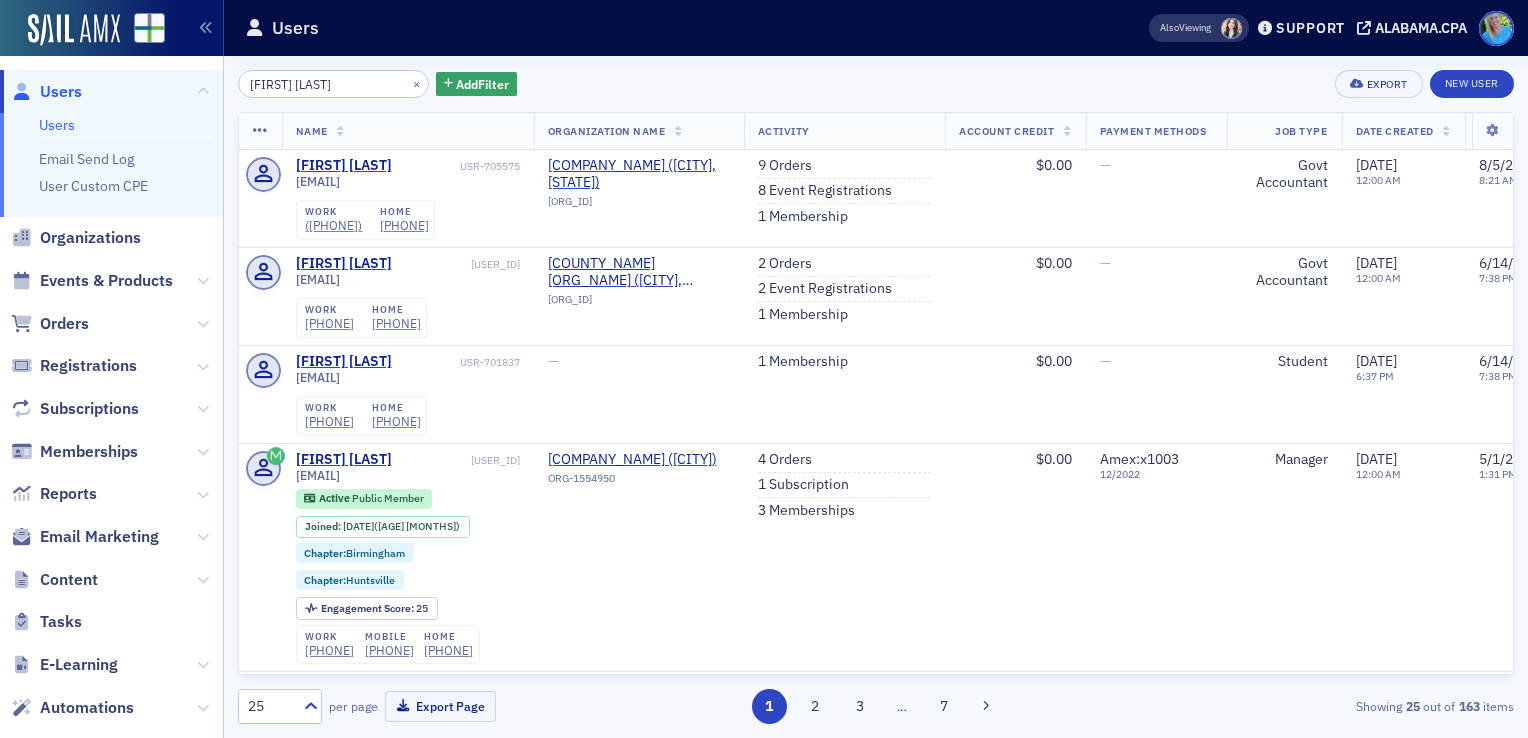 type on "[FIRST] [LAST]" 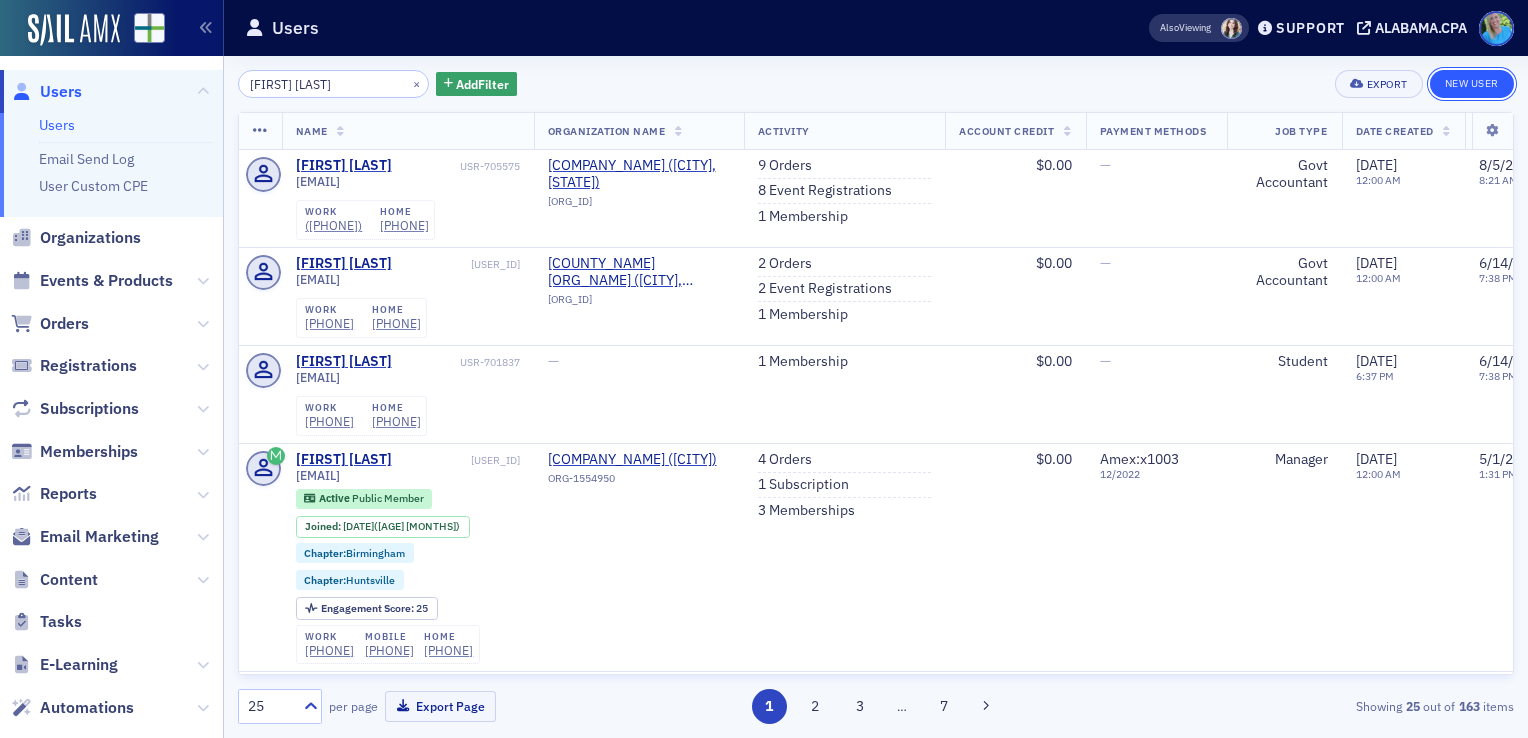 click on "New User" 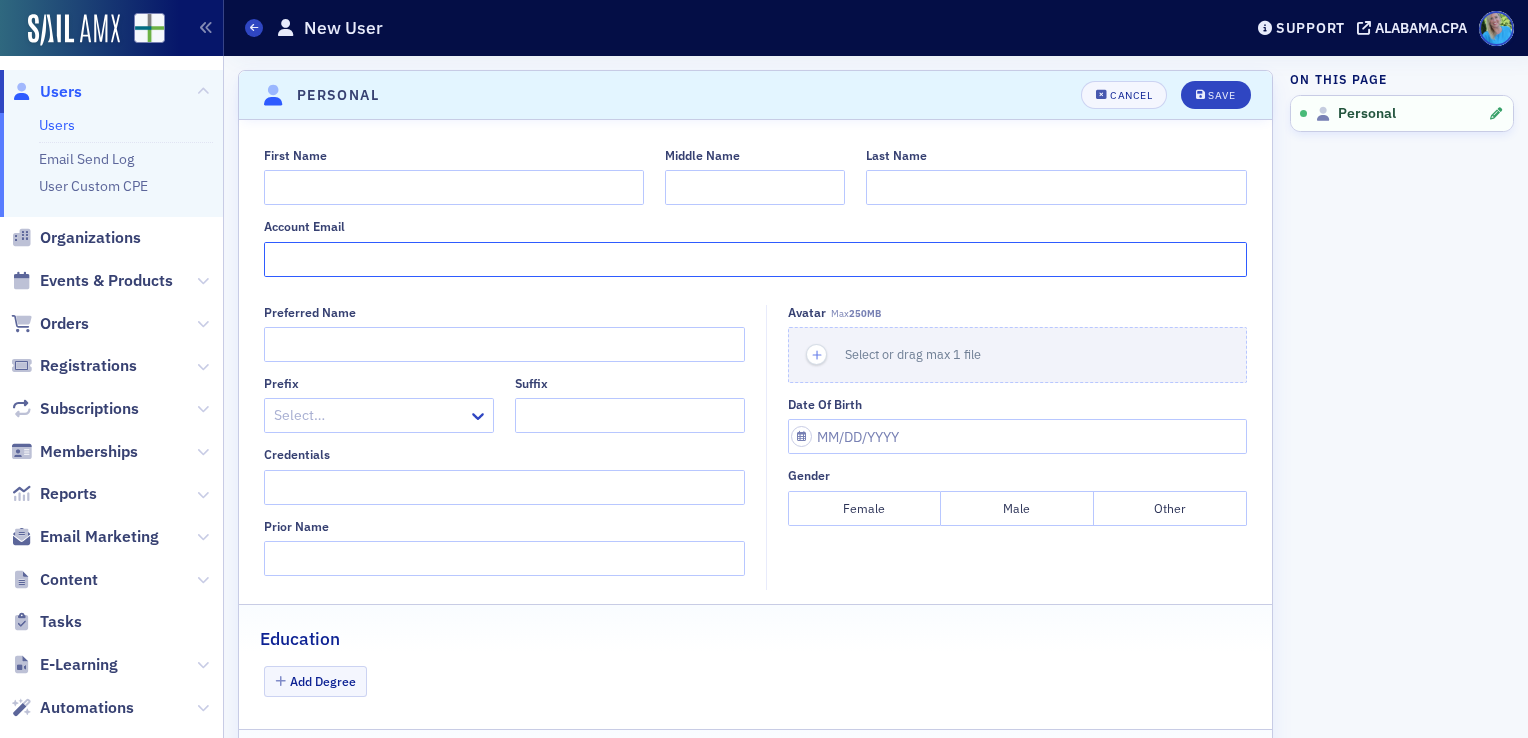 click on "Account Email" 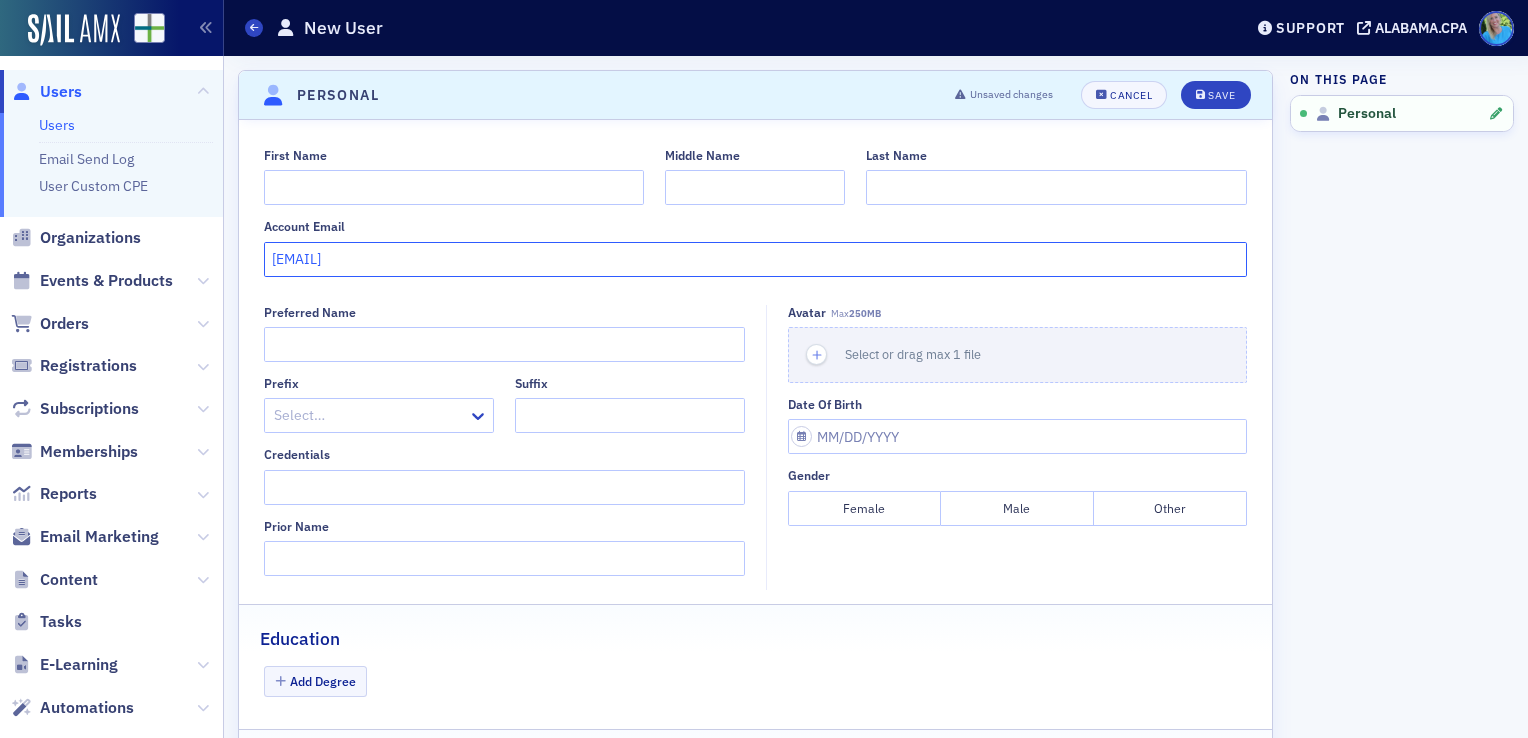 type on "[EMAIL]" 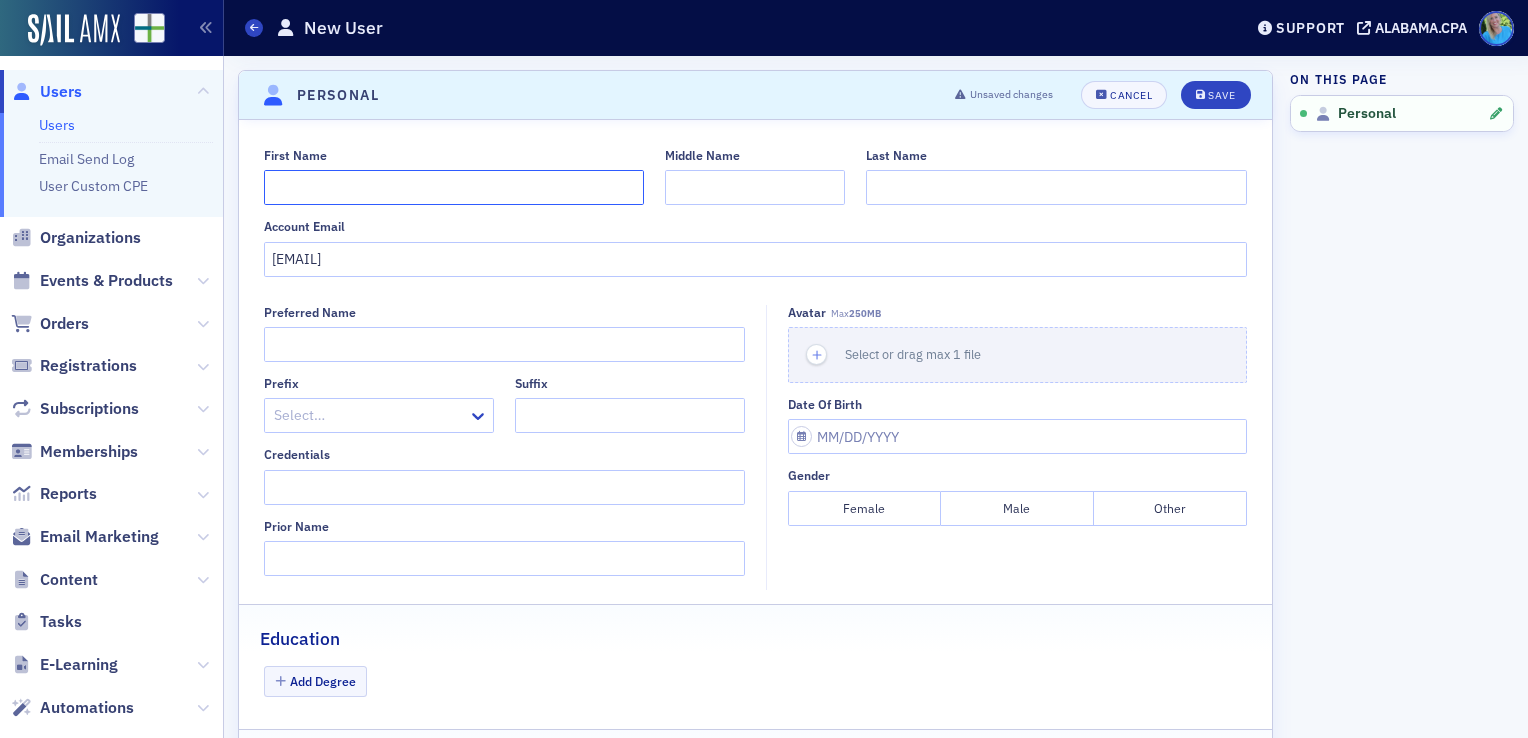 click on "First Name" 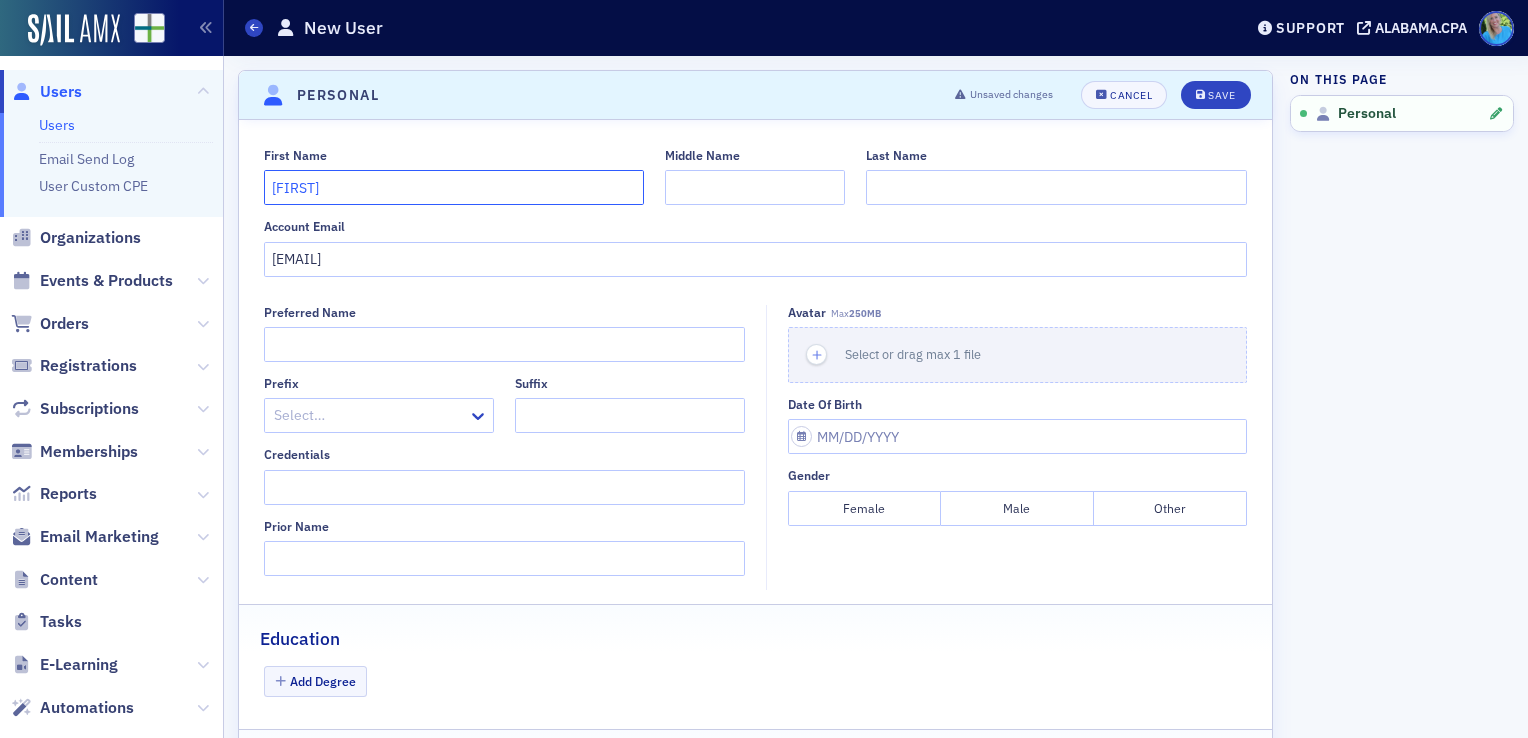 type on "[FIRST]" 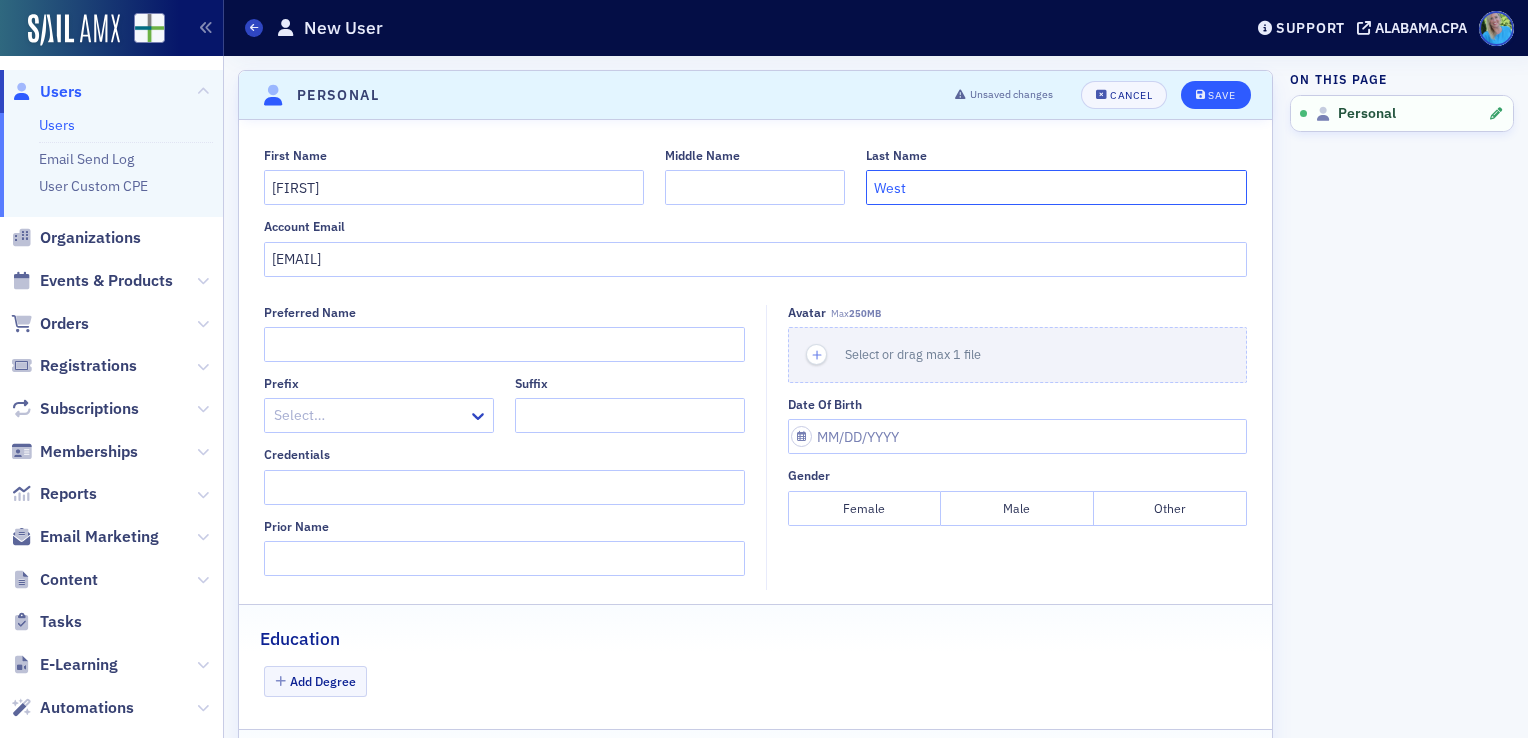 type on "West" 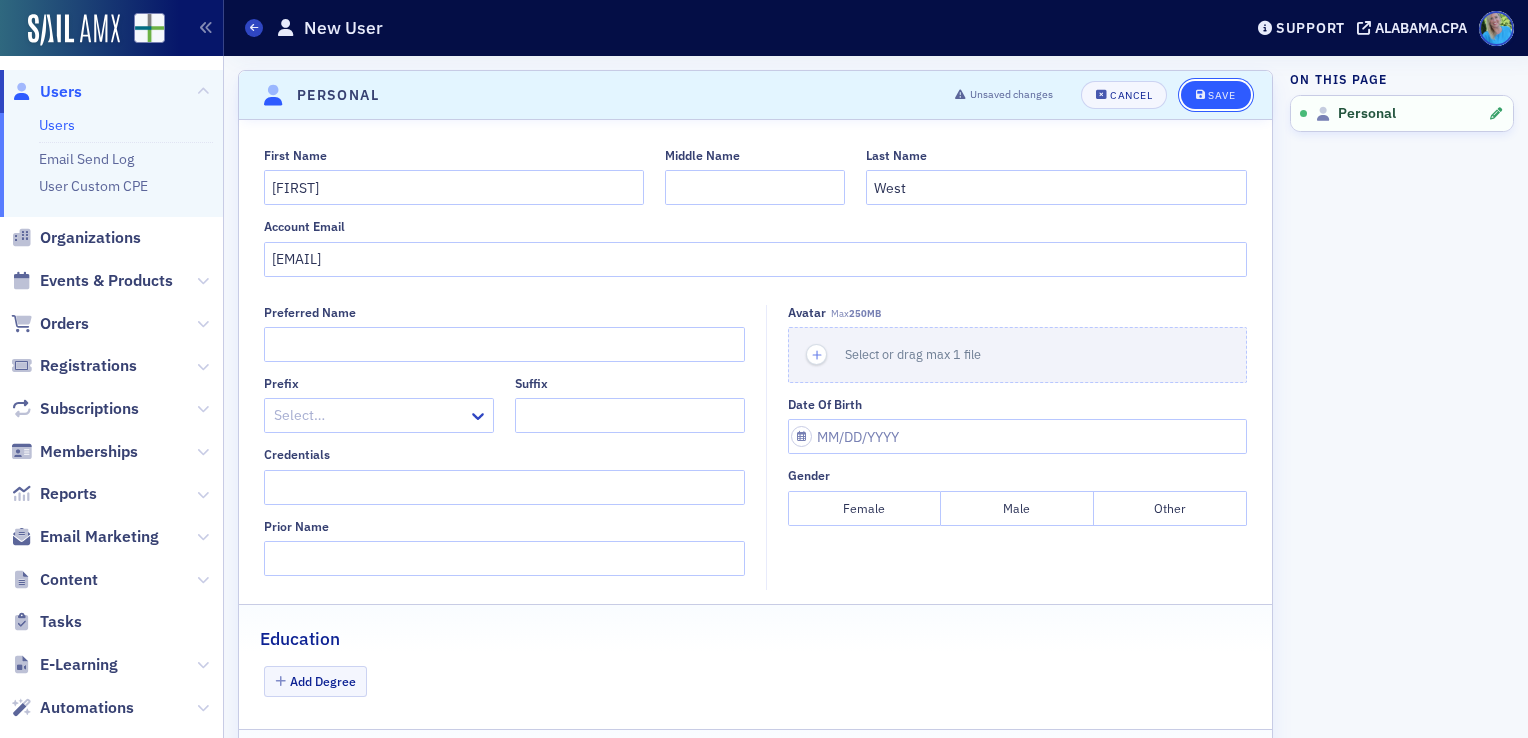 click on "Save" 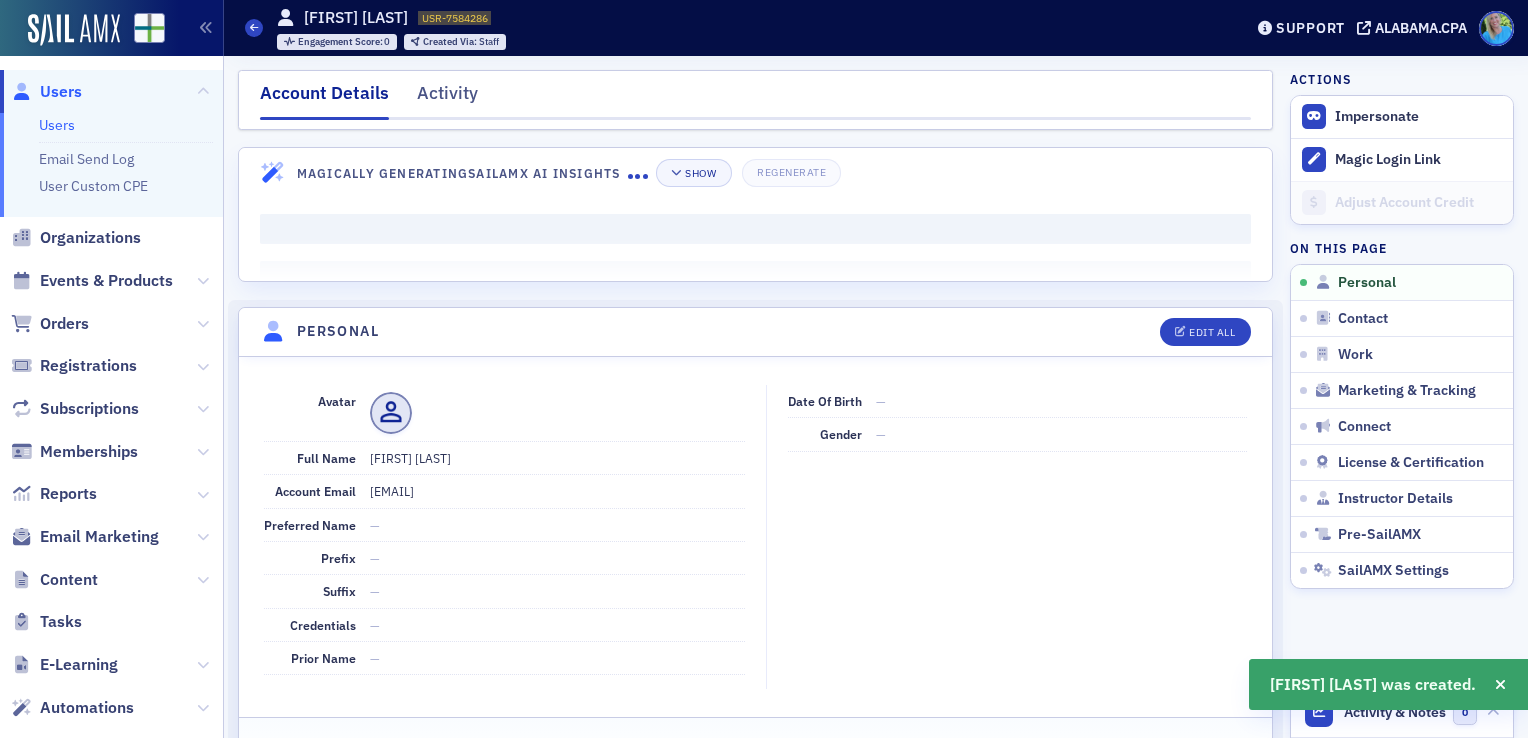 scroll, scrollTop: 240, scrollLeft: 0, axis: vertical 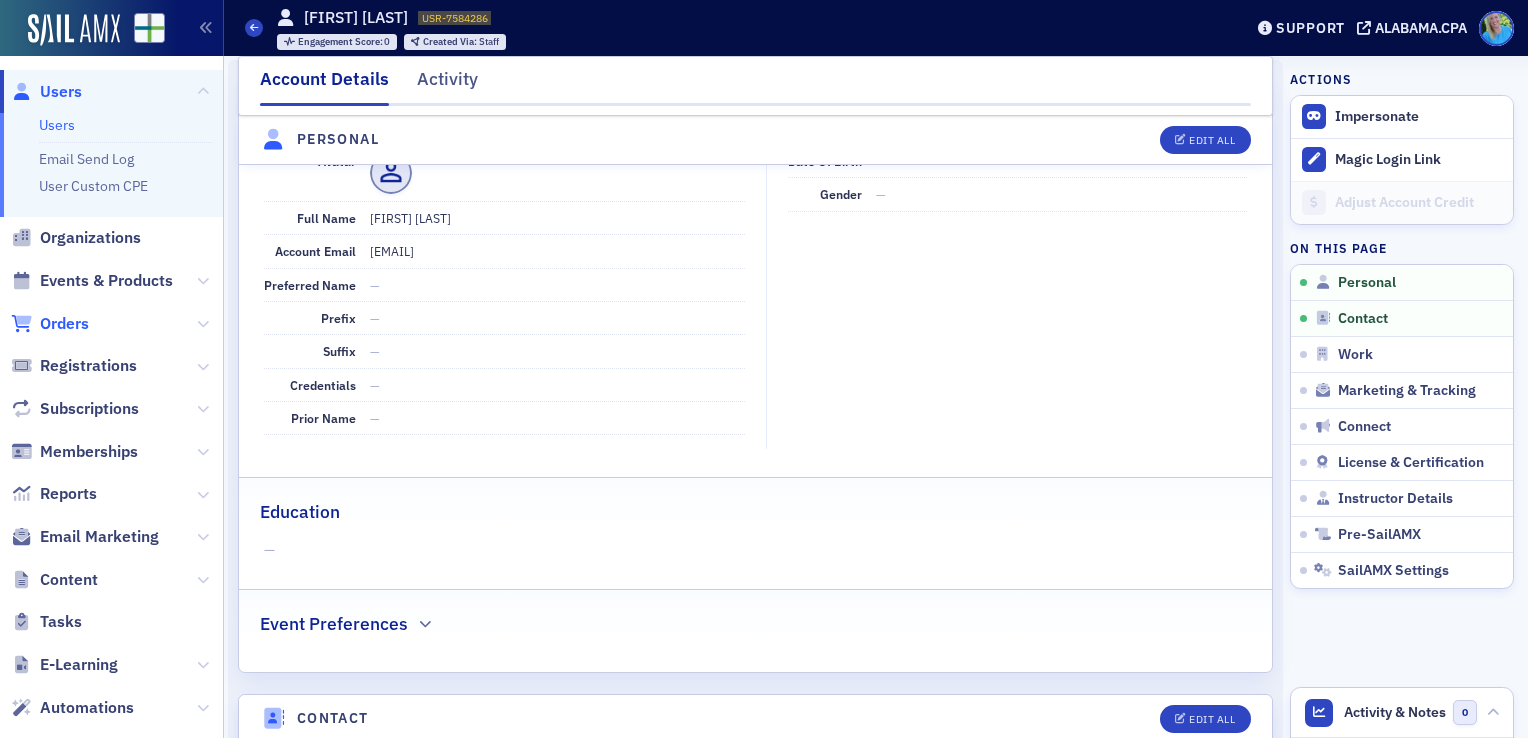 click on "Orders" 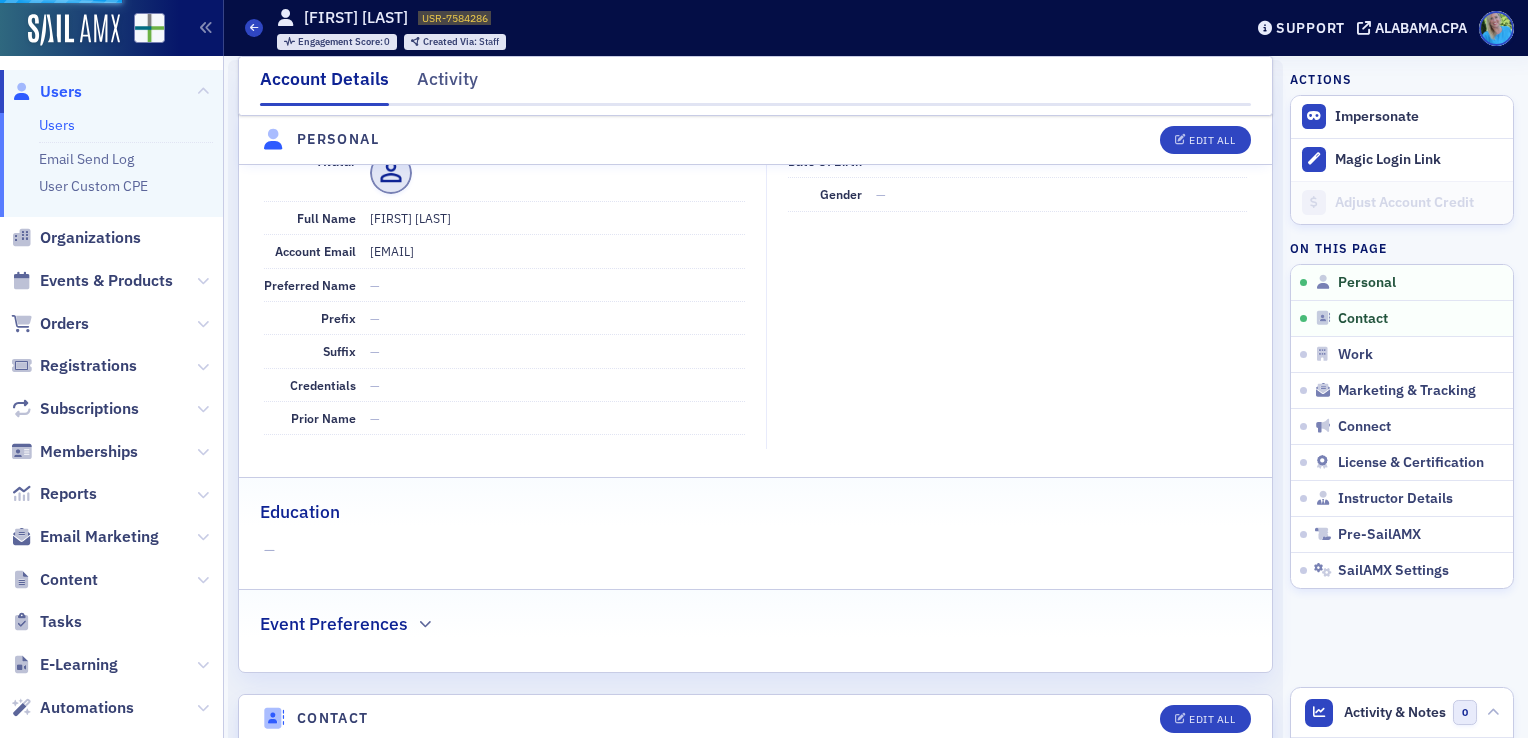 scroll, scrollTop: 0, scrollLeft: 0, axis: both 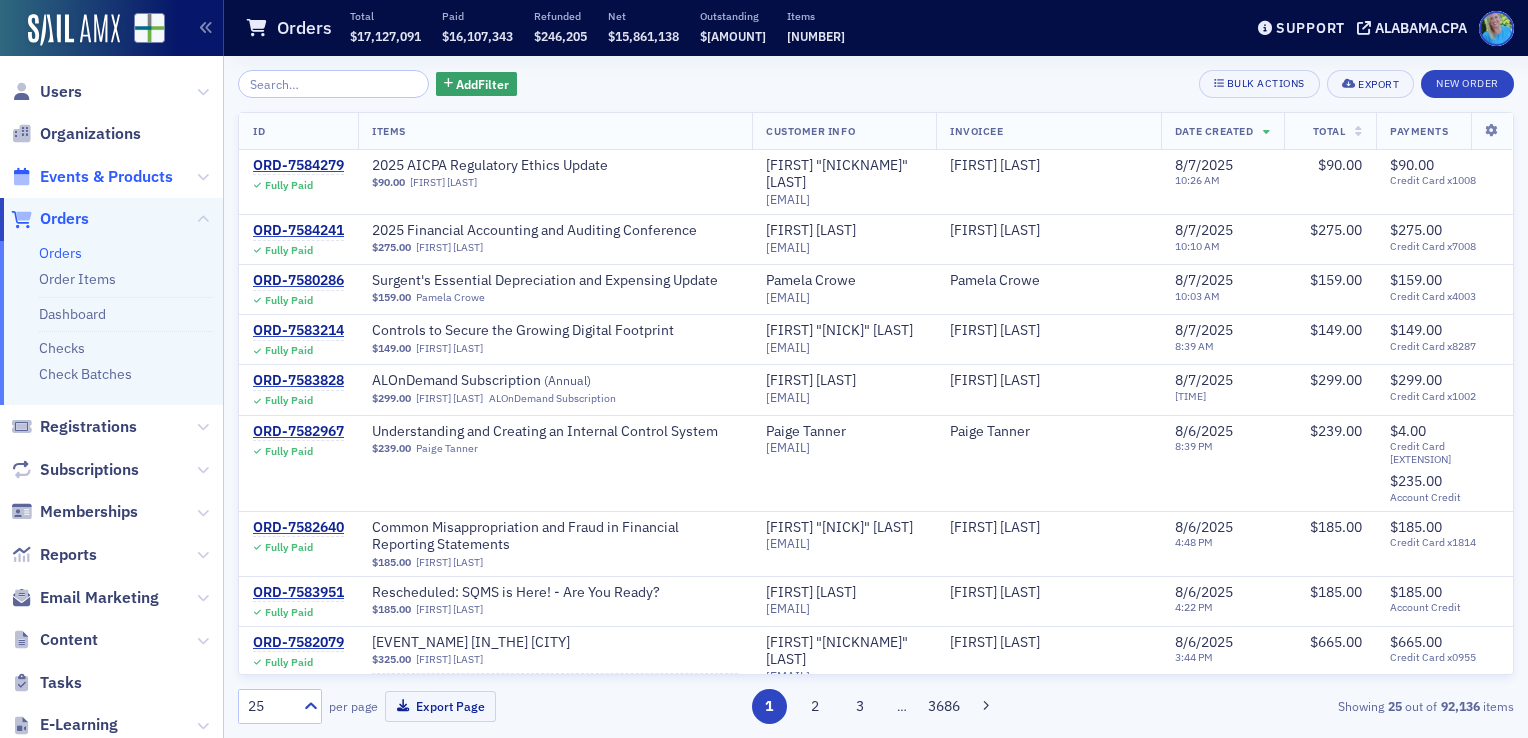 click on "Events & Products" 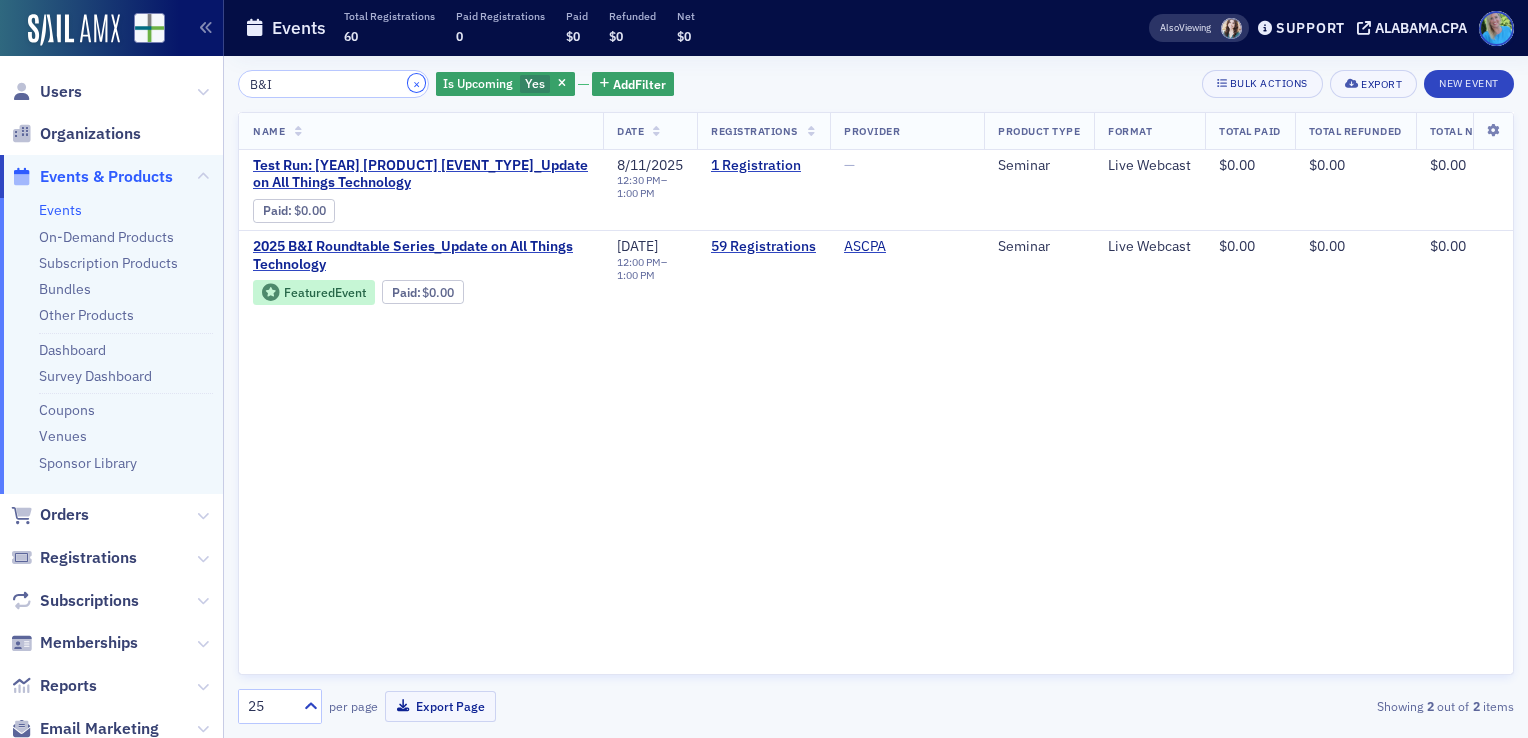 click on "×" 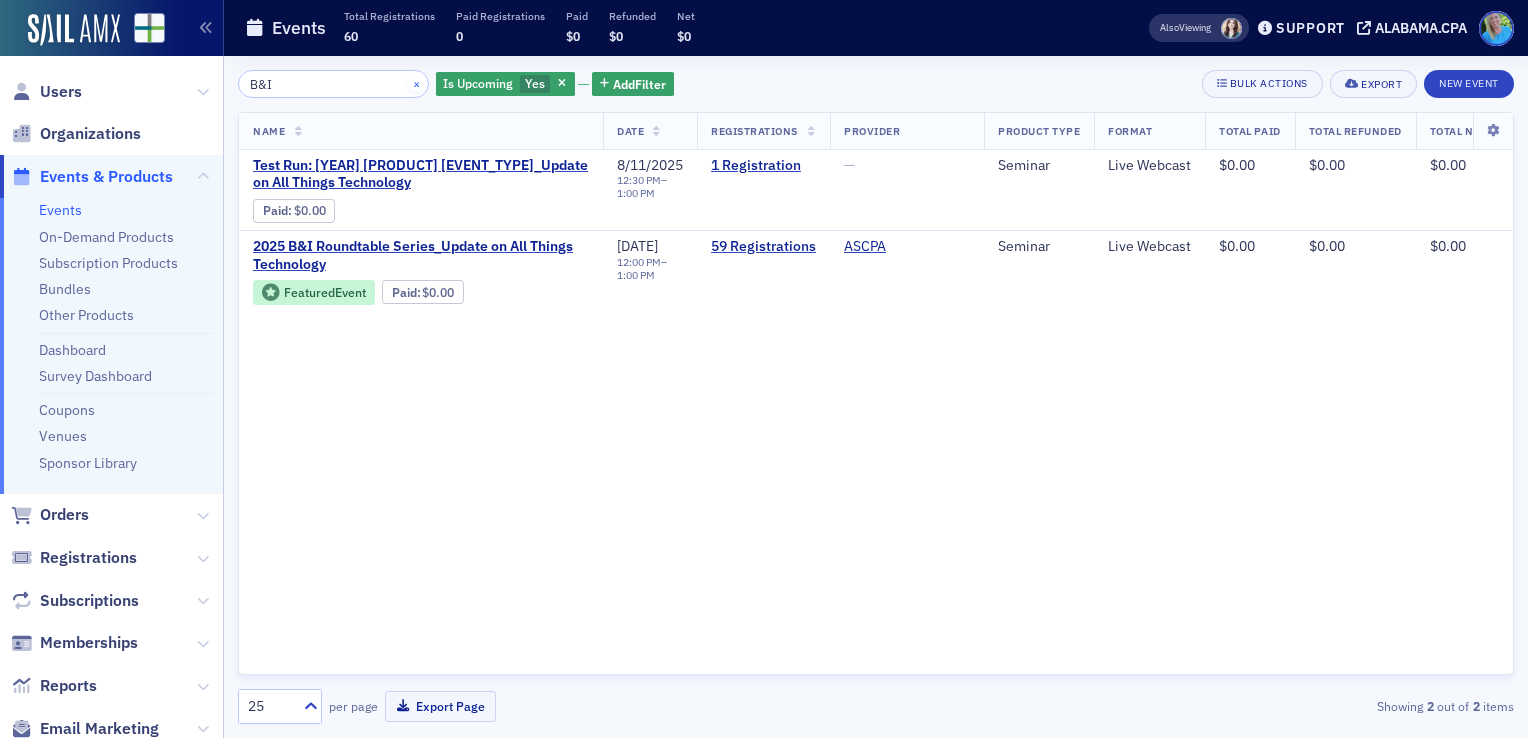 type 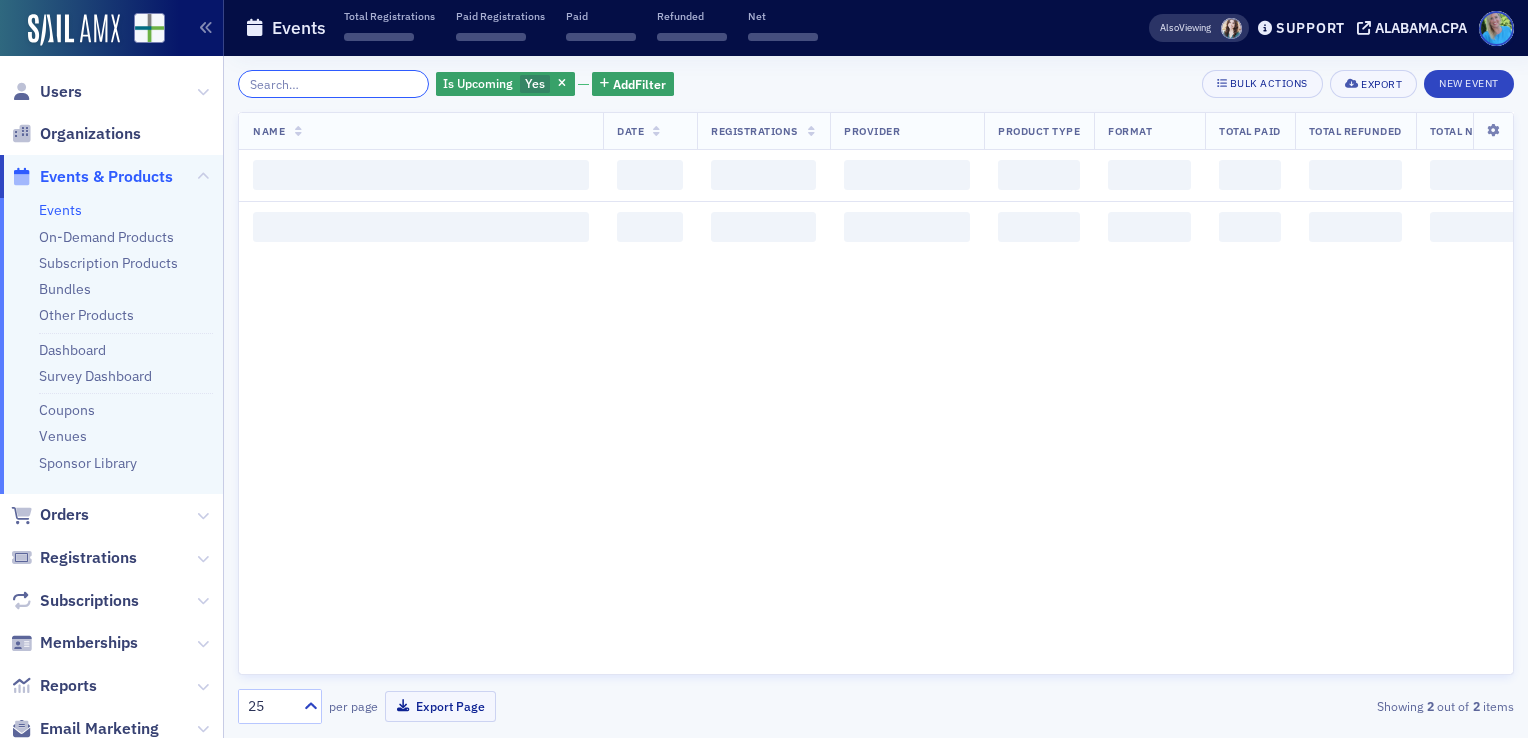 click 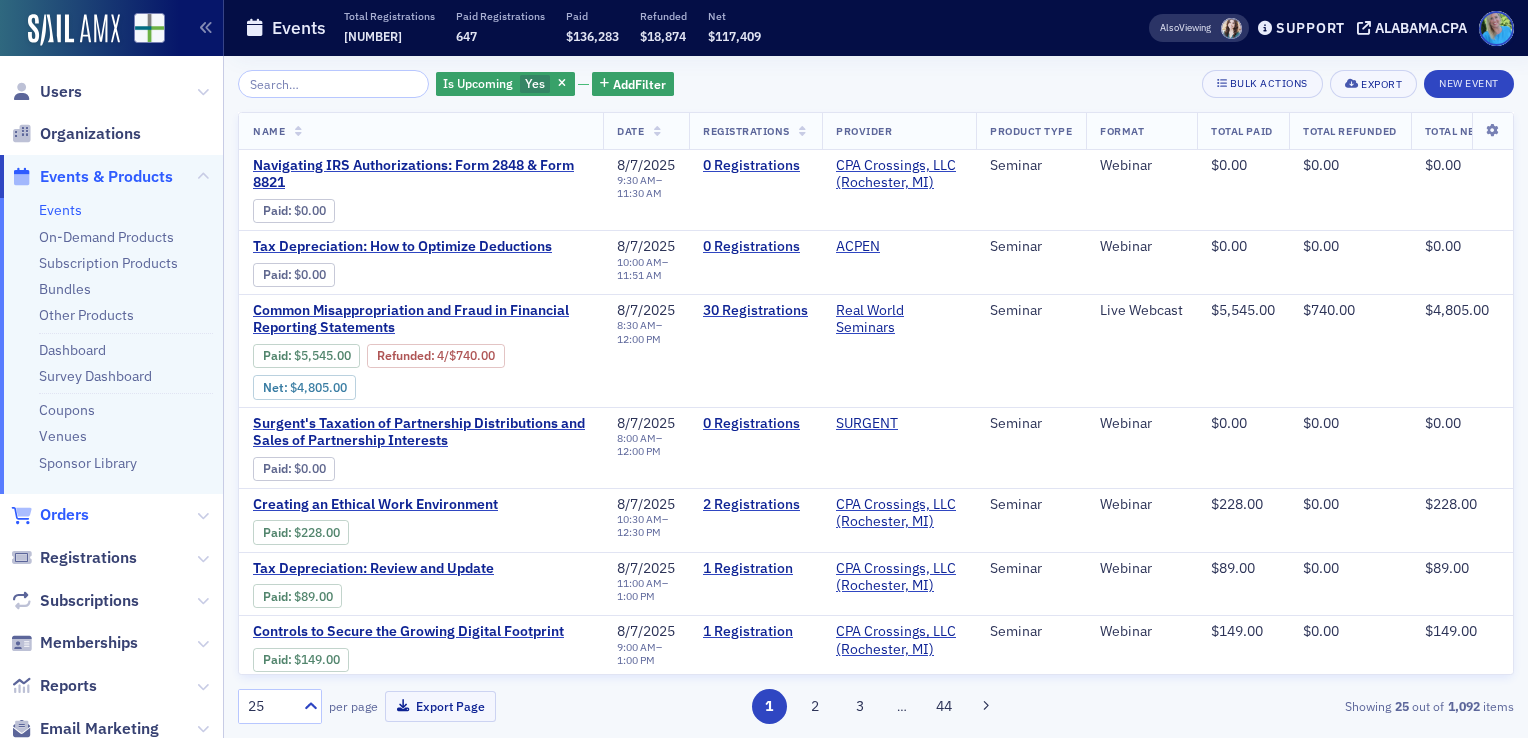 click on "Orders" 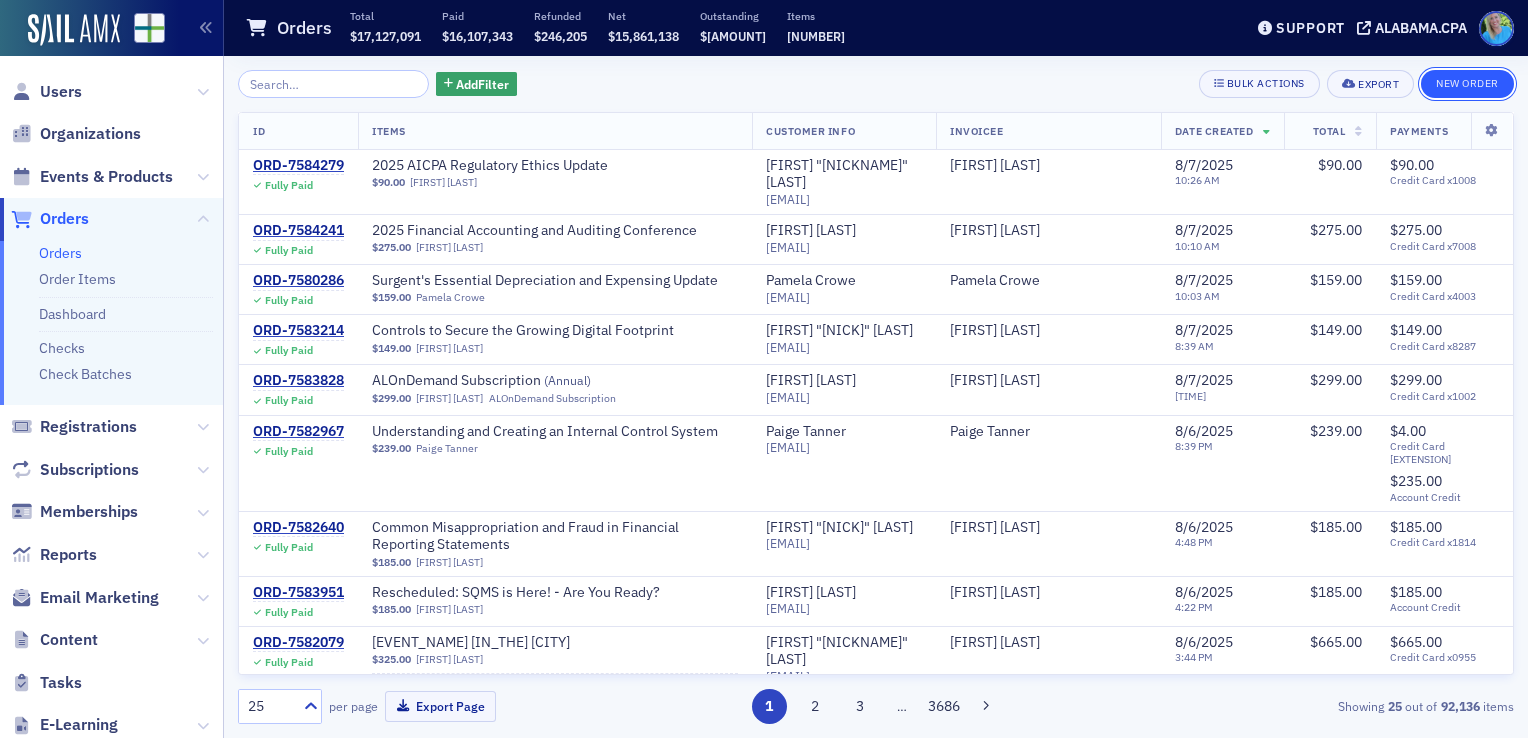 click on "New Order" 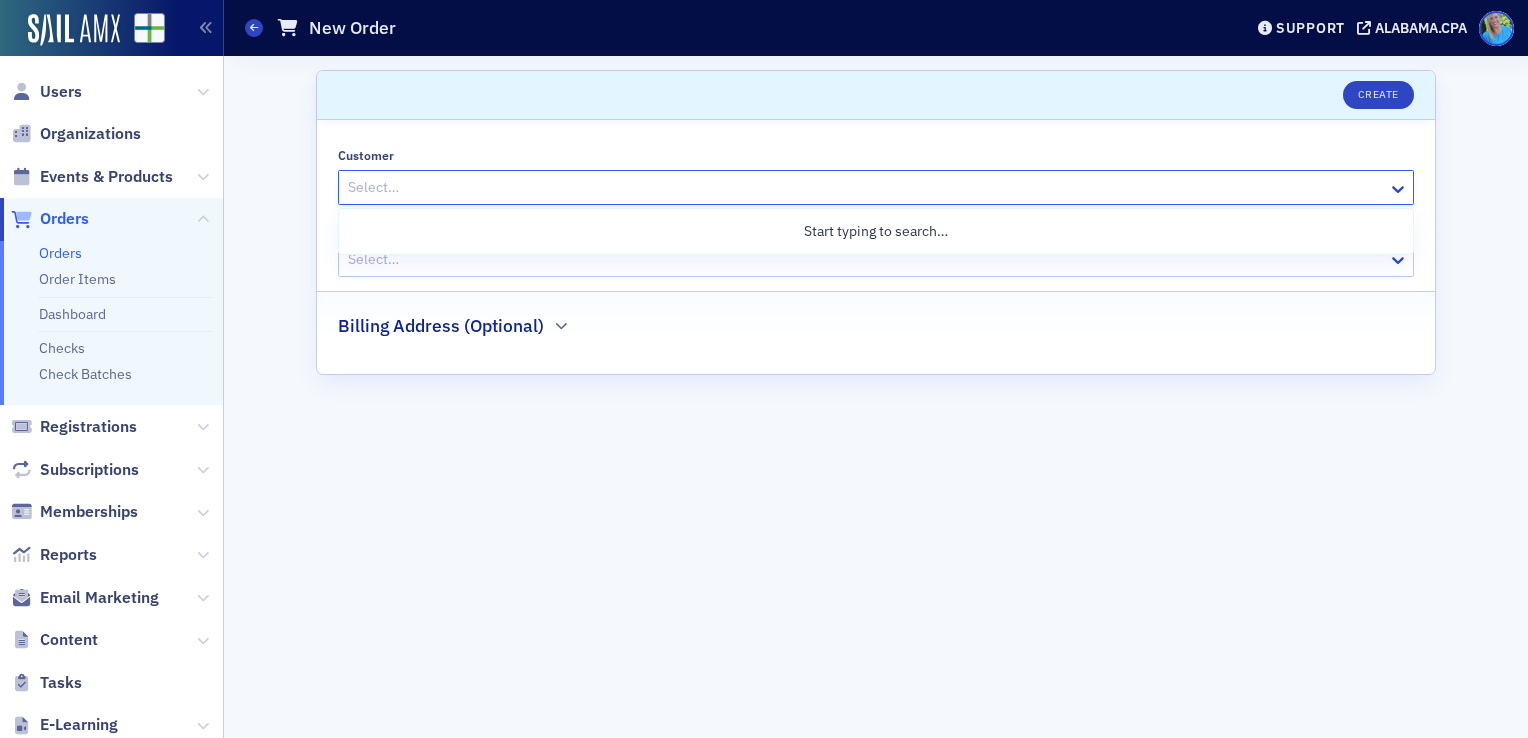 click on "Select…" 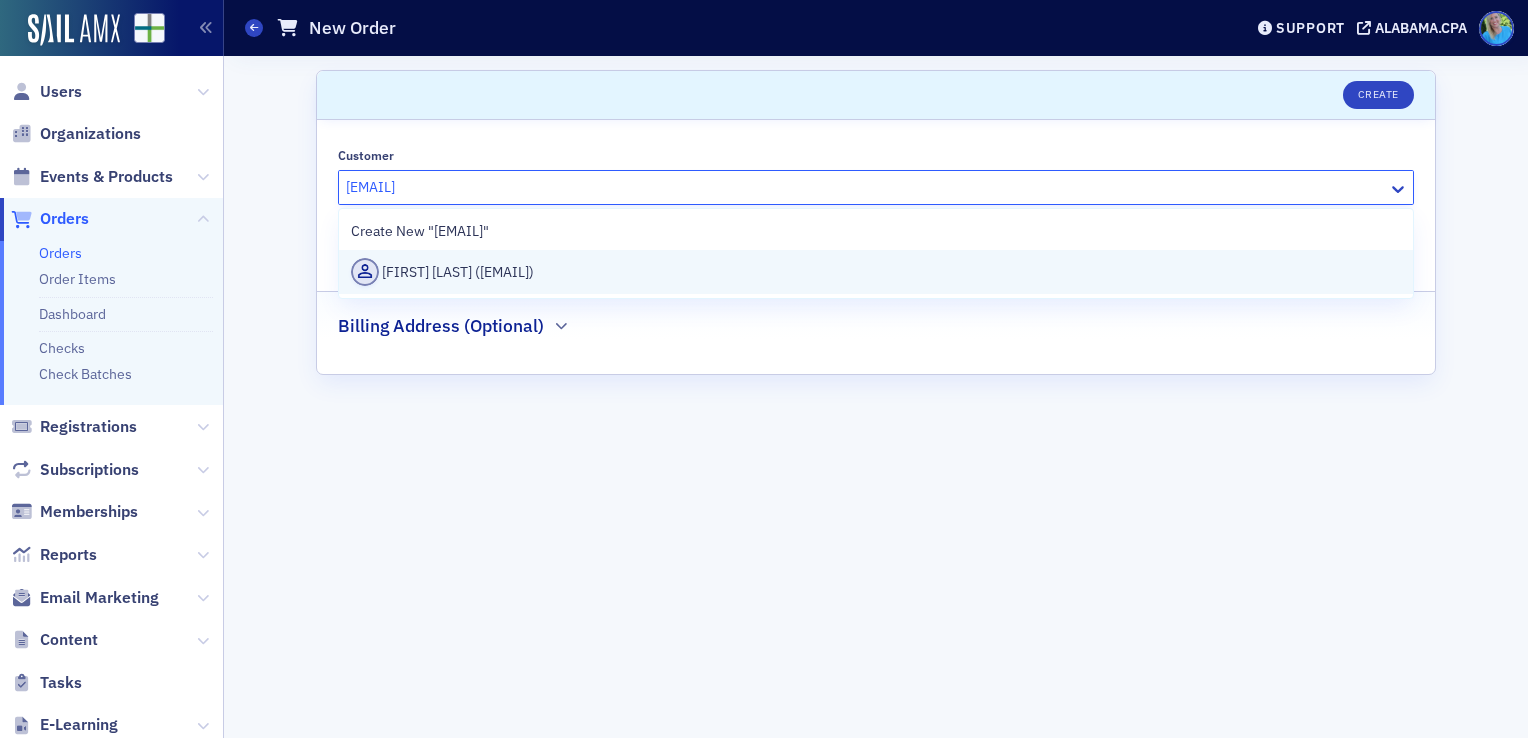 click on "[FIRST] [LAST] ([EMAIL])" at bounding box center (876, 272) 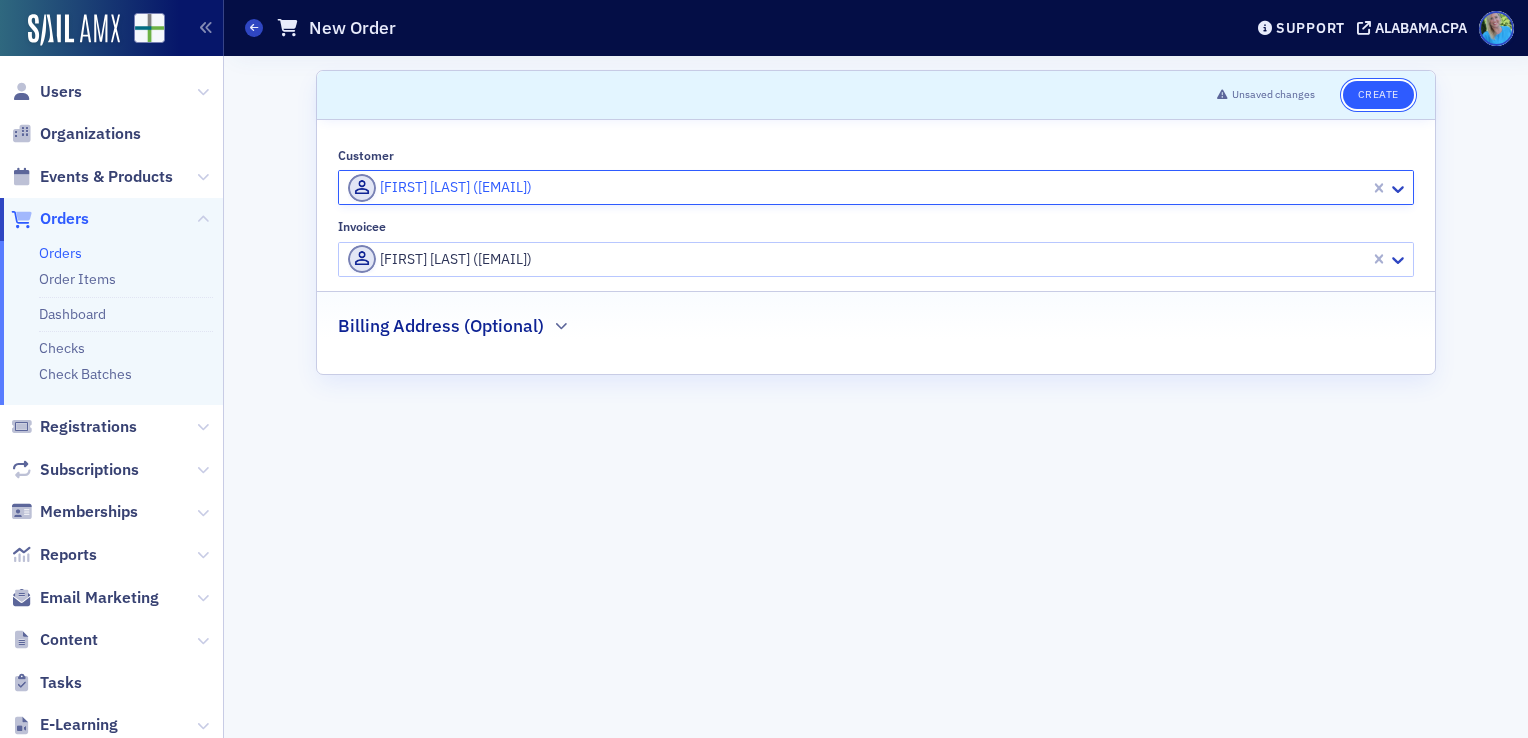 click on "Create" 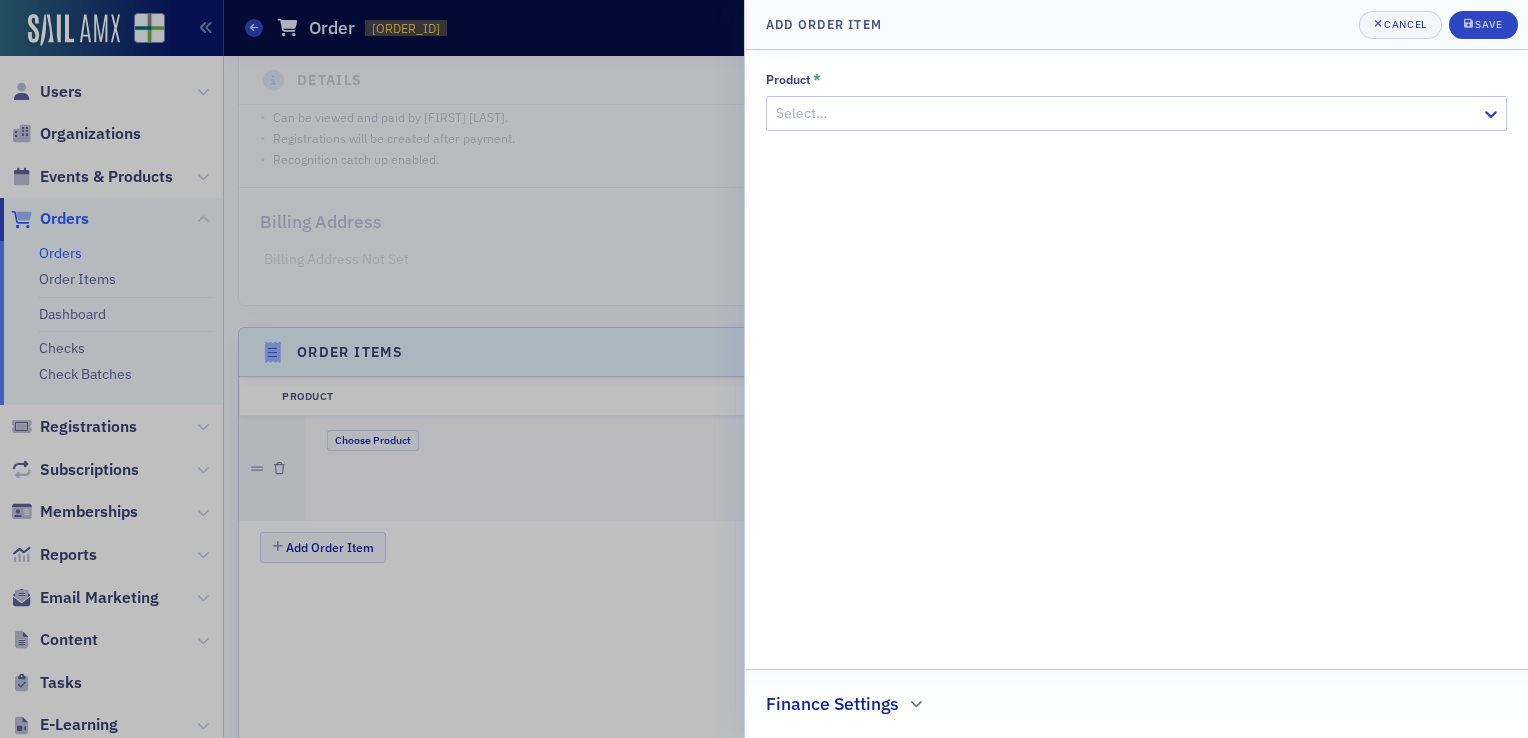 scroll, scrollTop: 594, scrollLeft: 0, axis: vertical 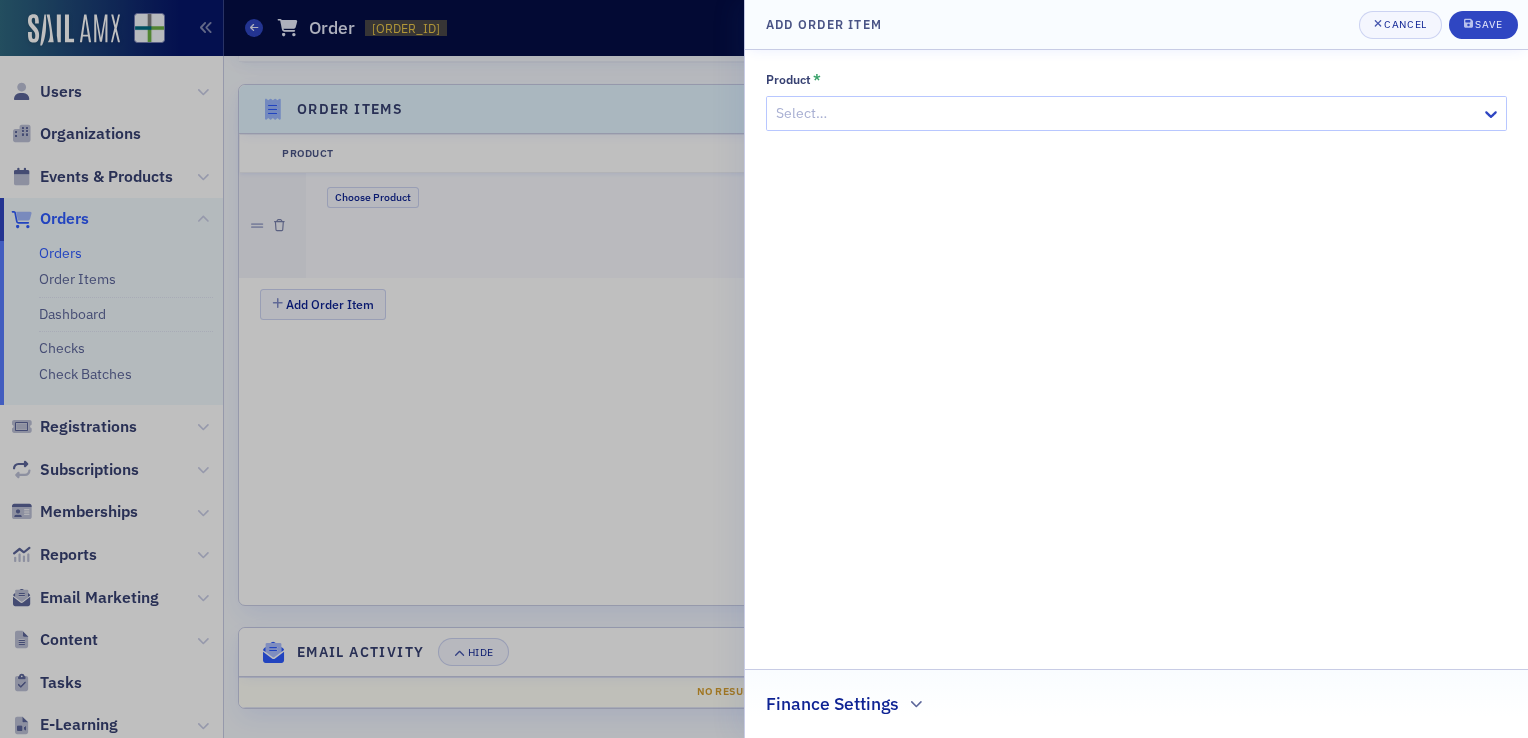 click at bounding box center [1126, 113] 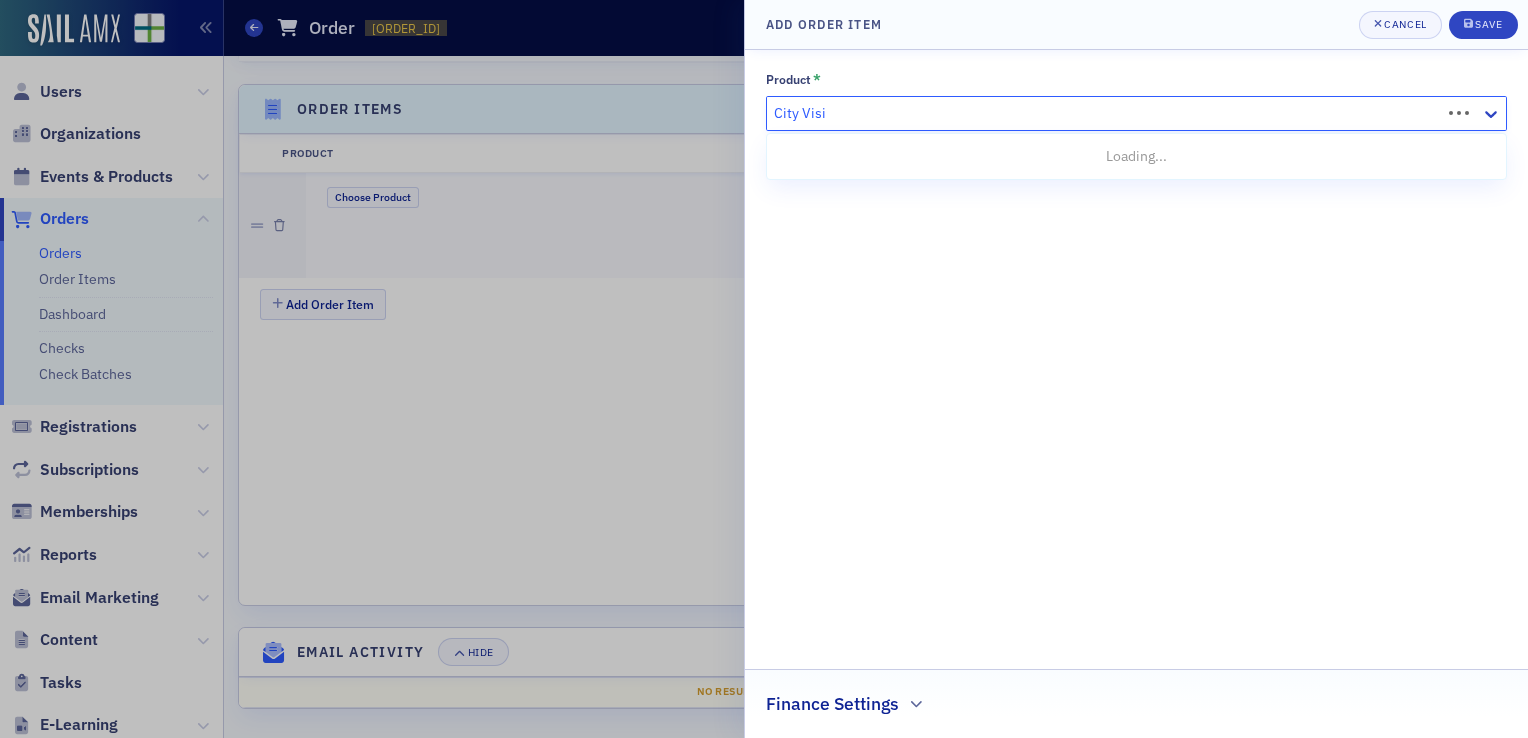 type on "City Visit" 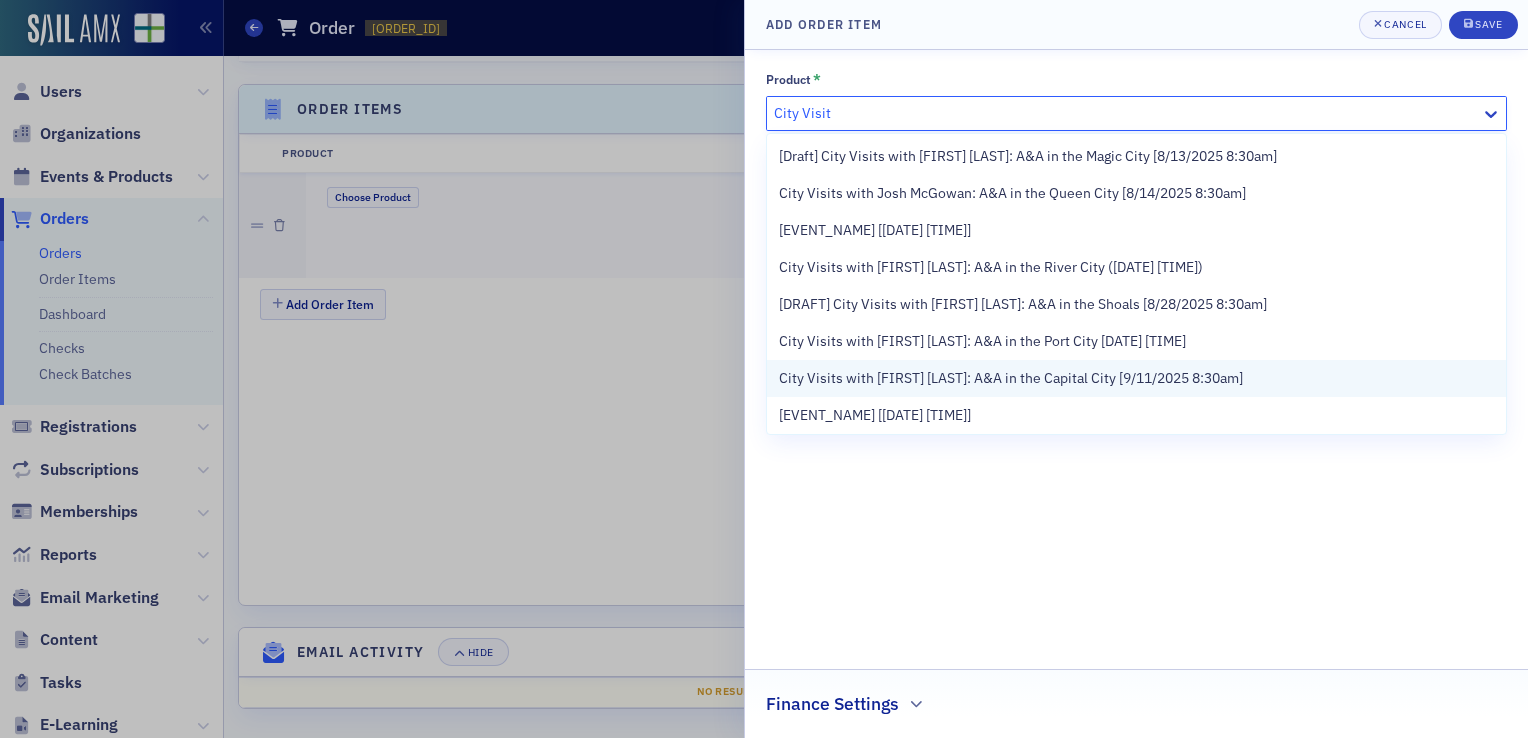 click on "City Visits with [FIRST] [LAST]: A&A in the Capital City [9/11/2025 8:30am]" at bounding box center (1011, 378) 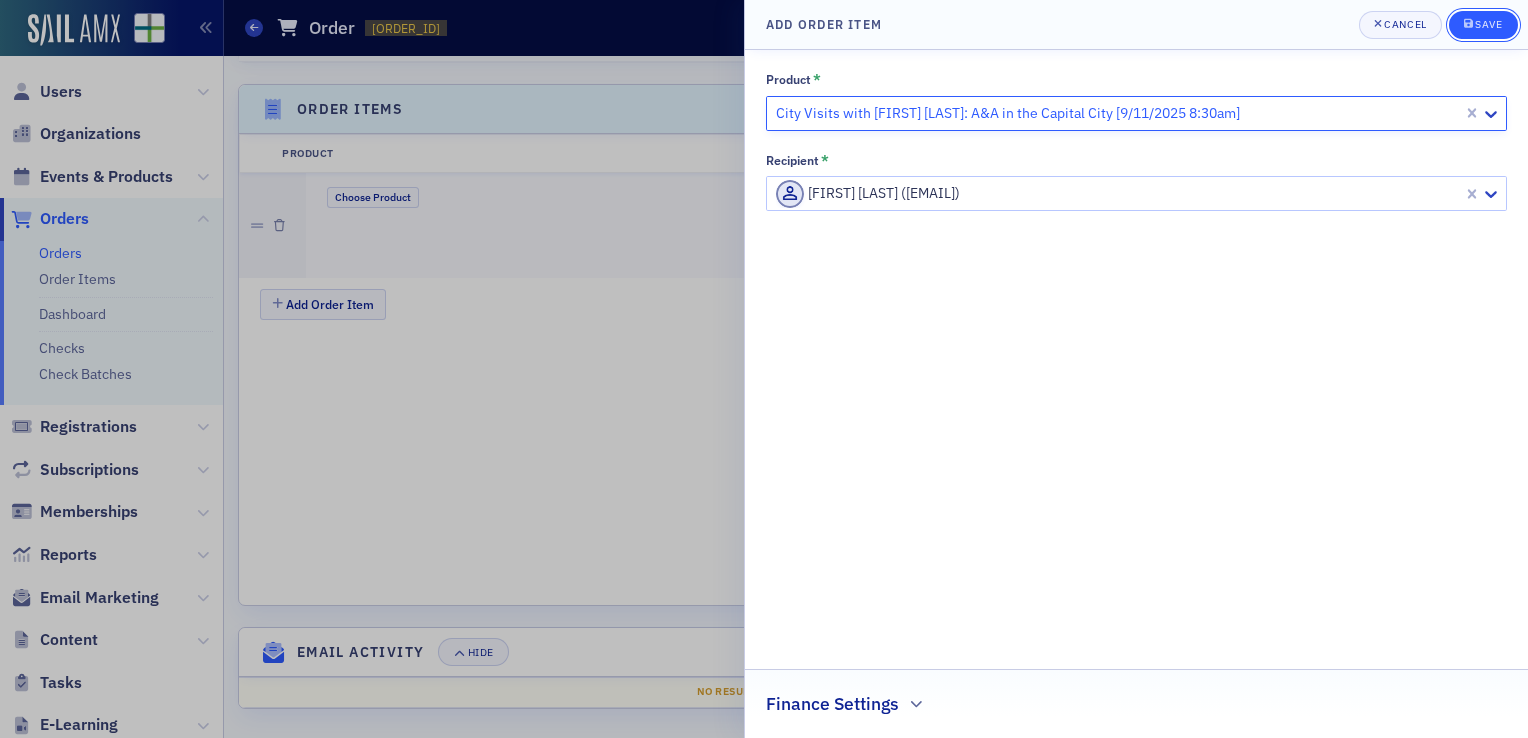 click on "Save" at bounding box center [1488, 24] 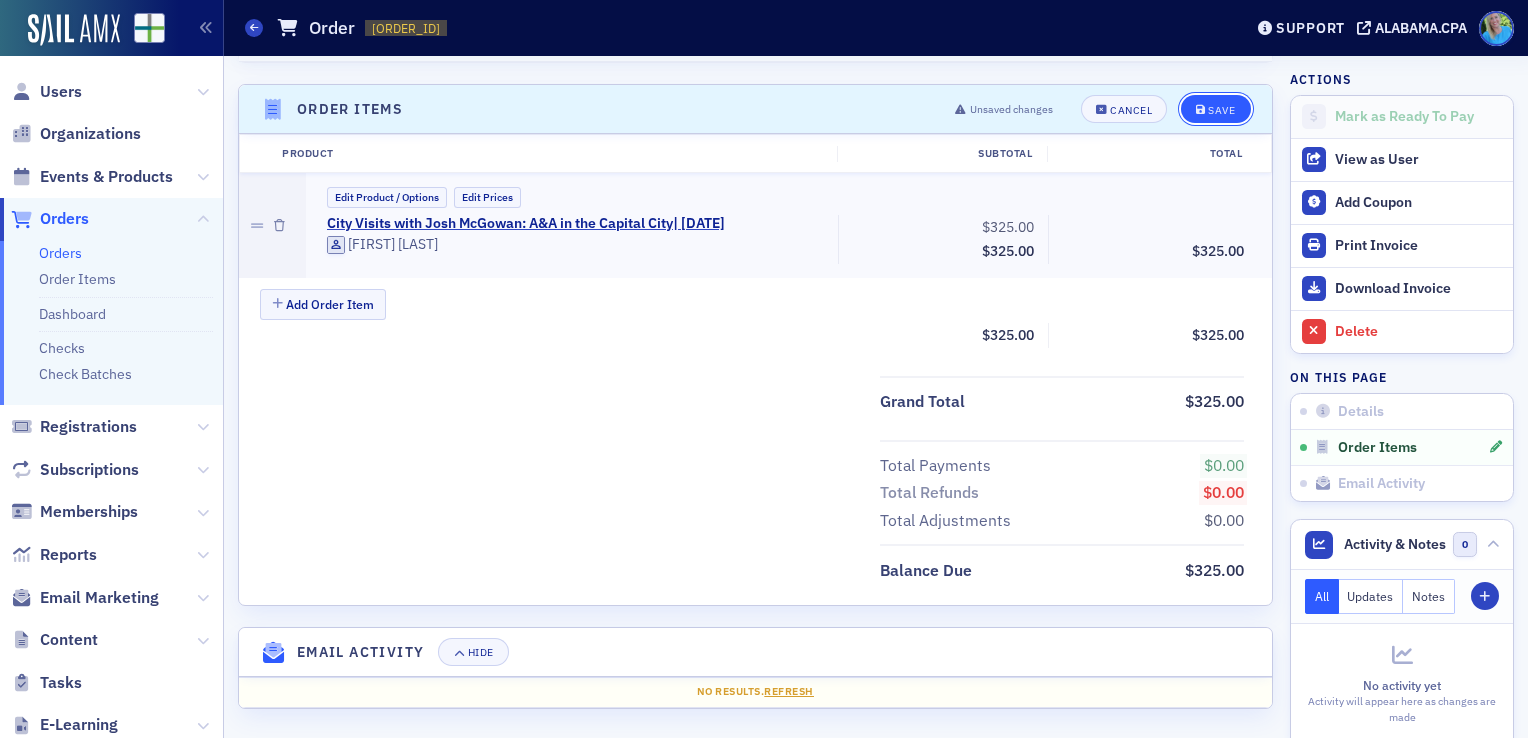 click on "Save" 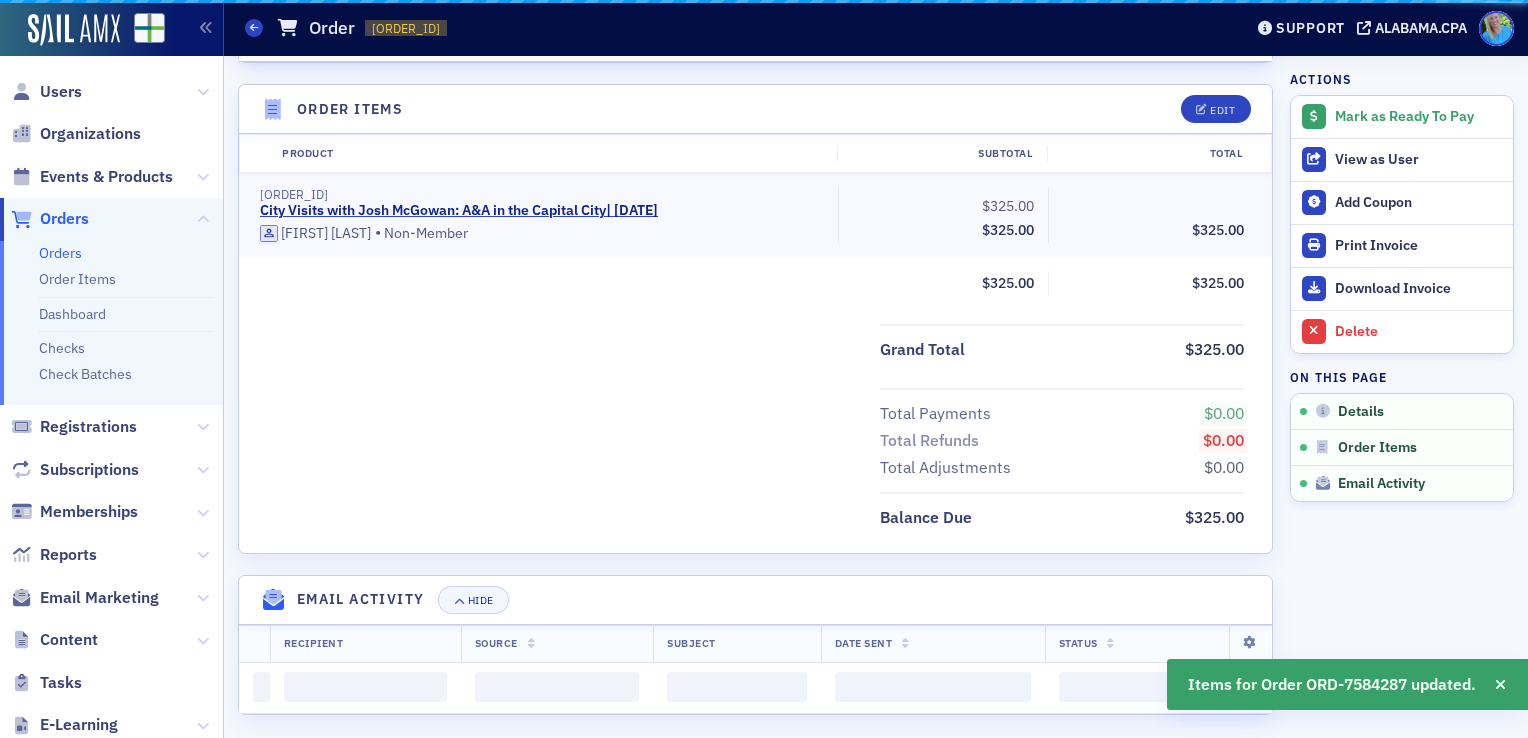 scroll, scrollTop: 542, scrollLeft: 0, axis: vertical 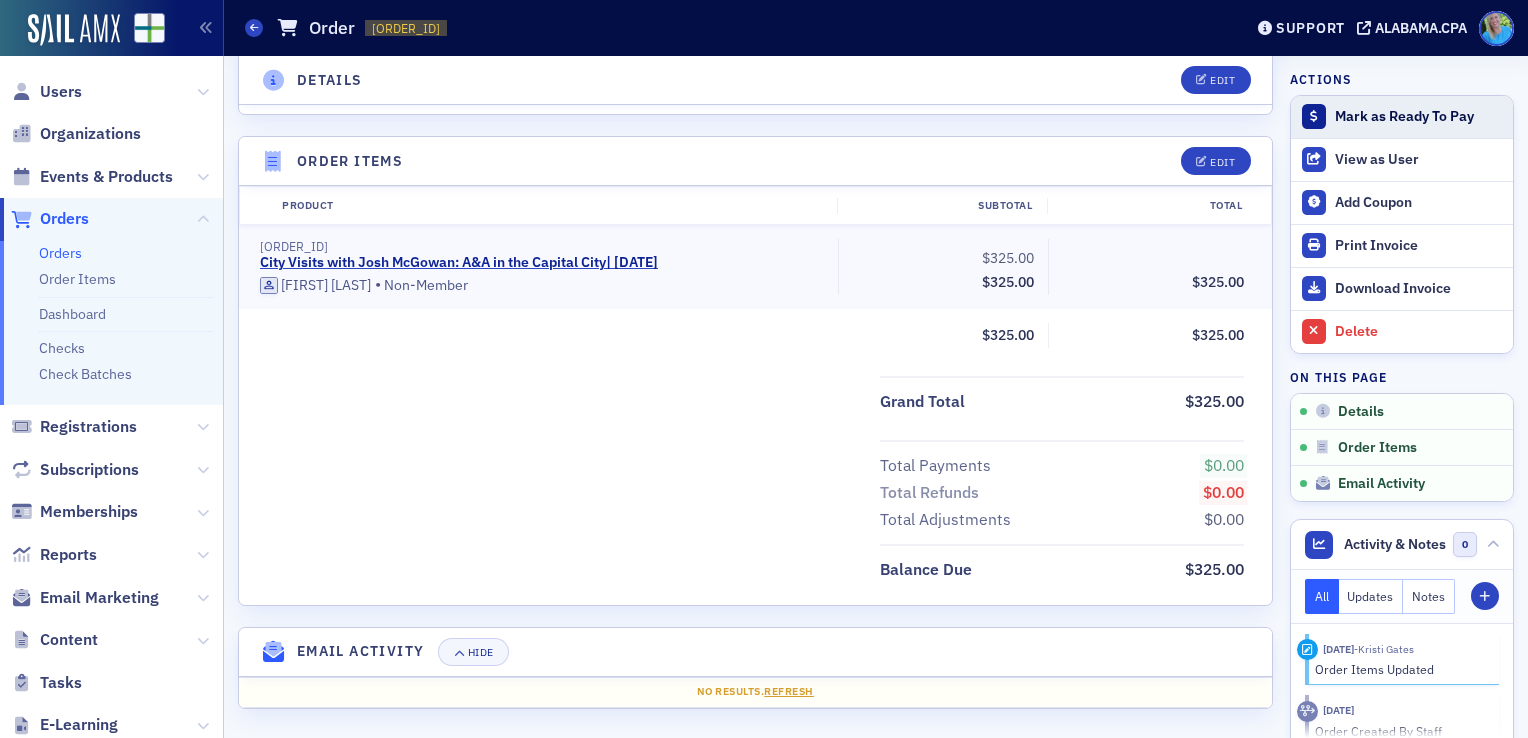click on "Mark as Ready To Pay" 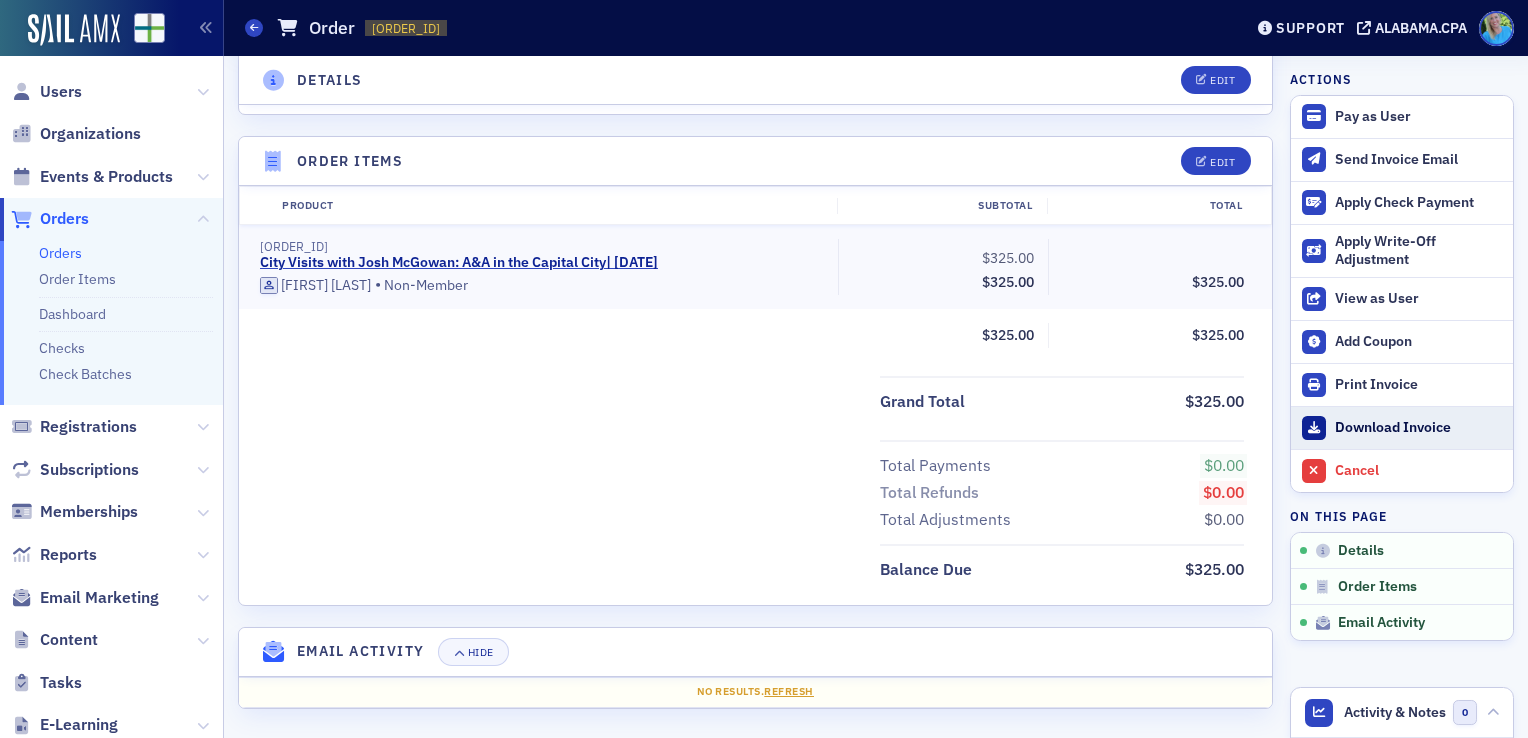 click on "Download Invoice" 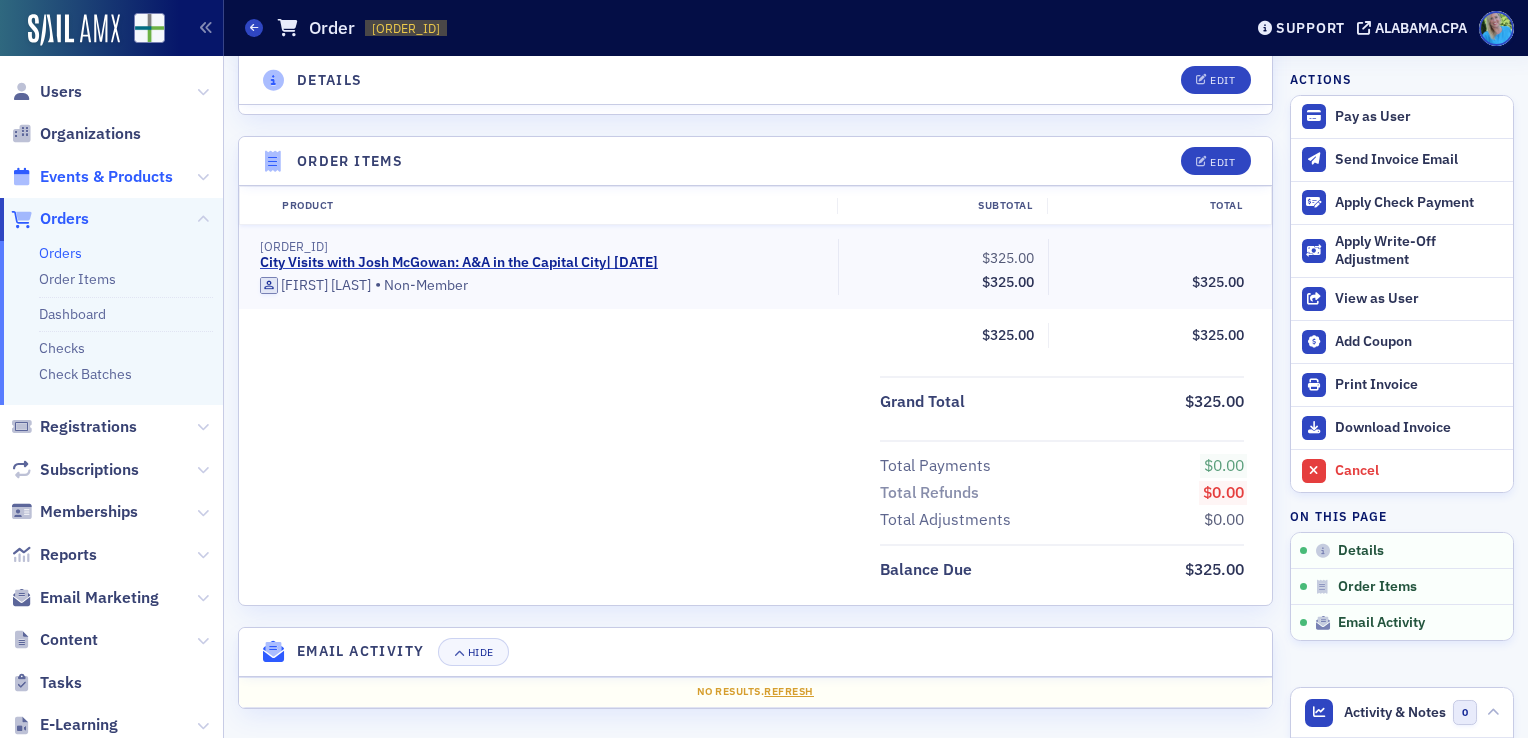 click on "Events & Products" 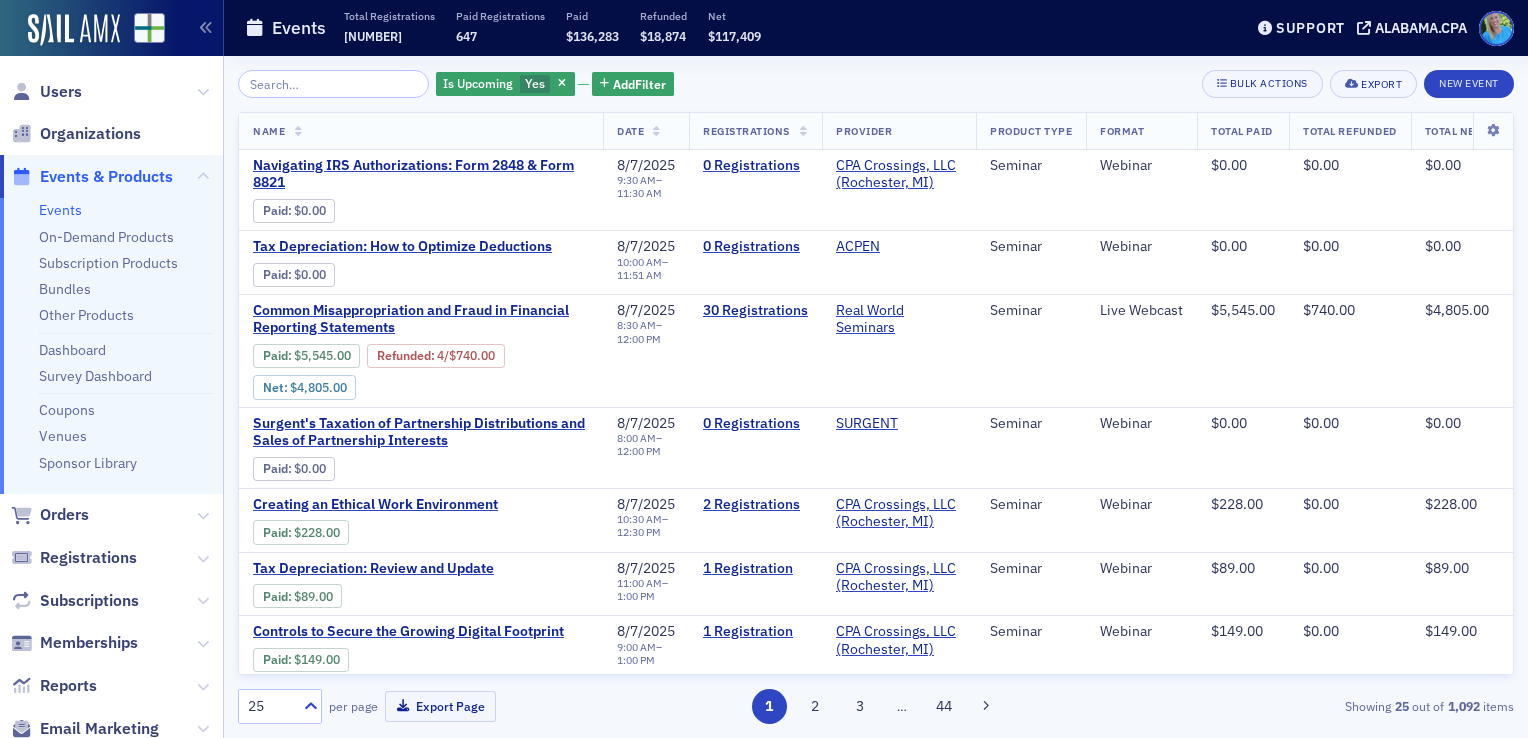 scroll, scrollTop: 0, scrollLeft: 0, axis: both 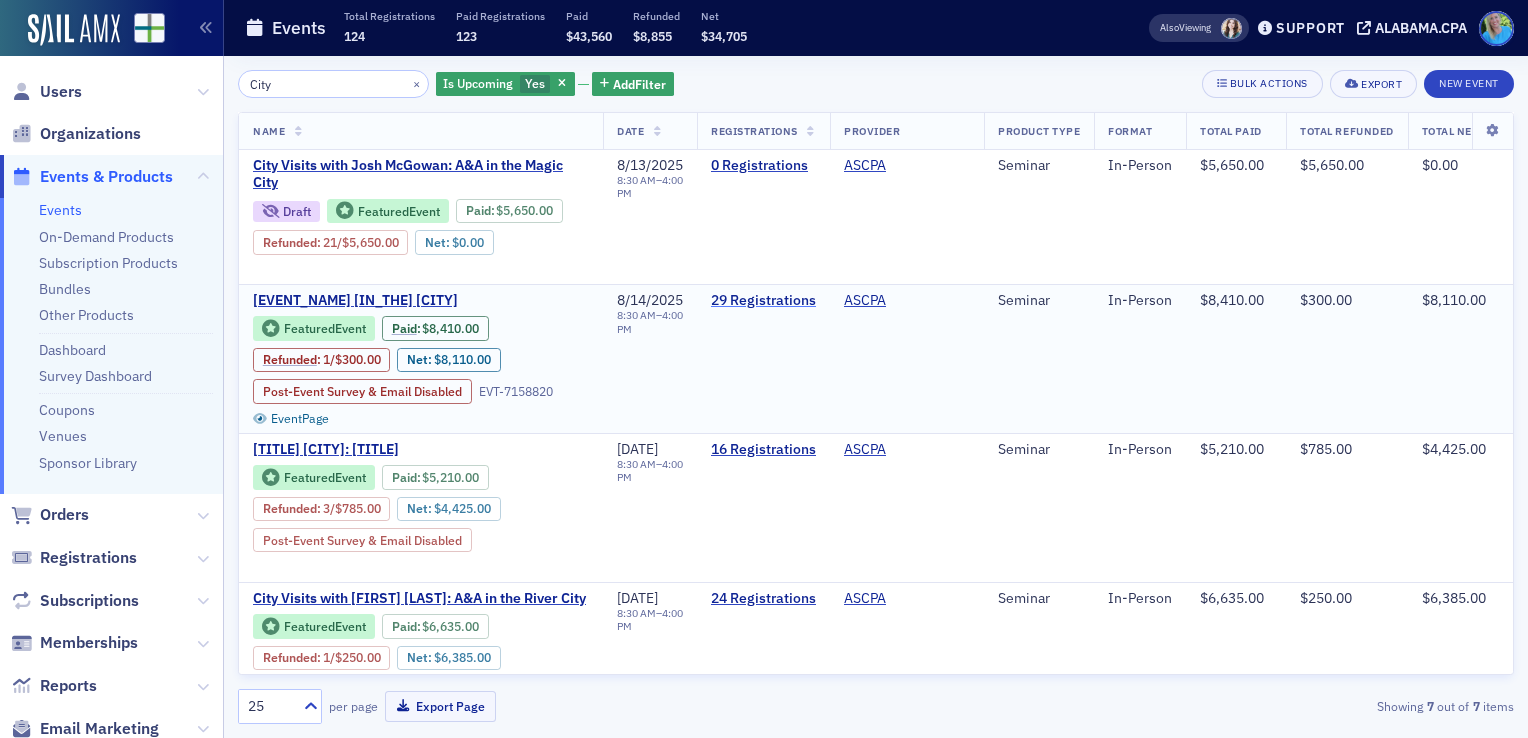 type on "City" 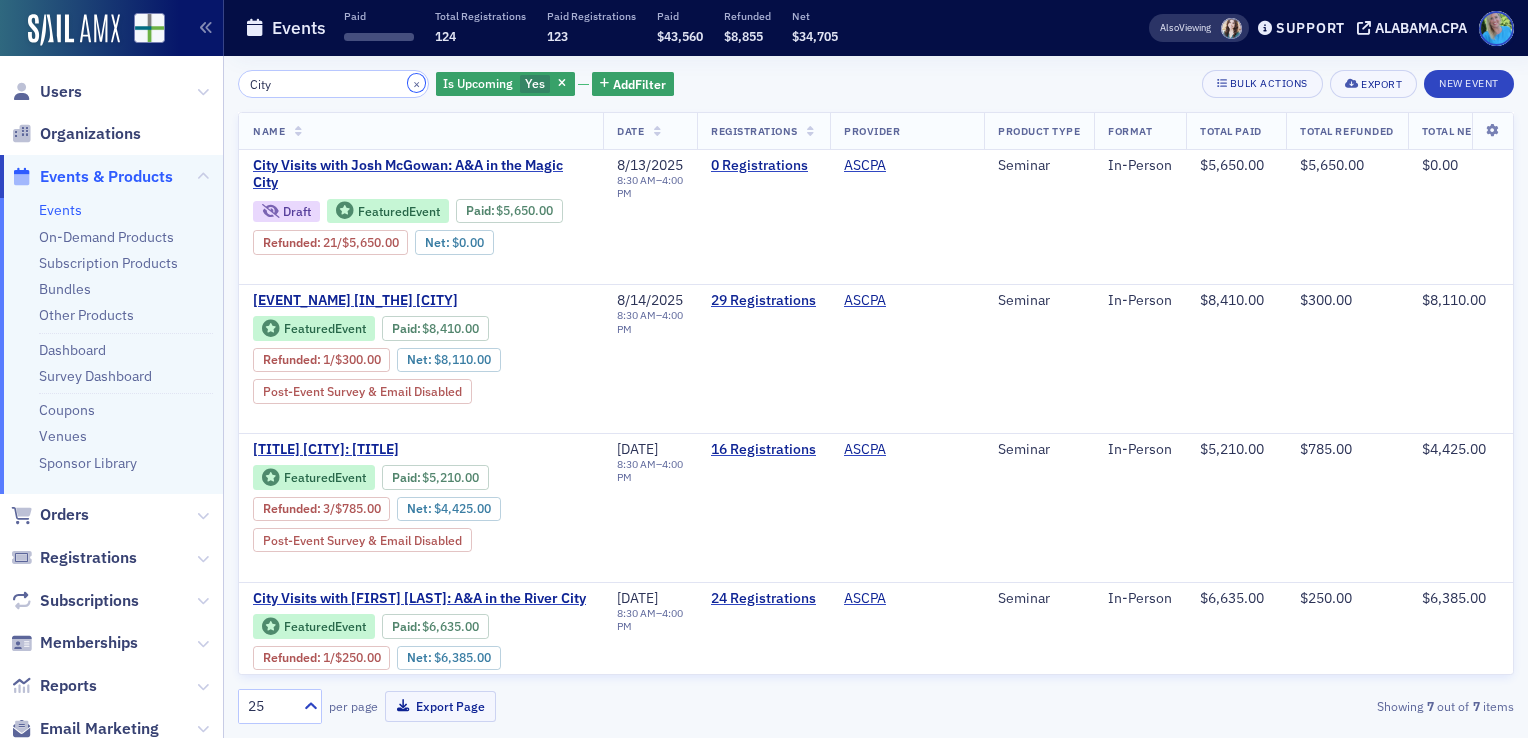 click on "×" 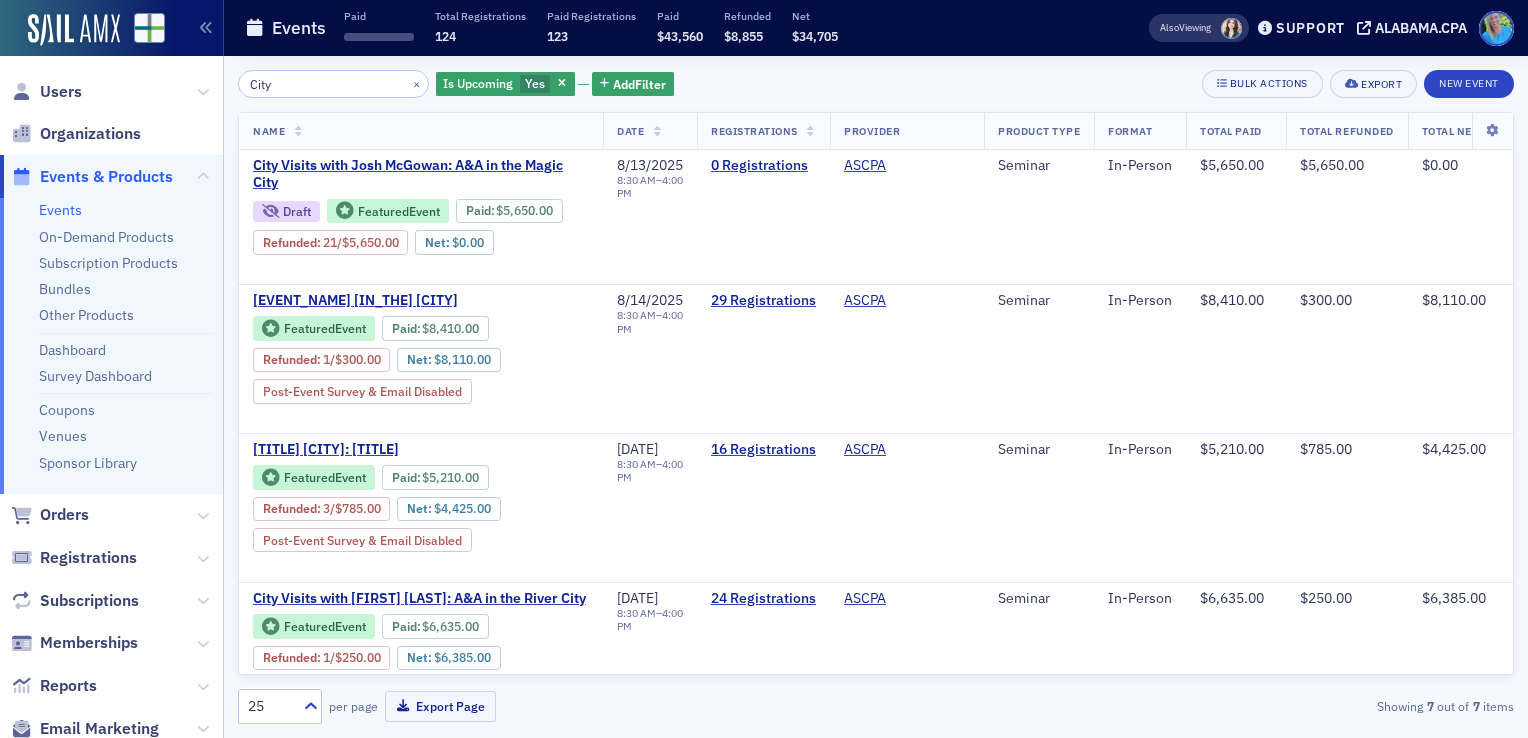 type 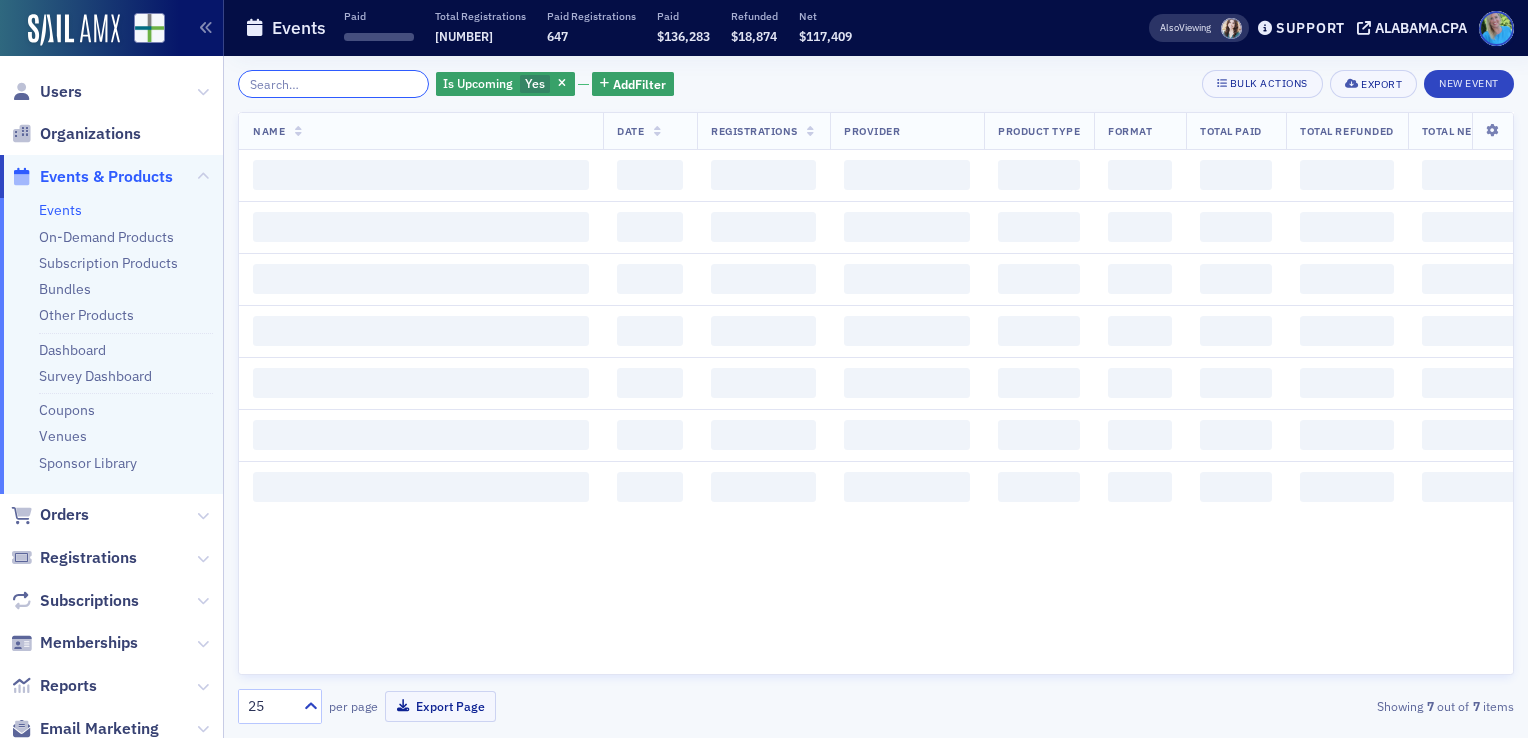 click 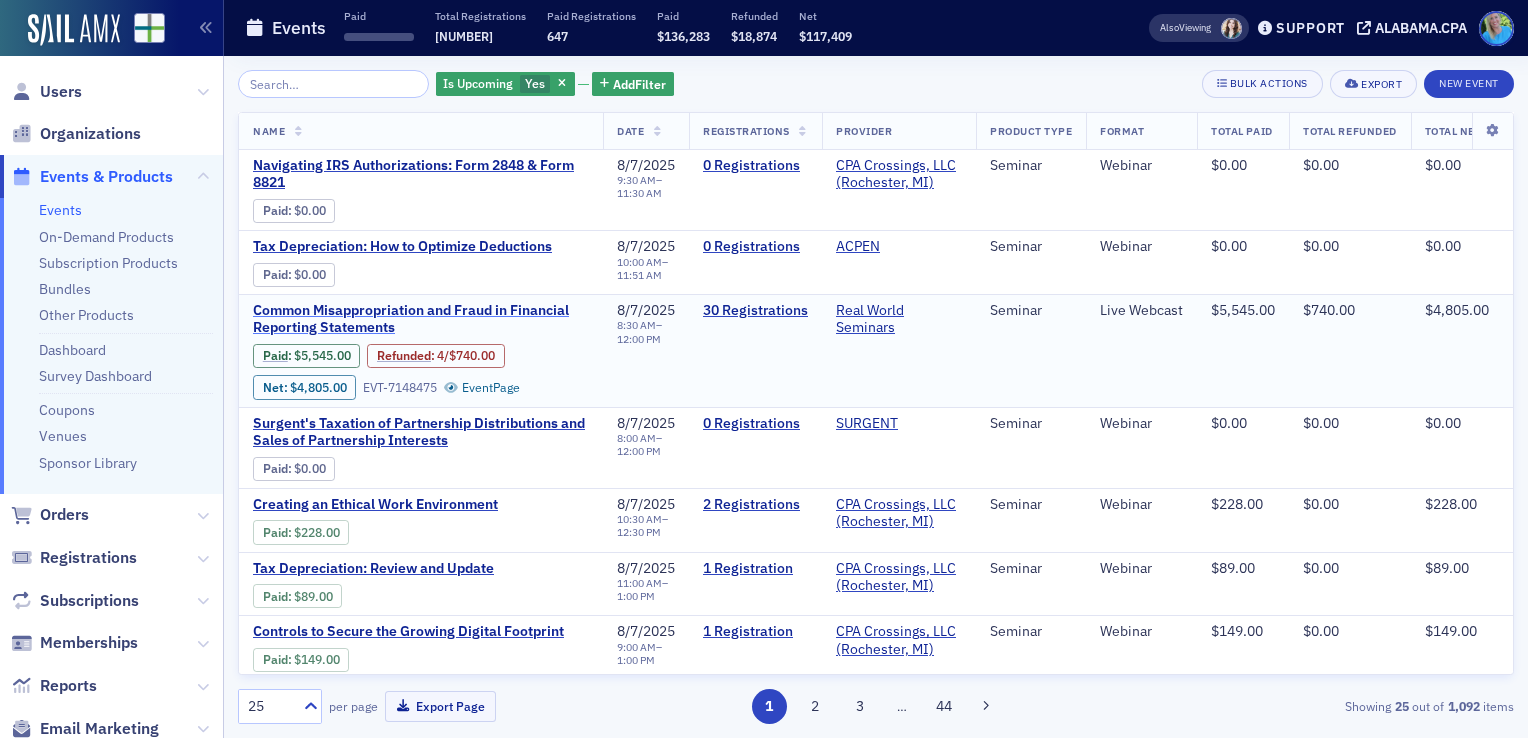 click on "Common Misappropriation and Fraud in Financial Reporting Statements" 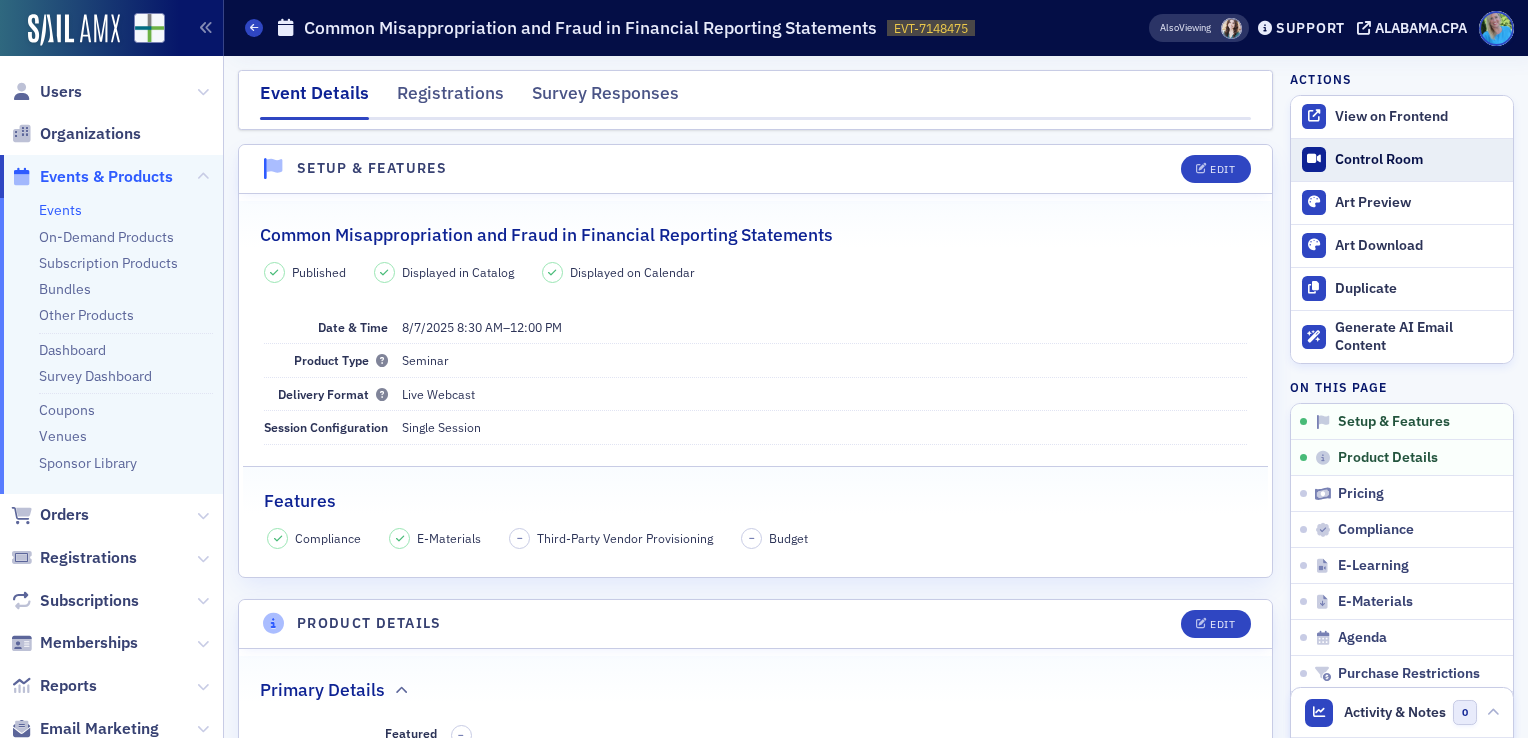 click on "Control Room" 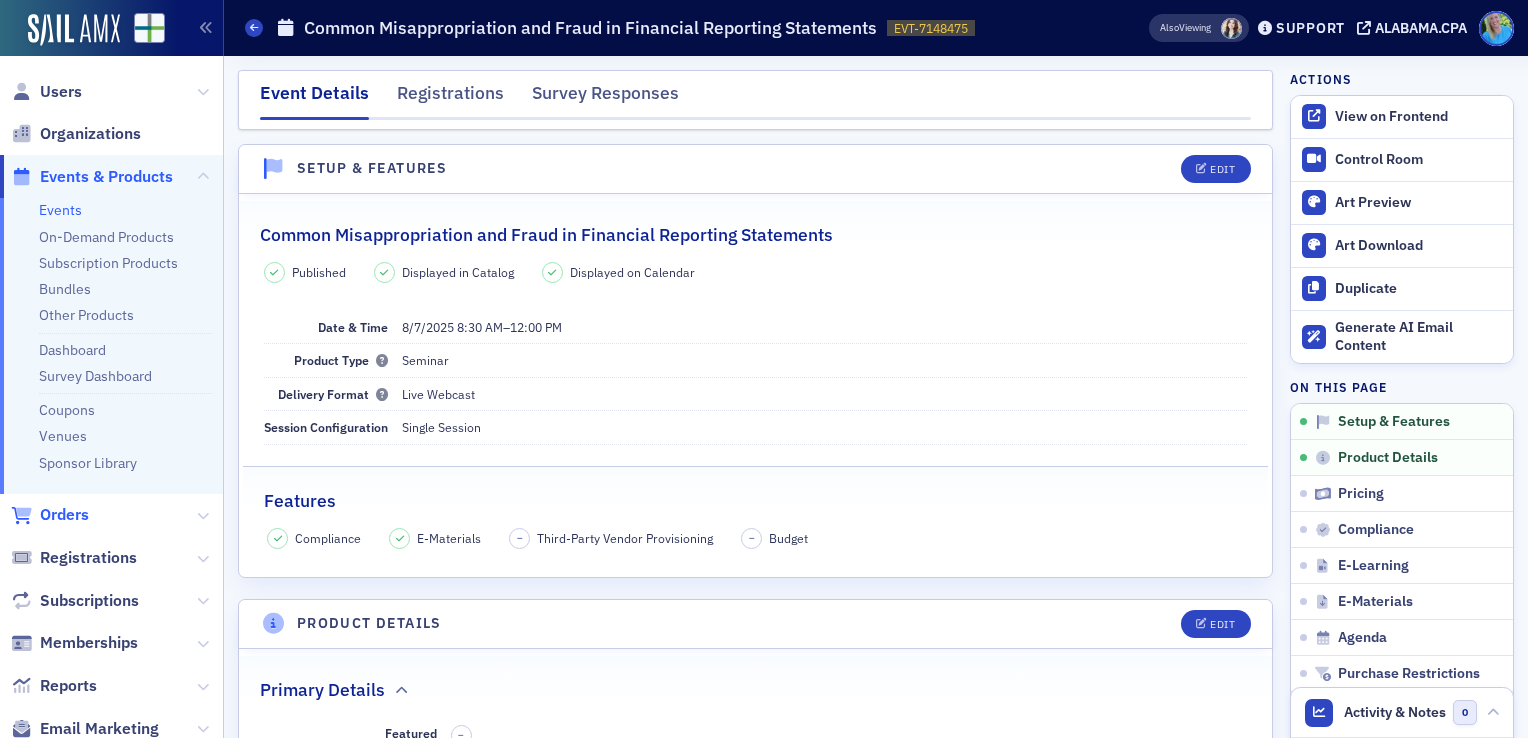 click on "Orders" 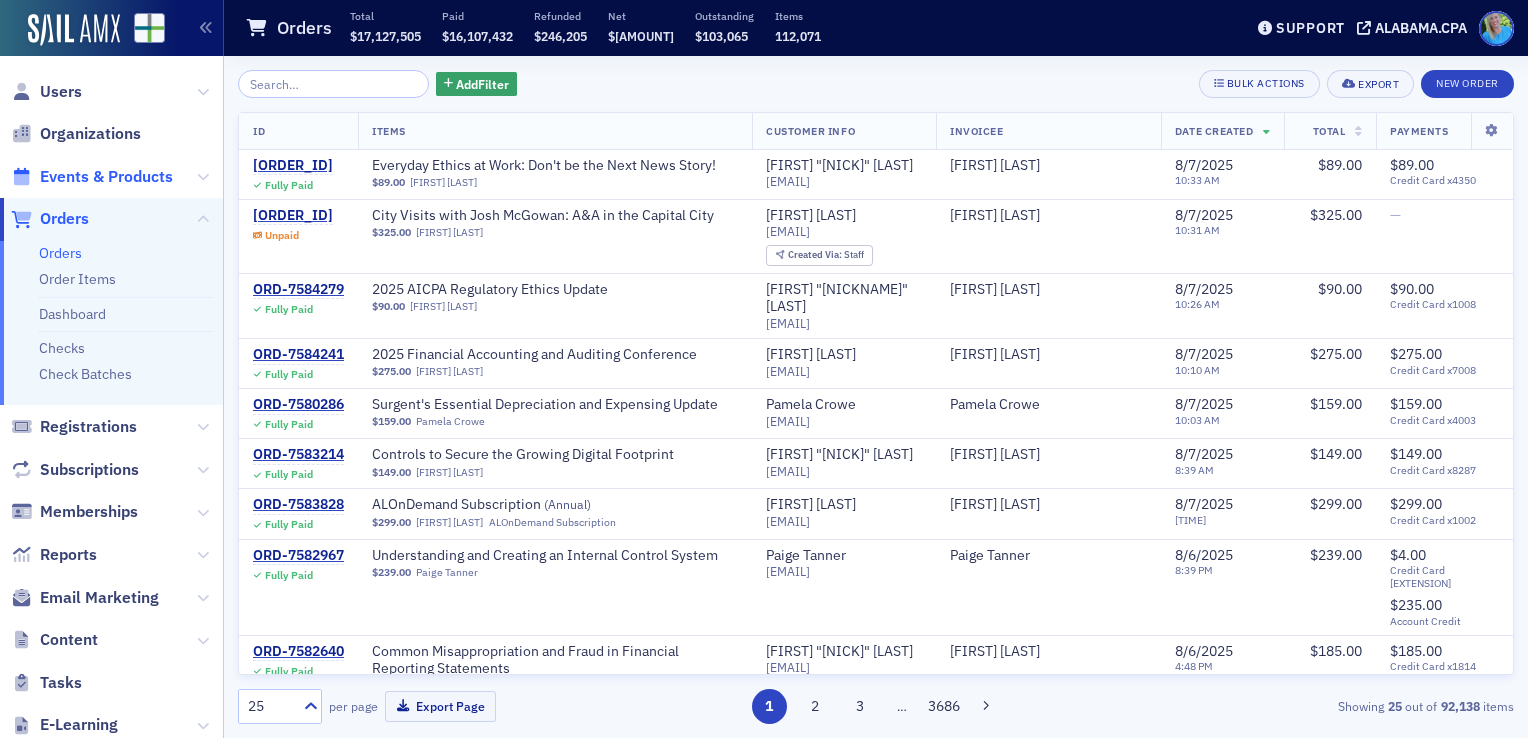 click on "Events & Products" 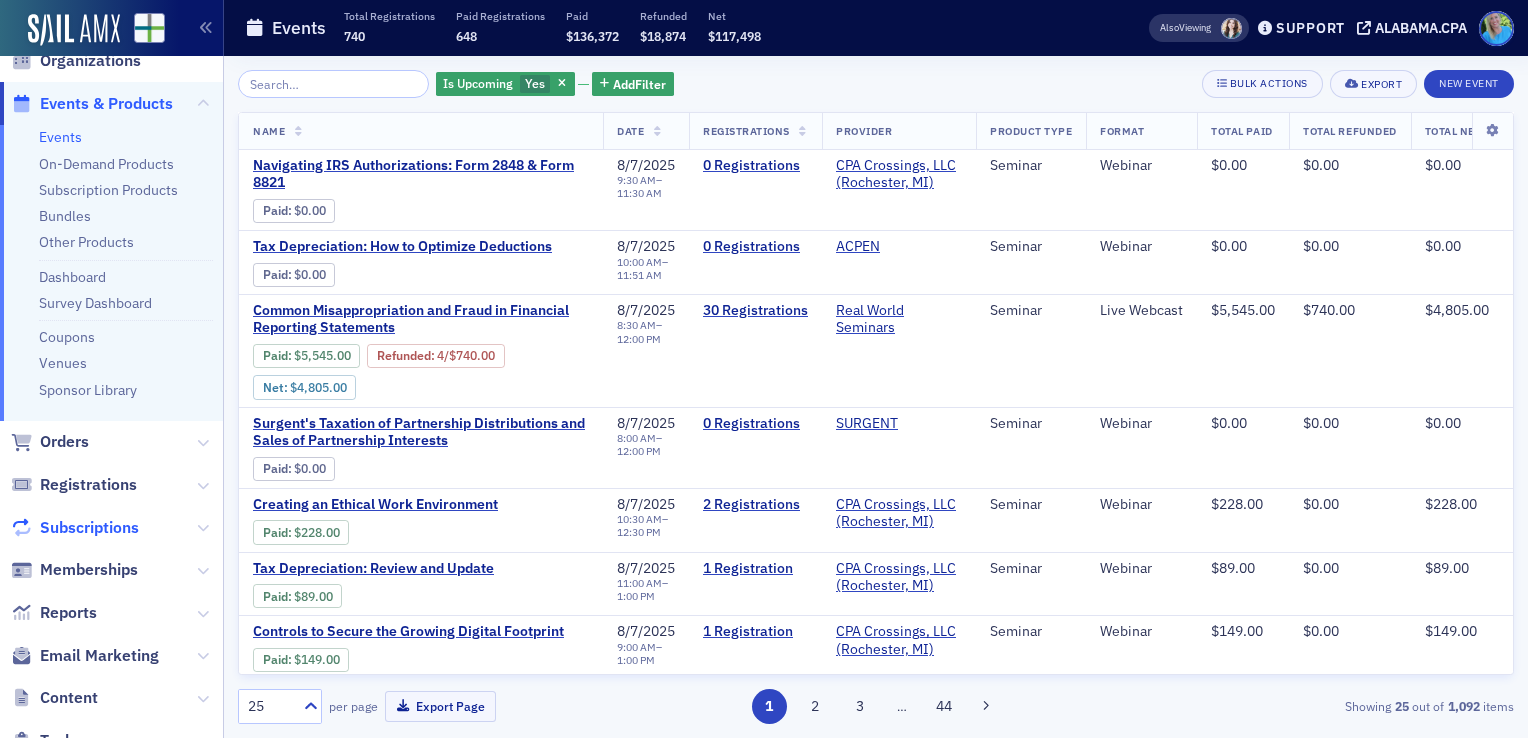 scroll, scrollTop: 300, scrollLeft: 0, axis: vertical 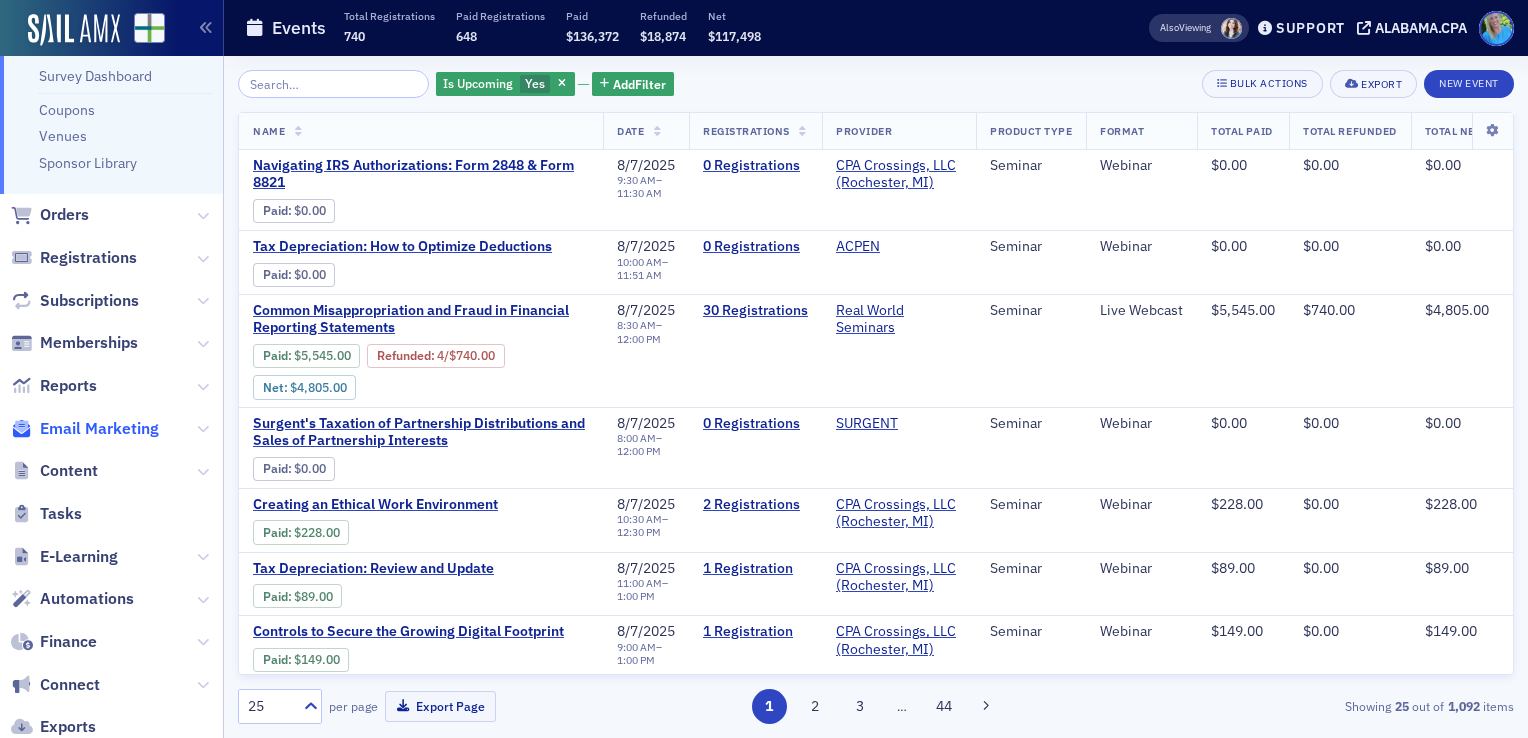 click on "Email Marketing" 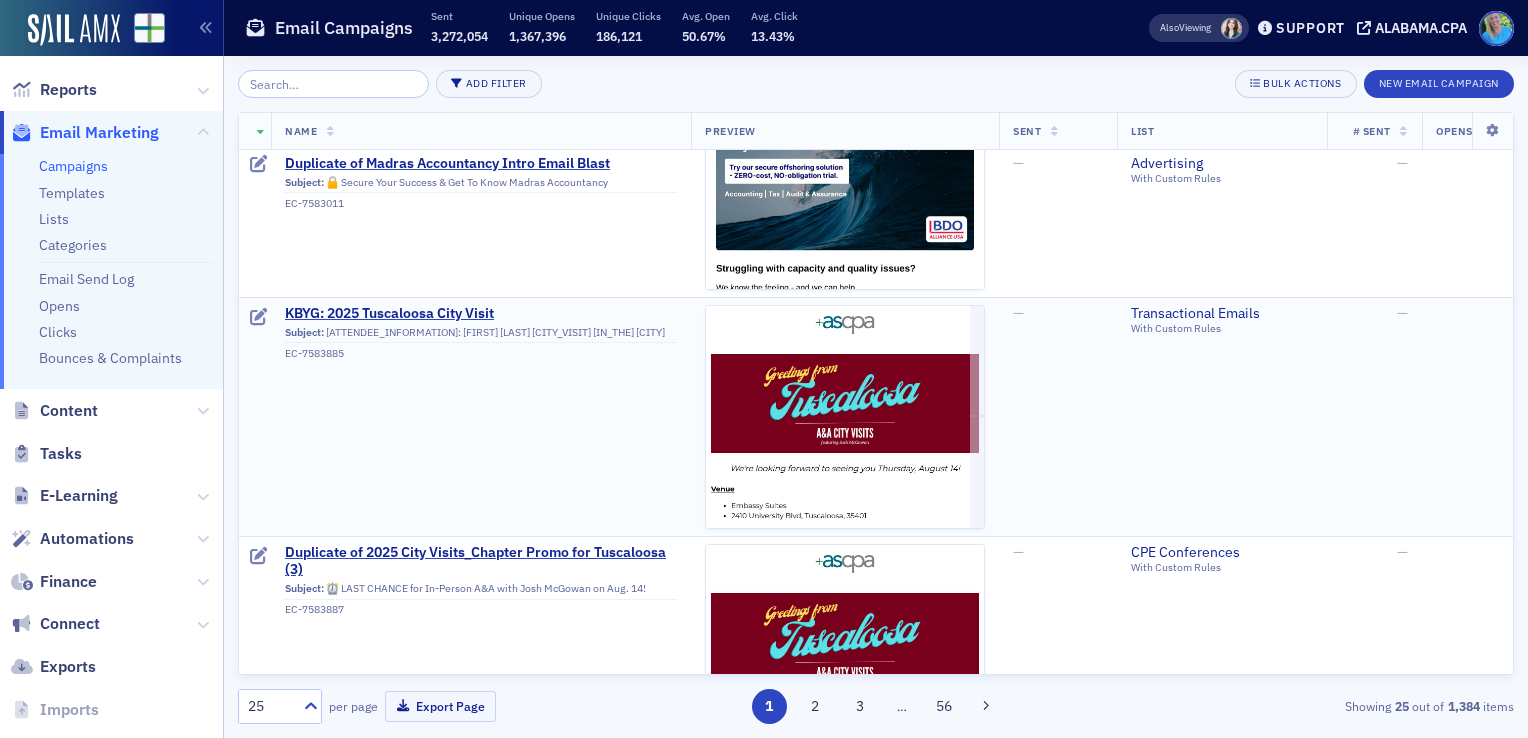 scroll, scrollTop: 800, scrollLeft: 0, axis: vertical 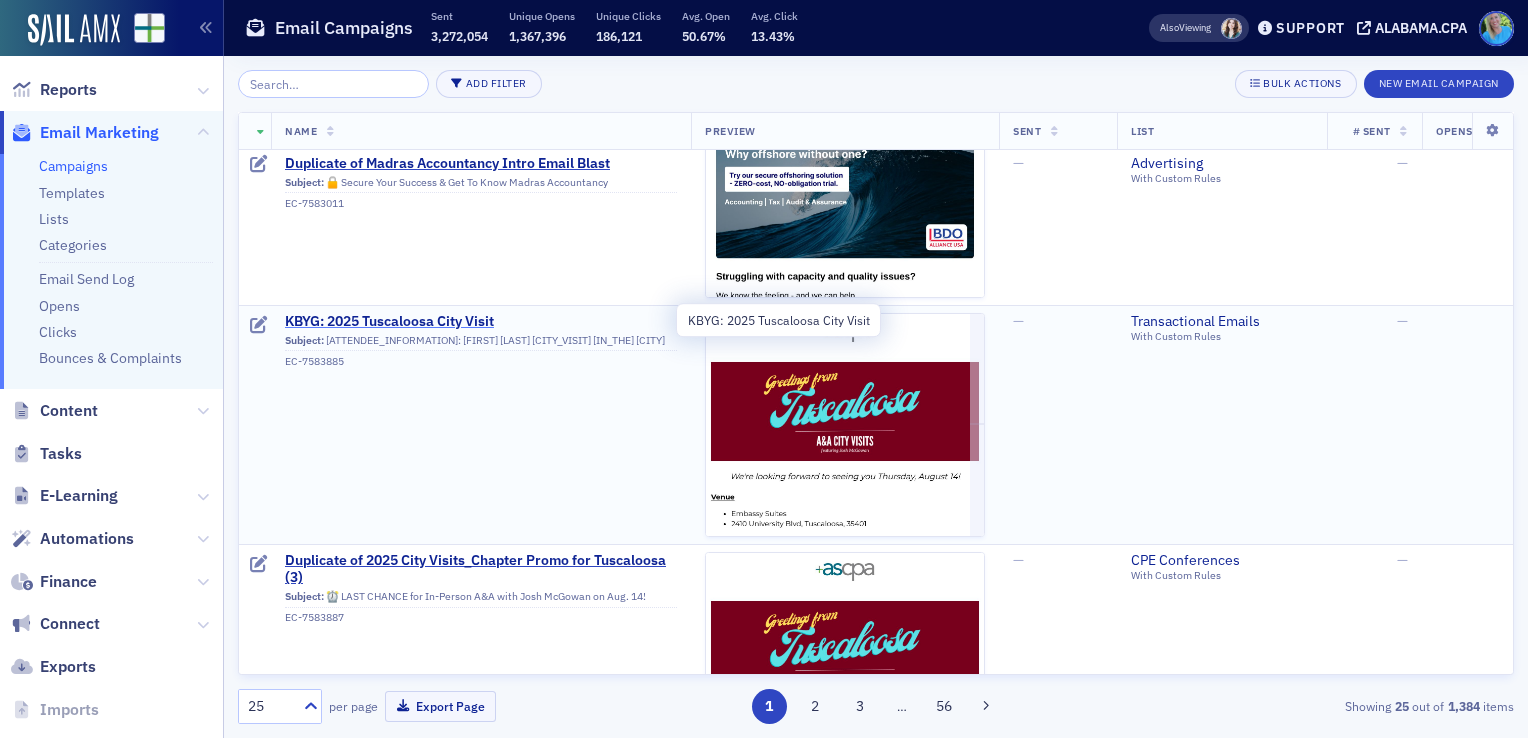 click on "KBYG: 2025 Tuscaloosa City Visit" 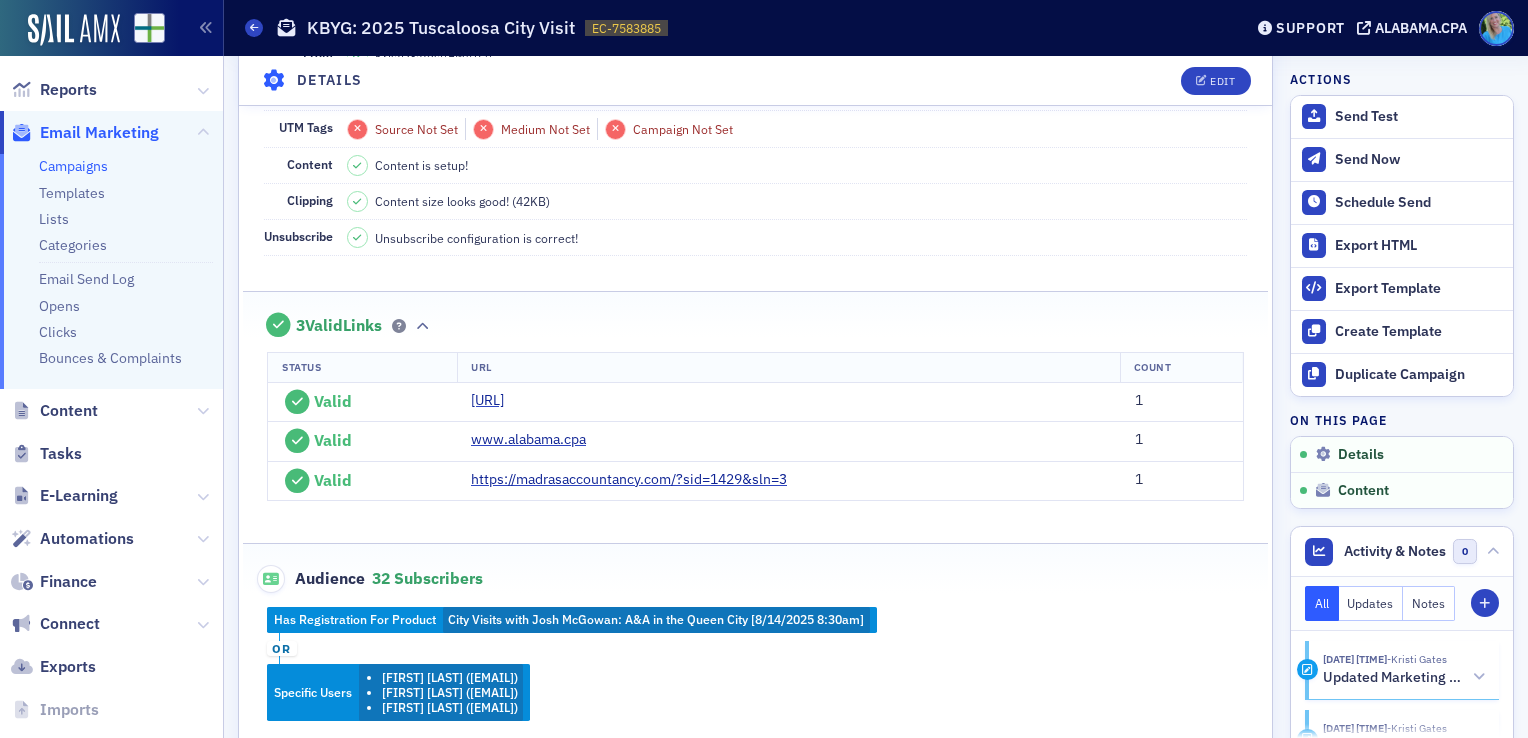 scroll, scrollTop: 100, scrollLeft: 0, axis: vertical 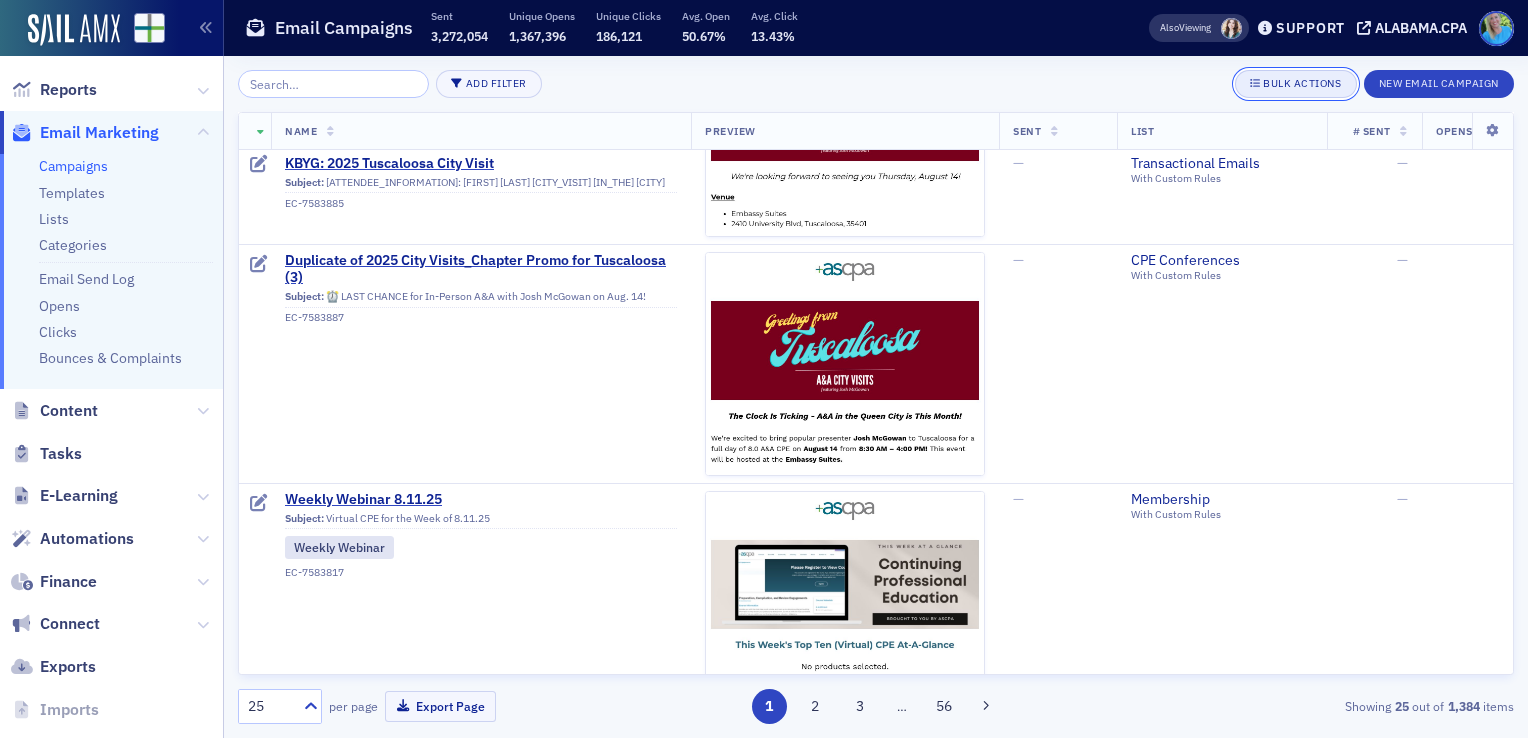 click on "Bulk Actions" 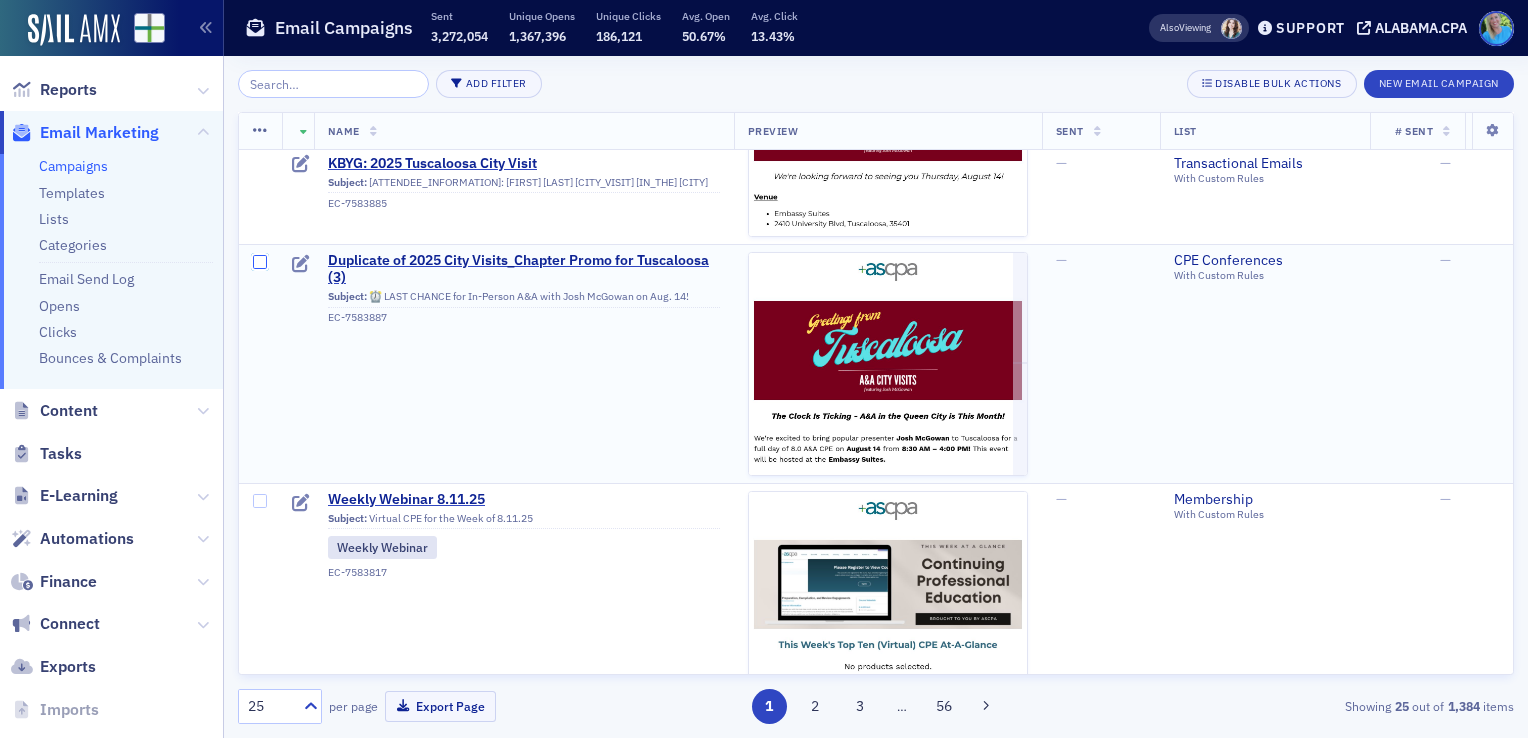click 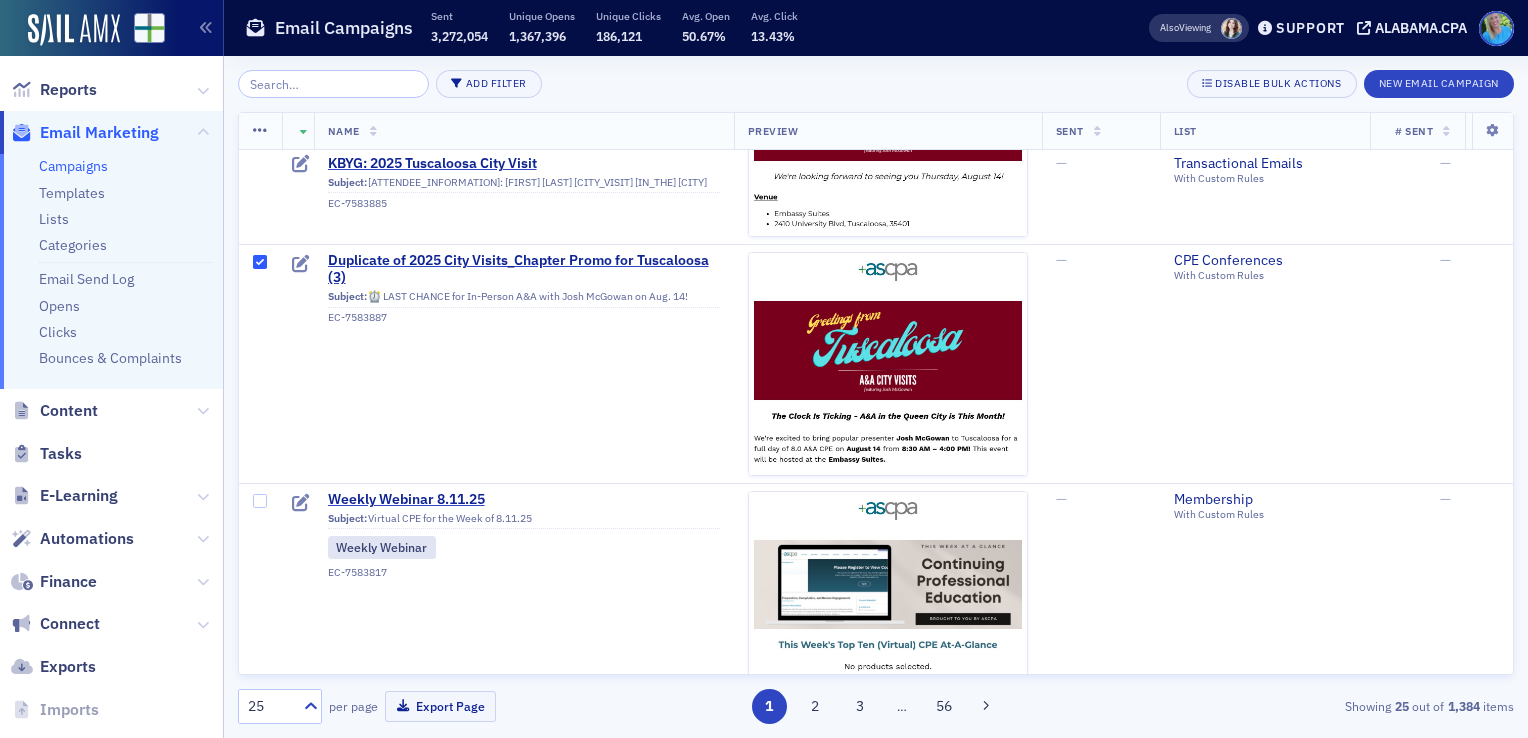 click 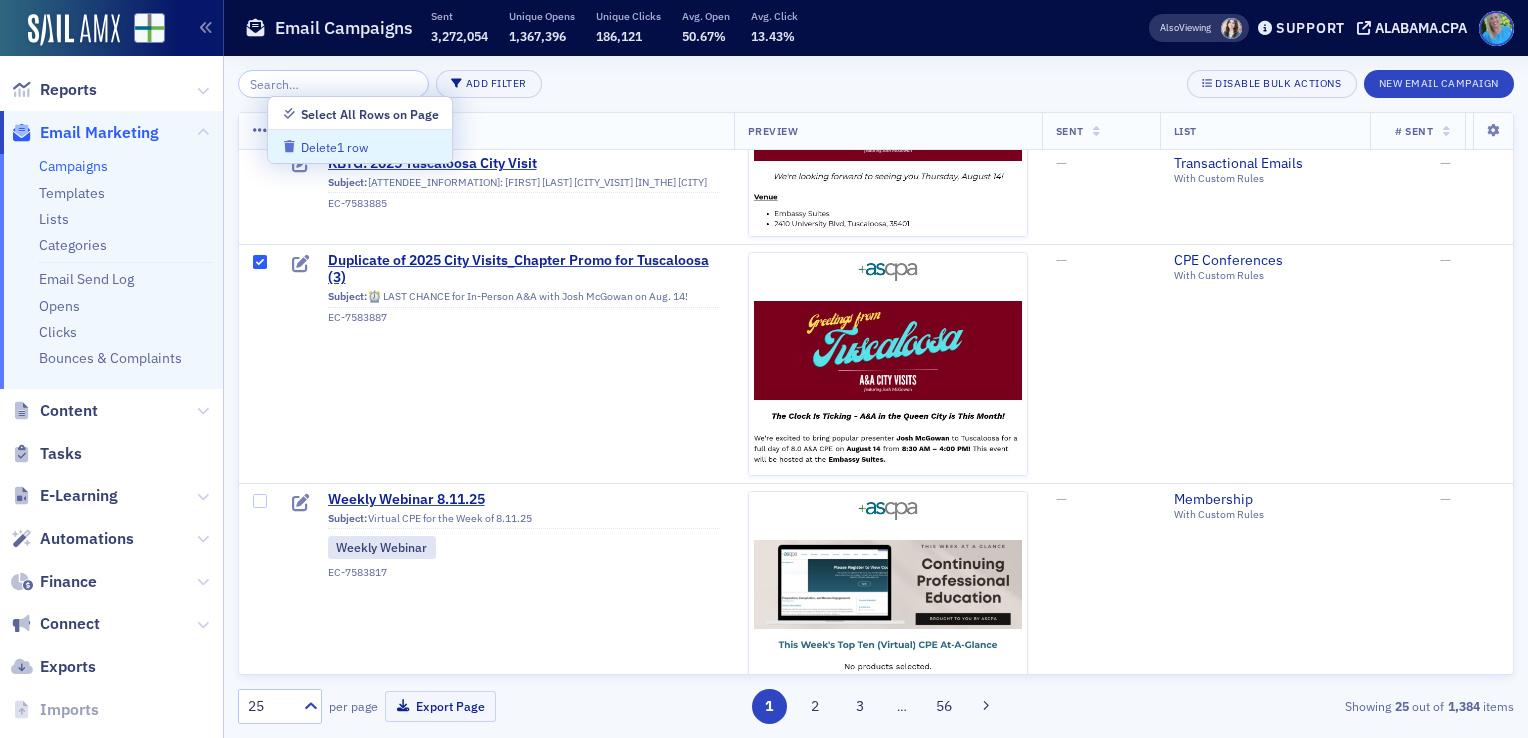 click on "Delete  1   row" at bounding box center (334, 147) 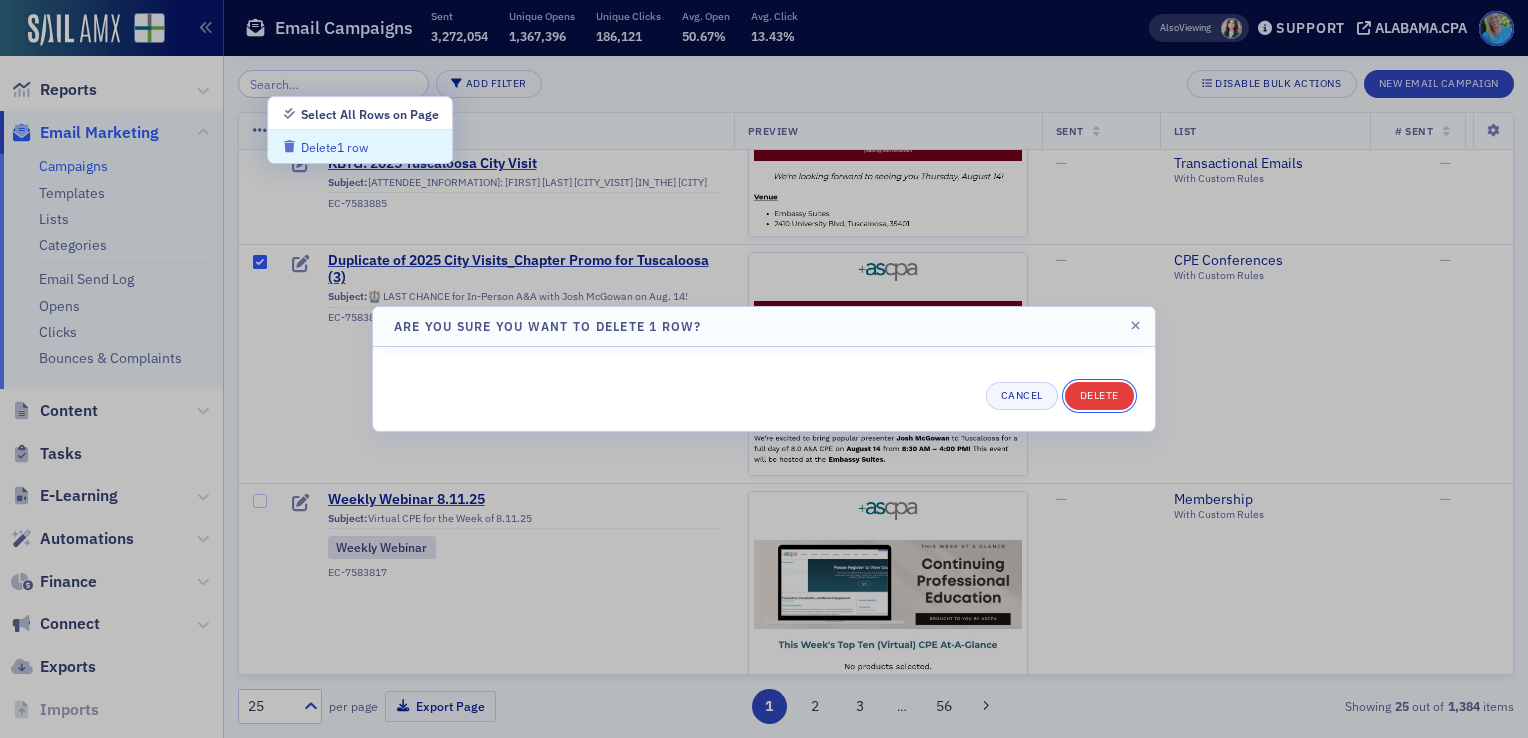 click on "Delete" at bounding box center (1099, 396) 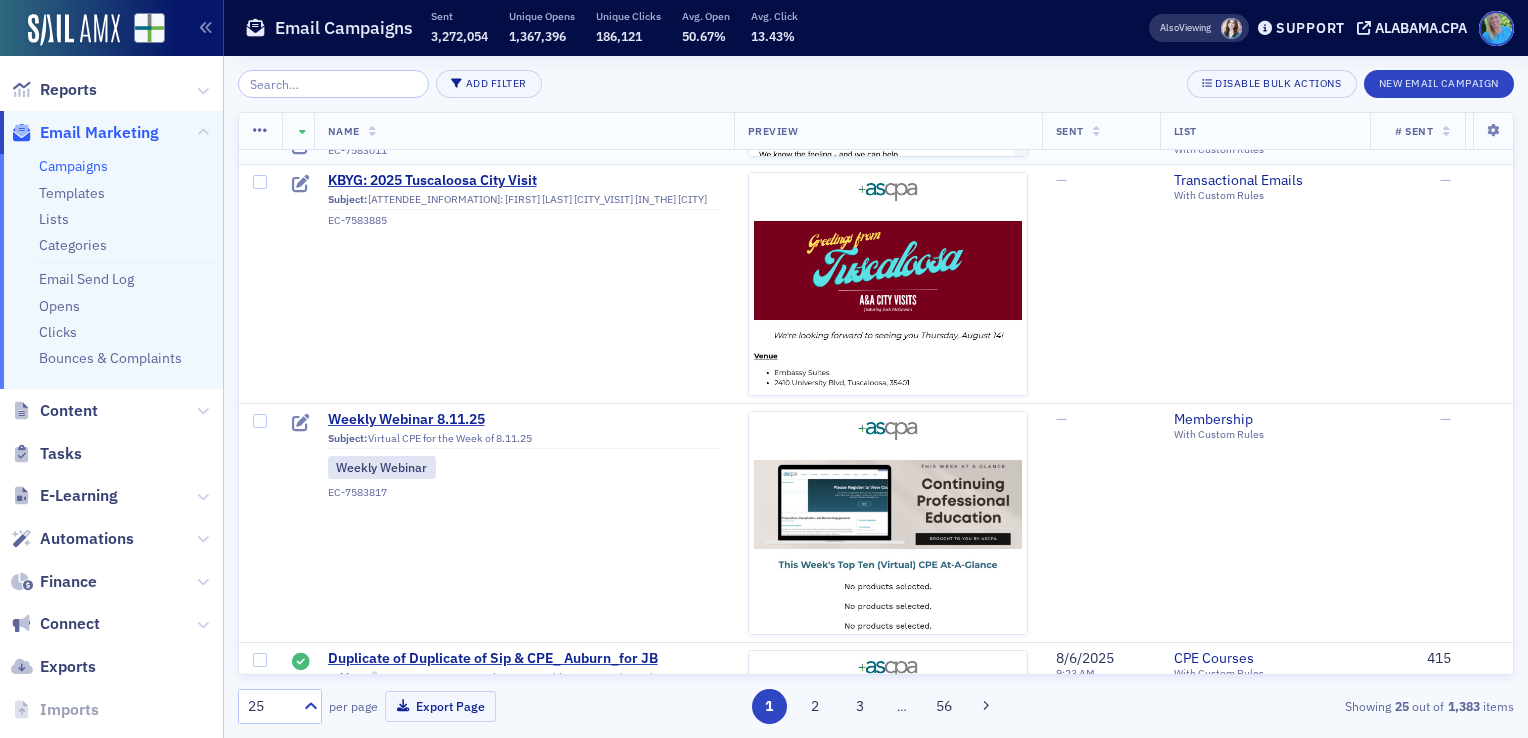 scroll, scrollTop: 900, scrollLeft: 0, axis: vertical 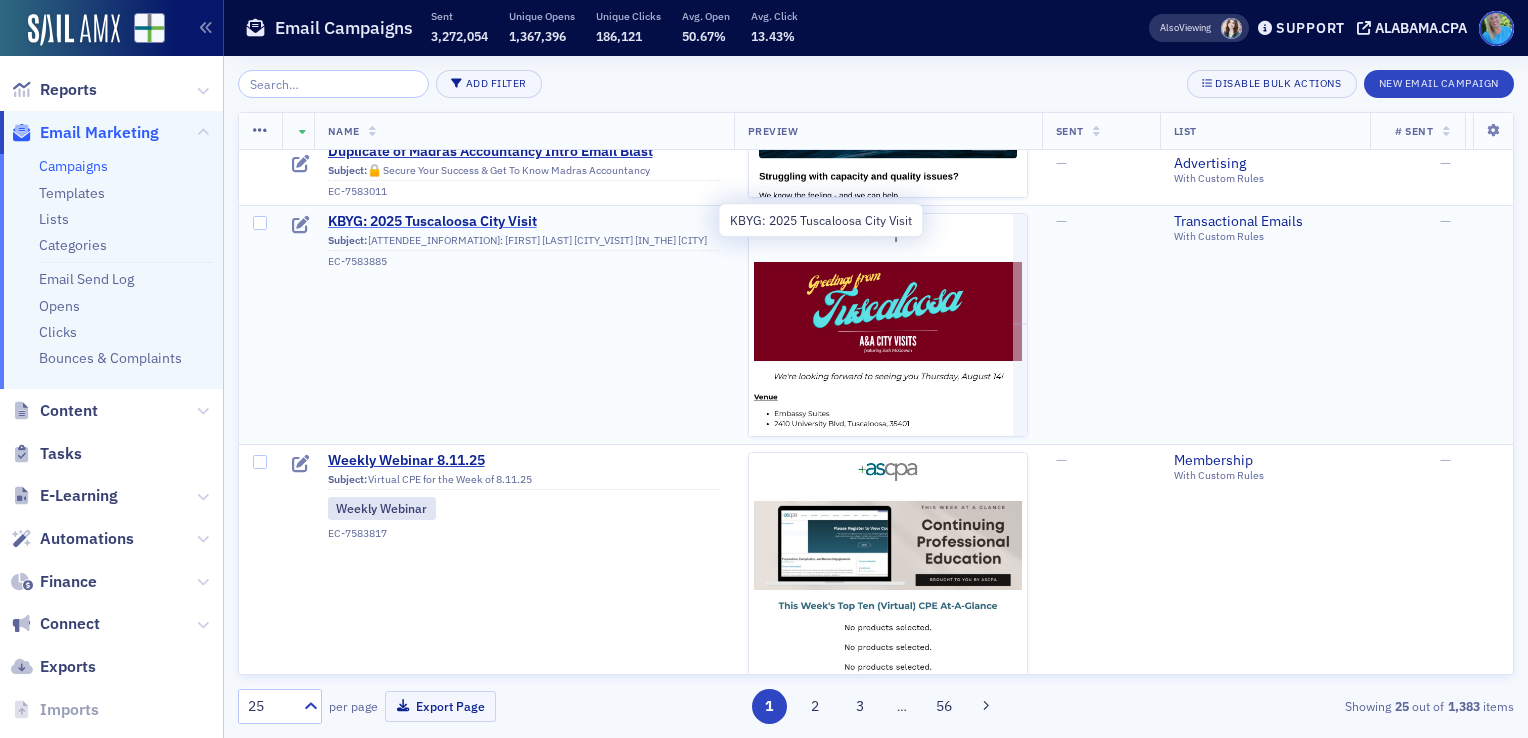 click on "KBYG: 2025 Tuscaloosa City Visit" 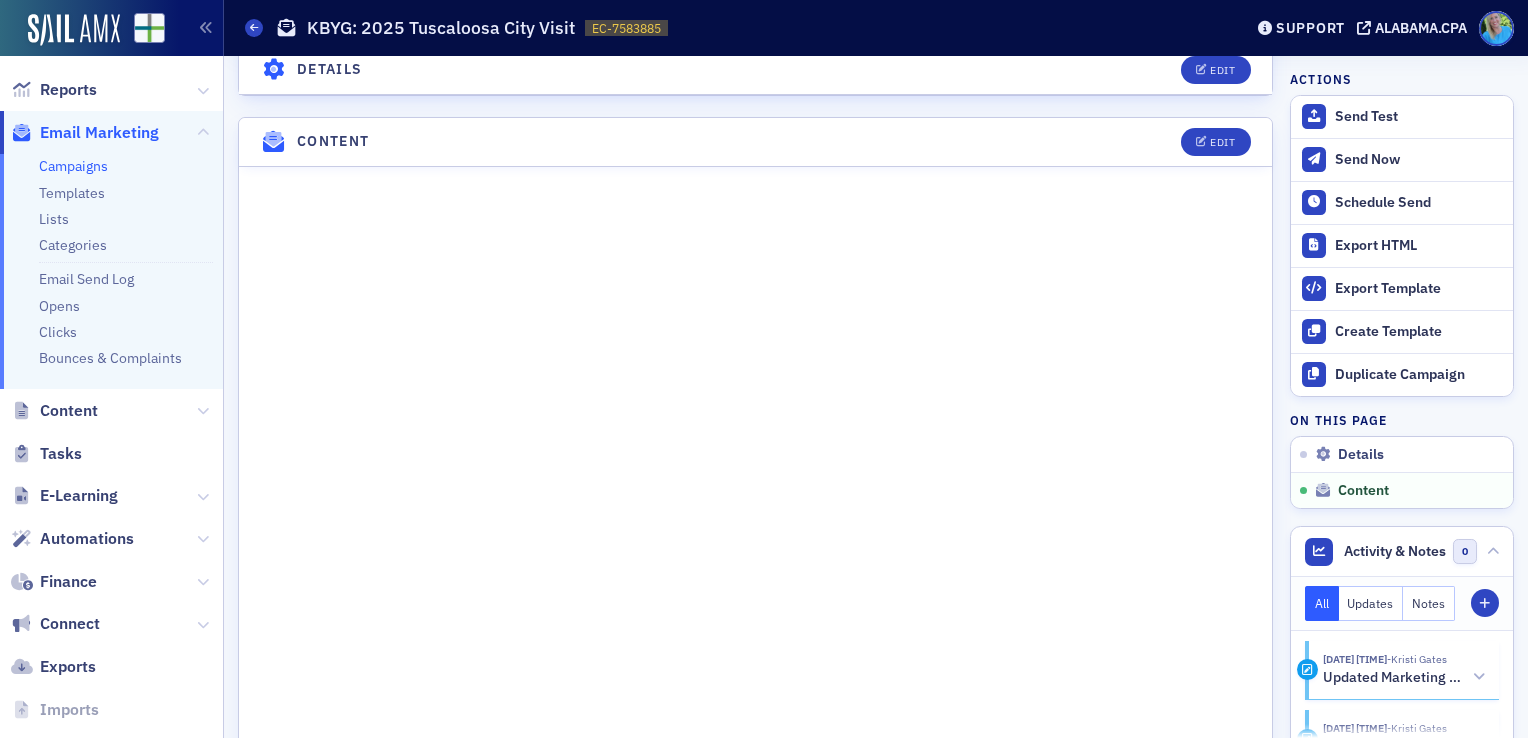 scroll, scrollTop: 1300, scrollLeft: 0, axis: vertical 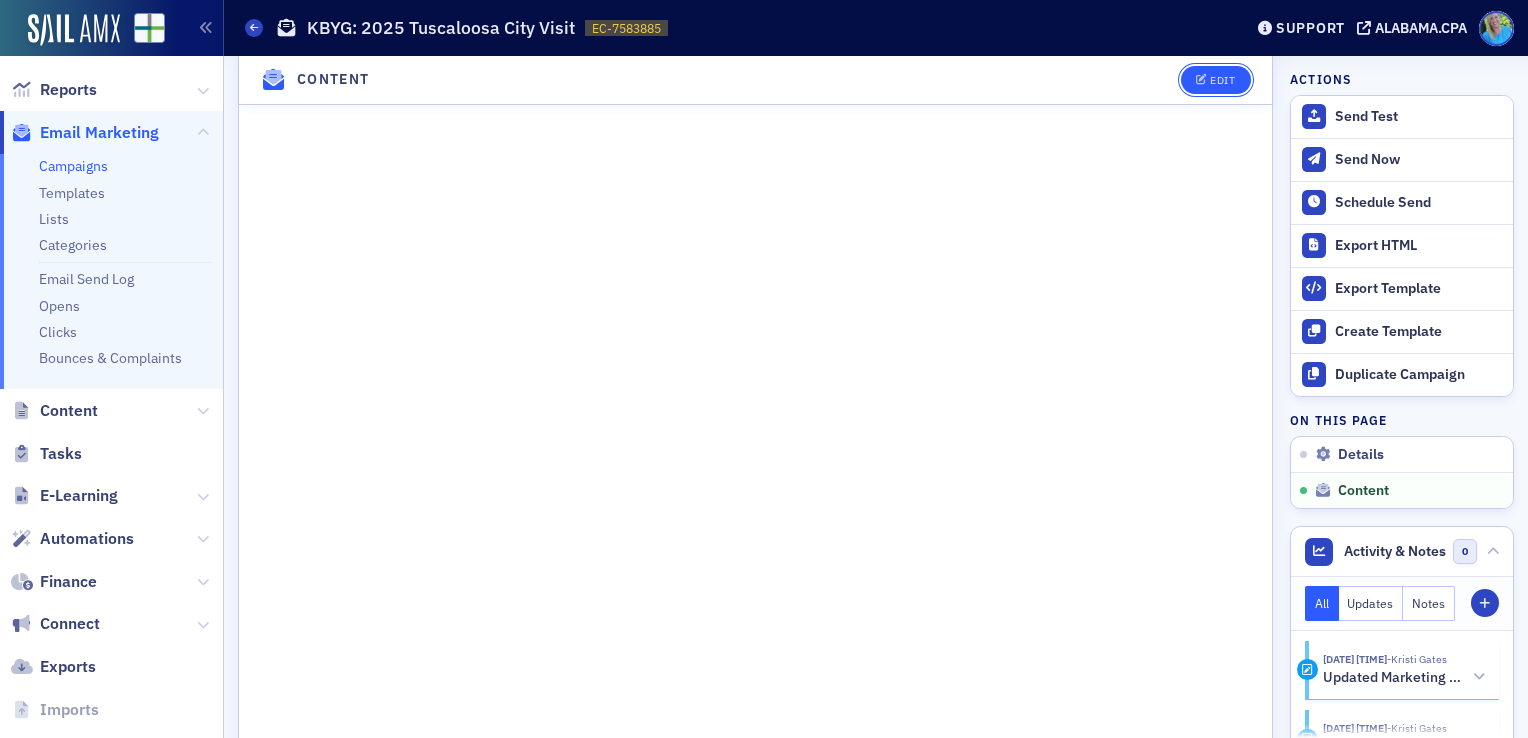 click on "Edit" 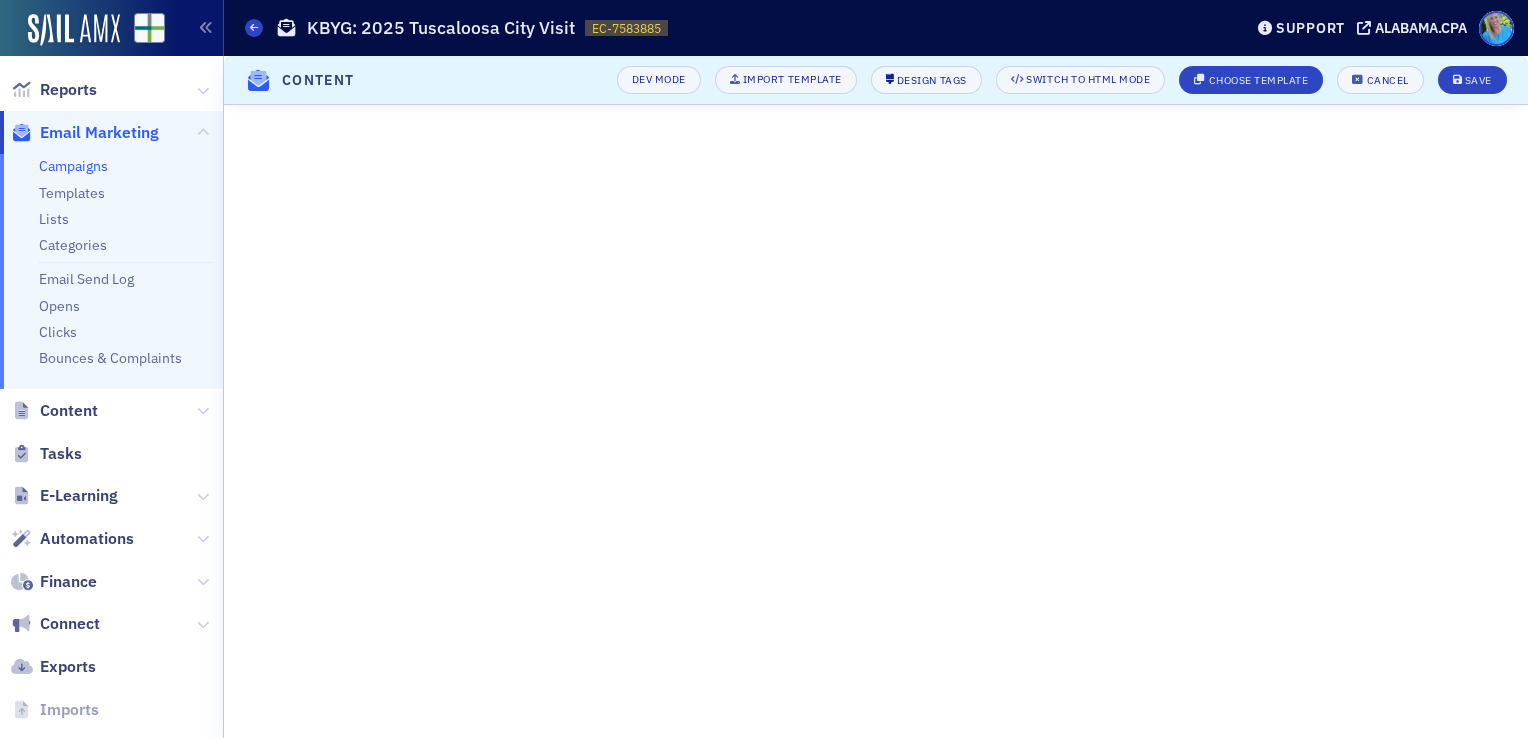 scroll, scrollTop: 410, scrollLeft: 0, axis: vertical 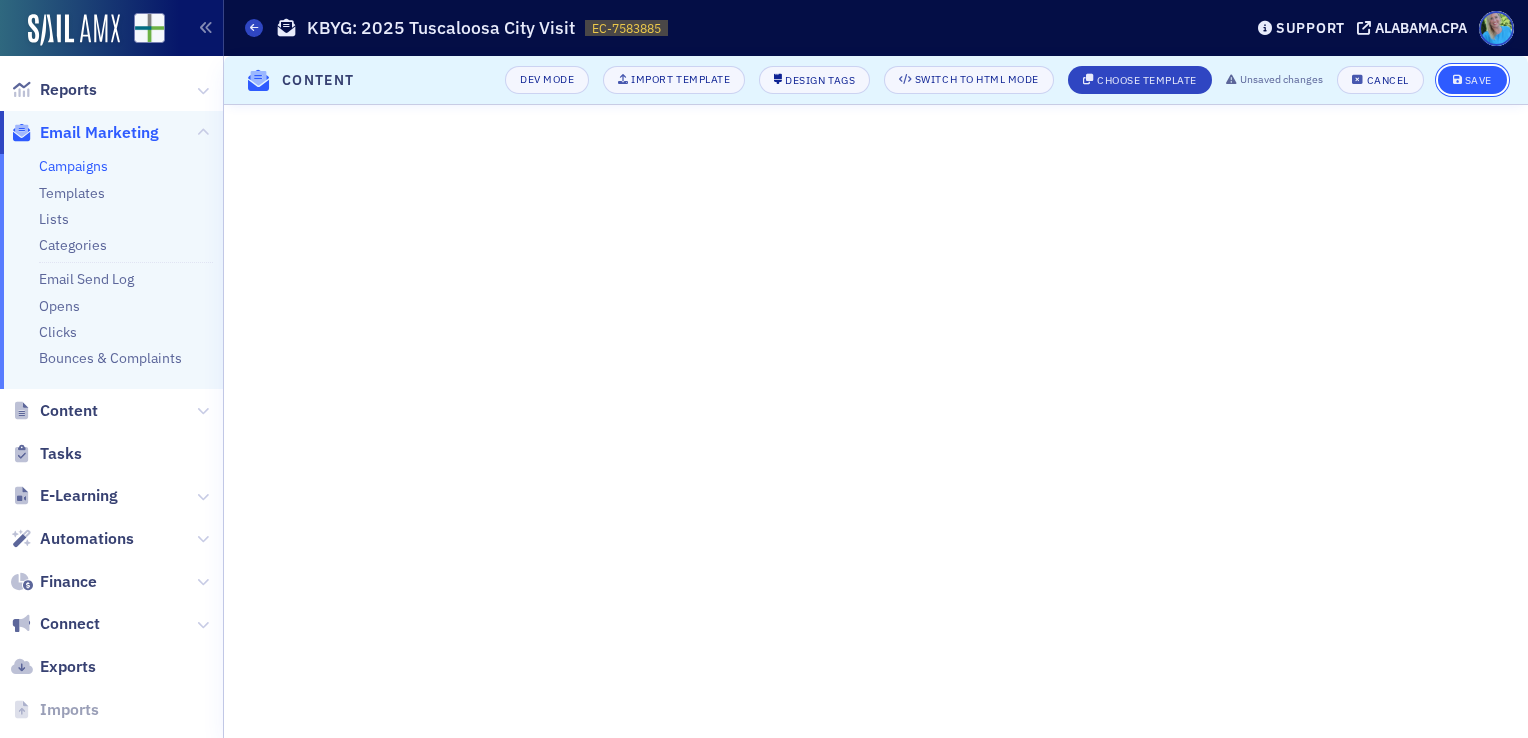 click on "Save" 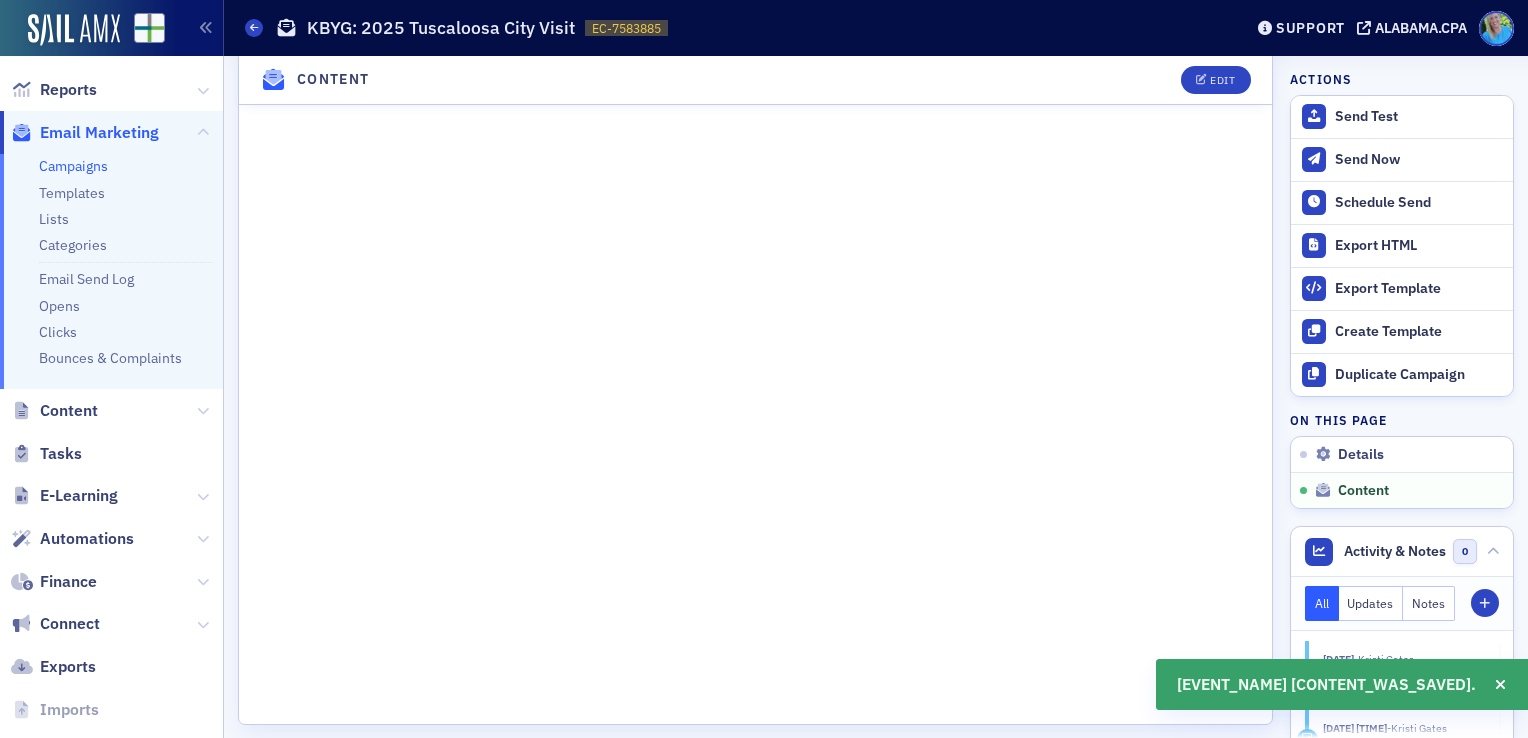 scroll, scrollTop: 1682, scrollLeft: 0, axis: vertical 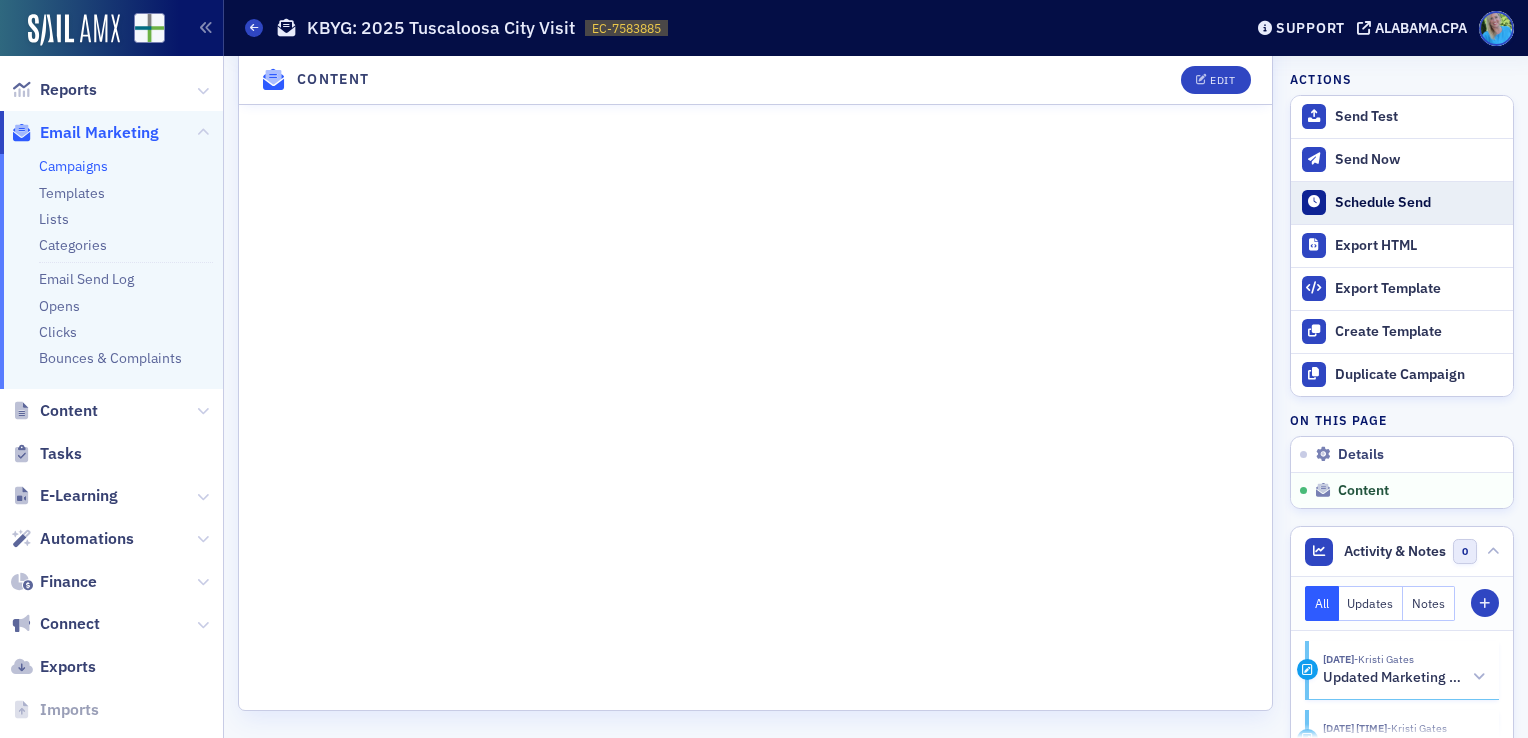 click on "Schedule Send" 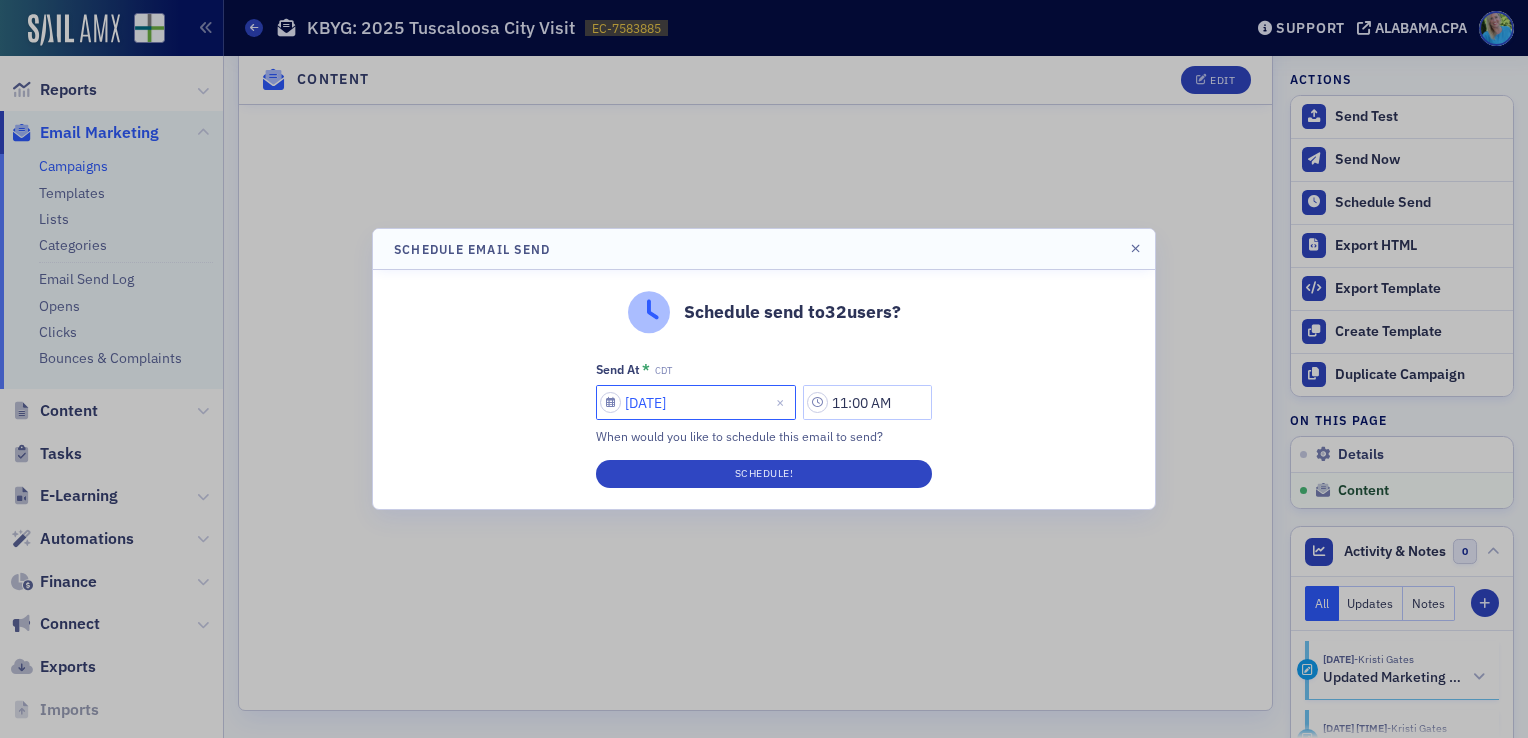 select on "7" 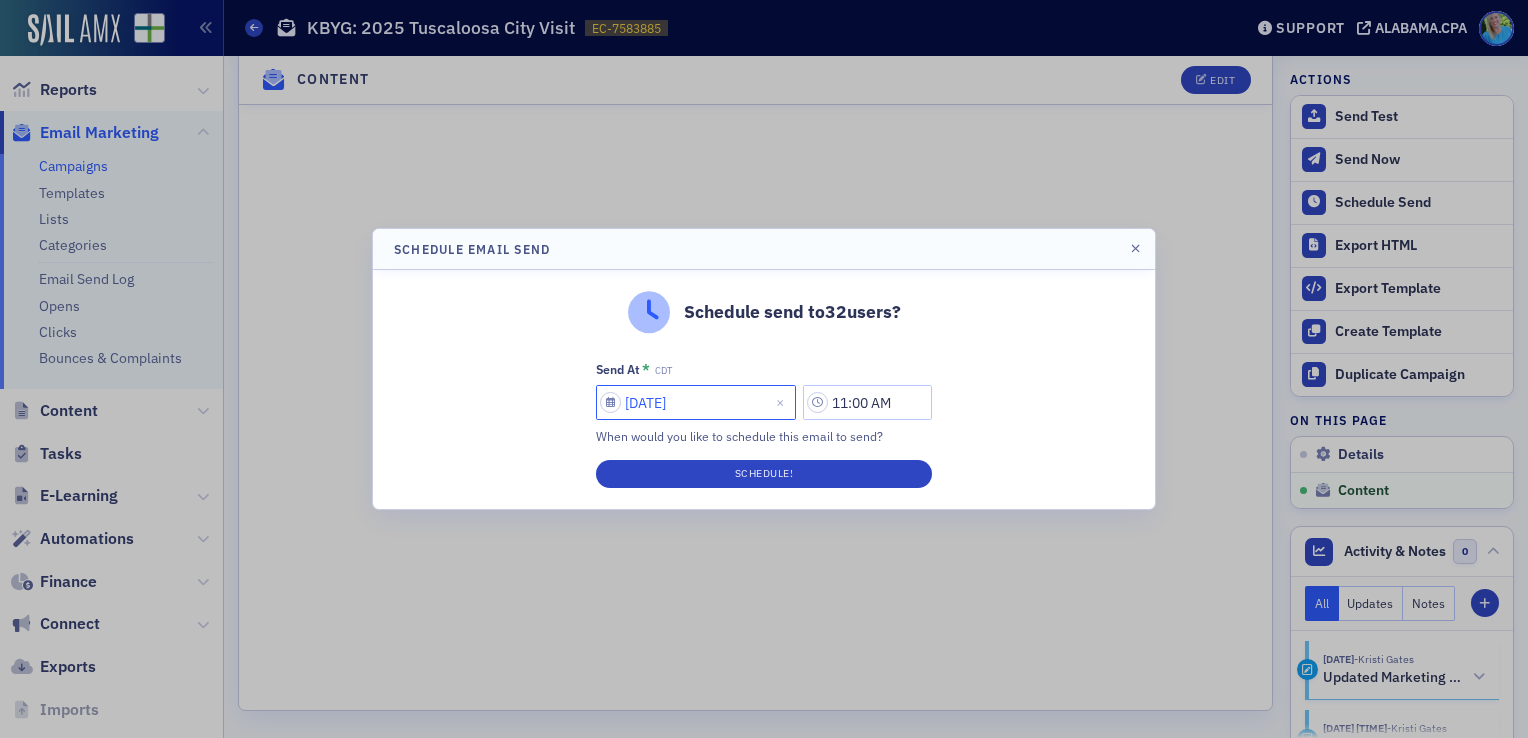 select on "2025" 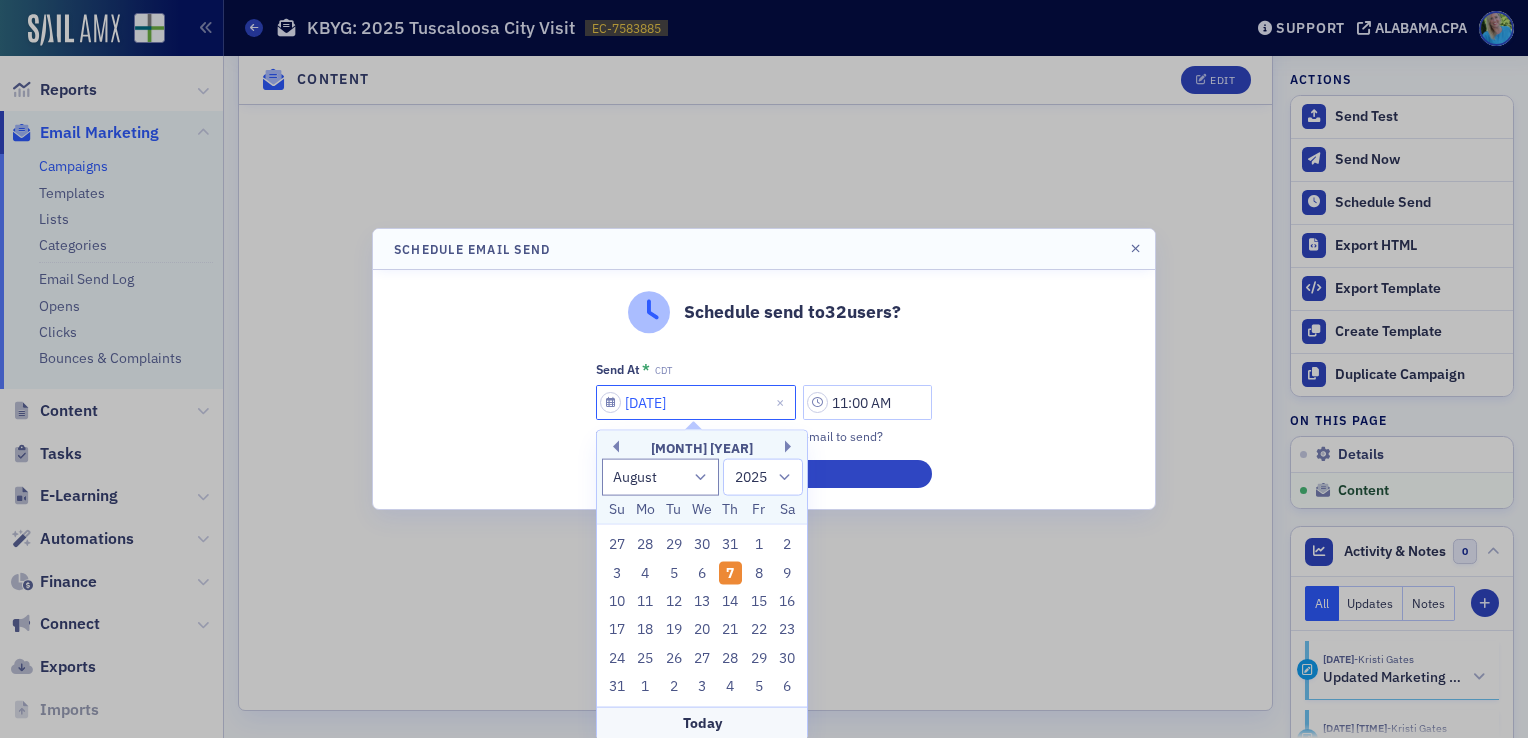 click on "[DATE]" at bounding box center [696, 402] 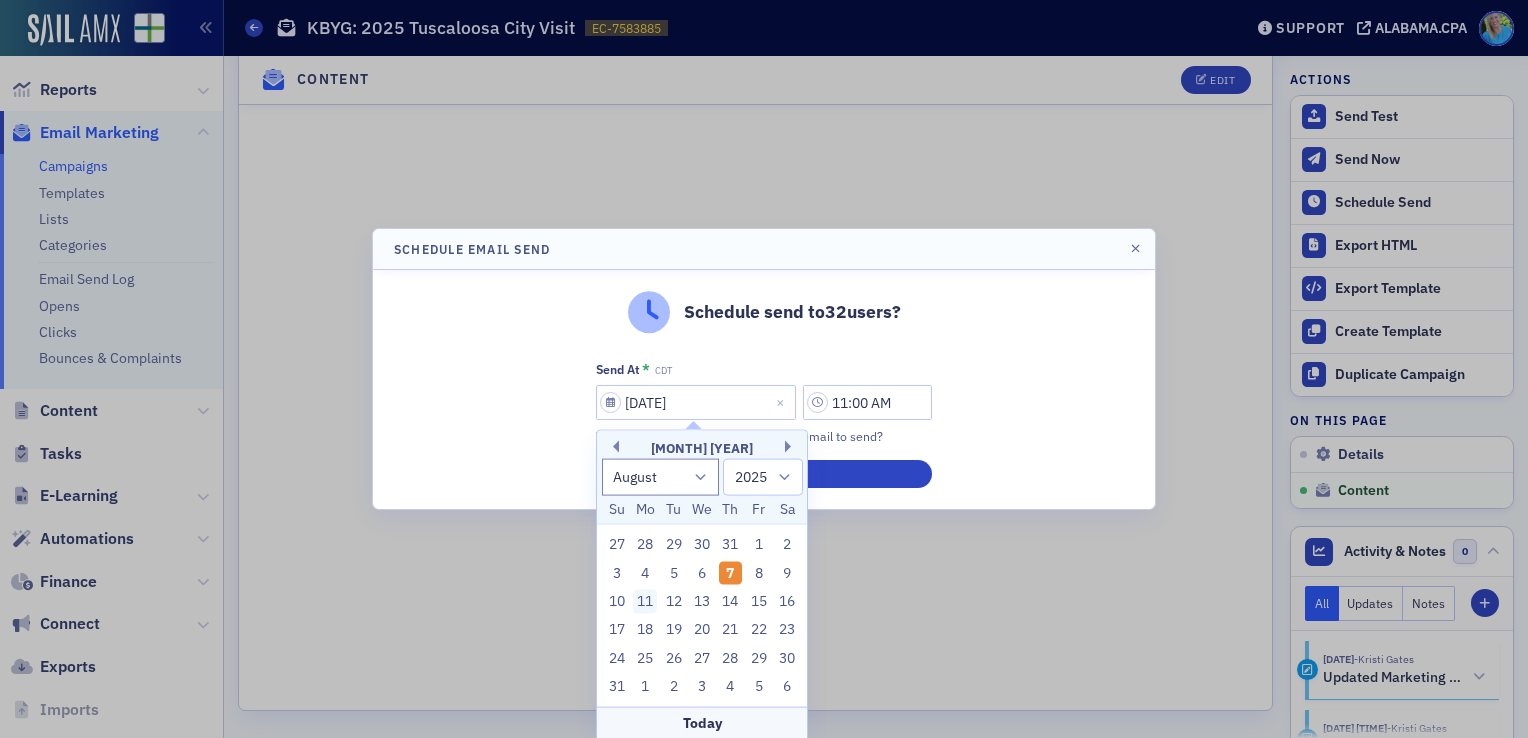 click on "11" at bounding box center [645, 602] 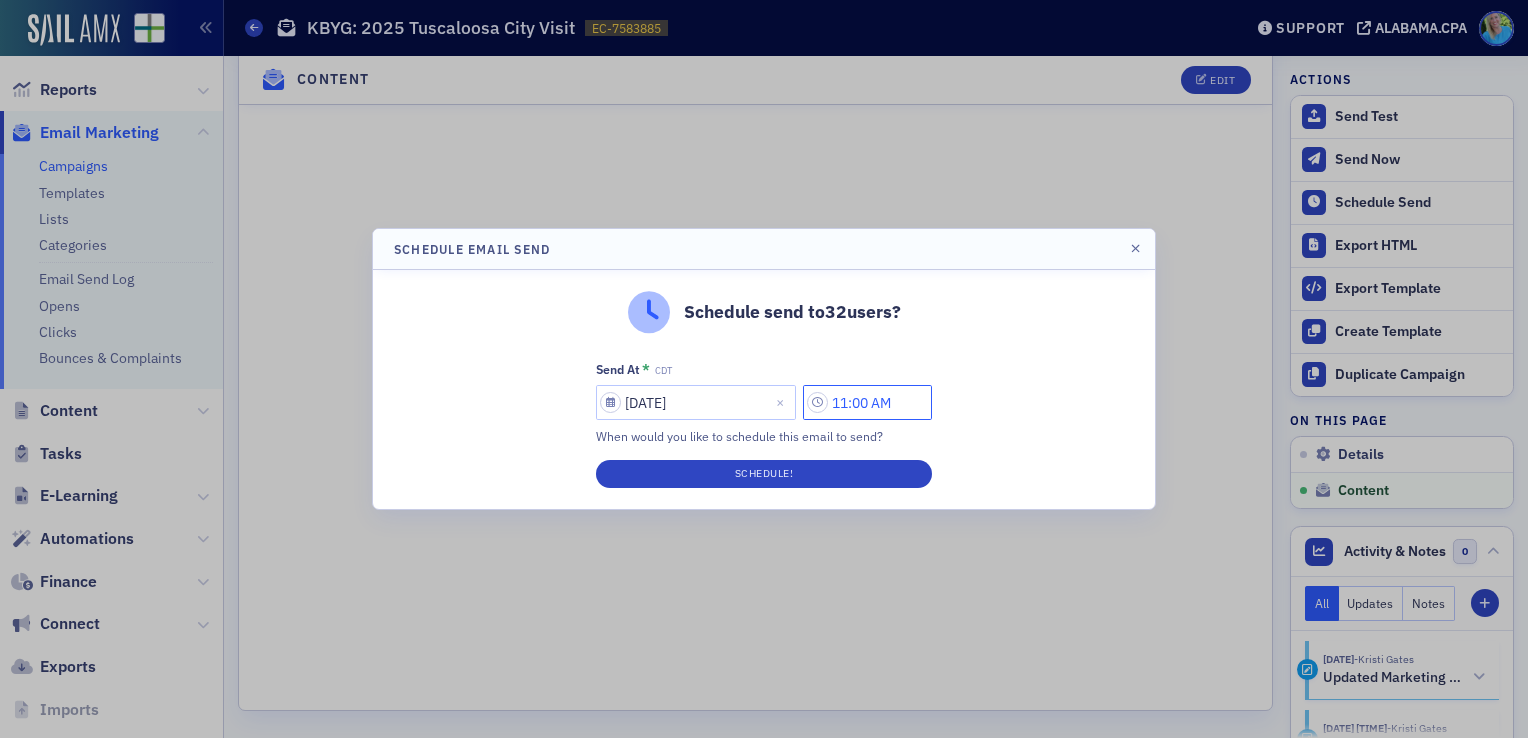 click on "11:00 AM" at bounding box center (867, 402) 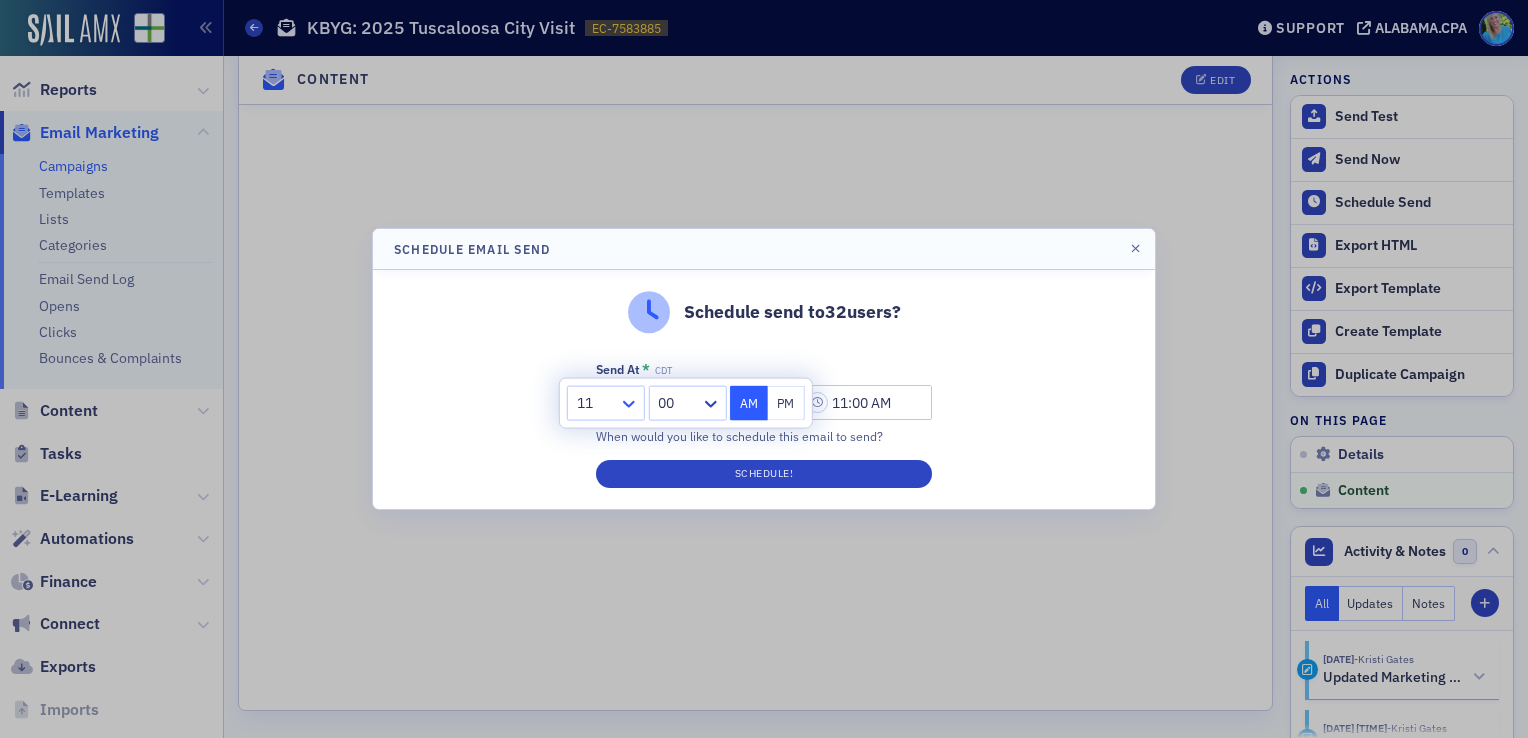 click 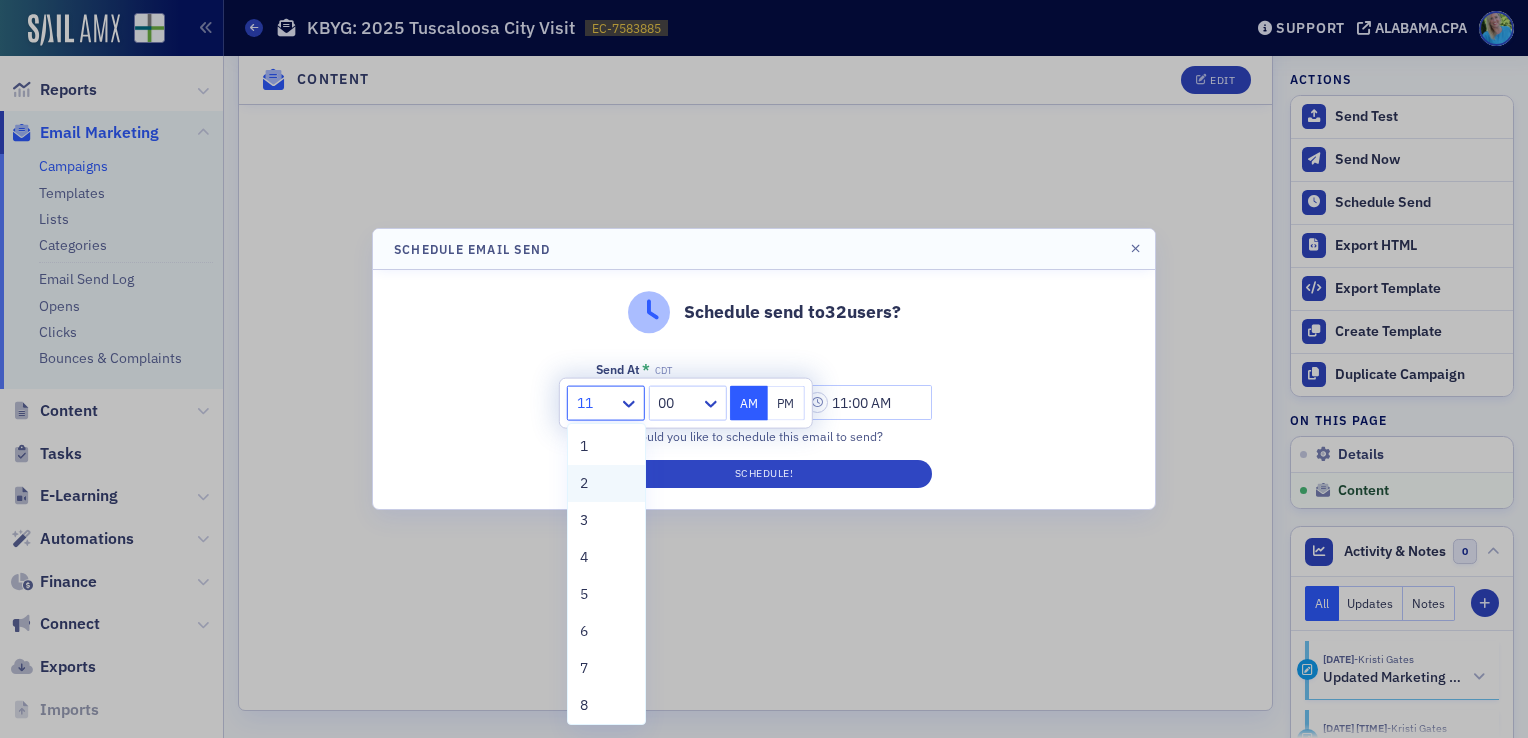 click on "2" at bounding box center (606, 483) 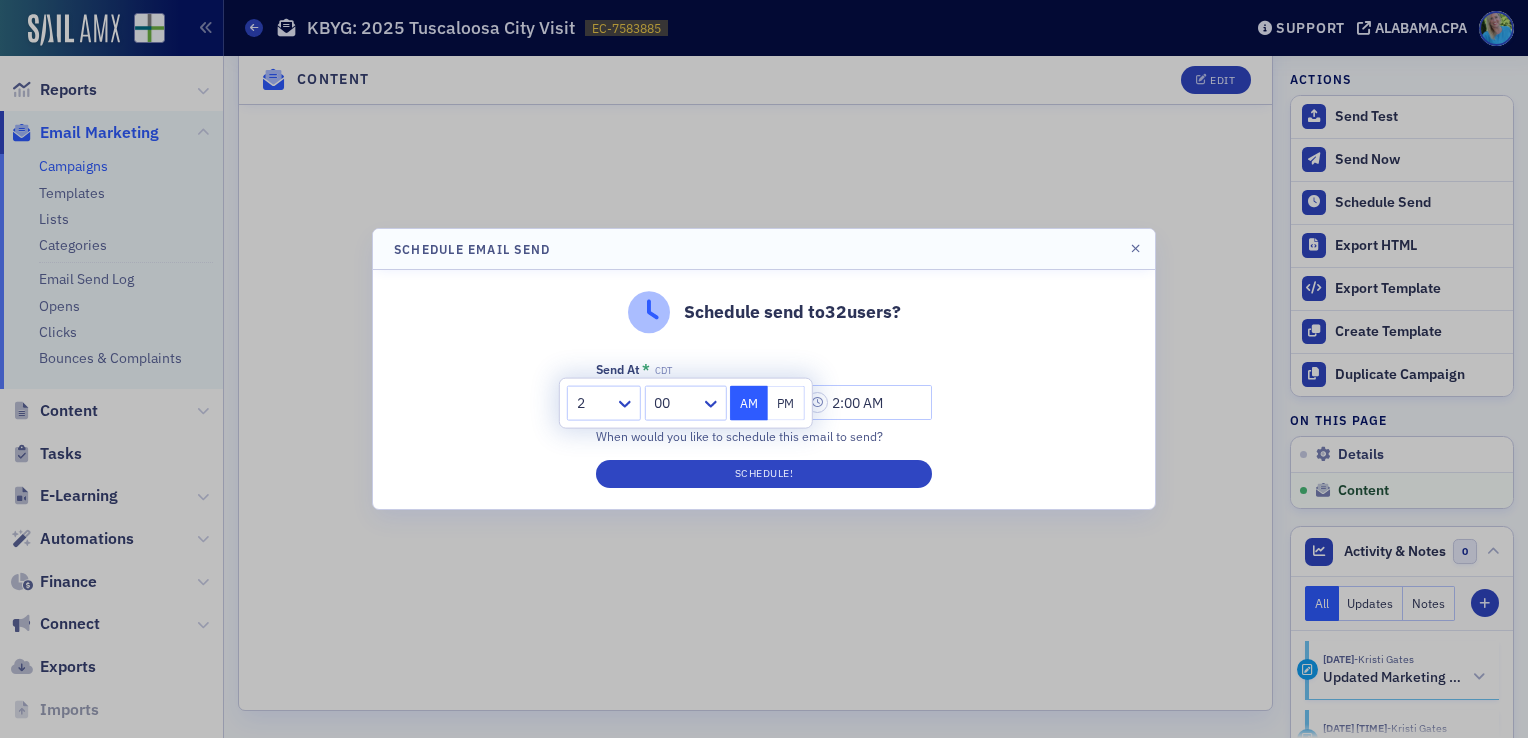 click on "PM" at bounding box center [786, 403] 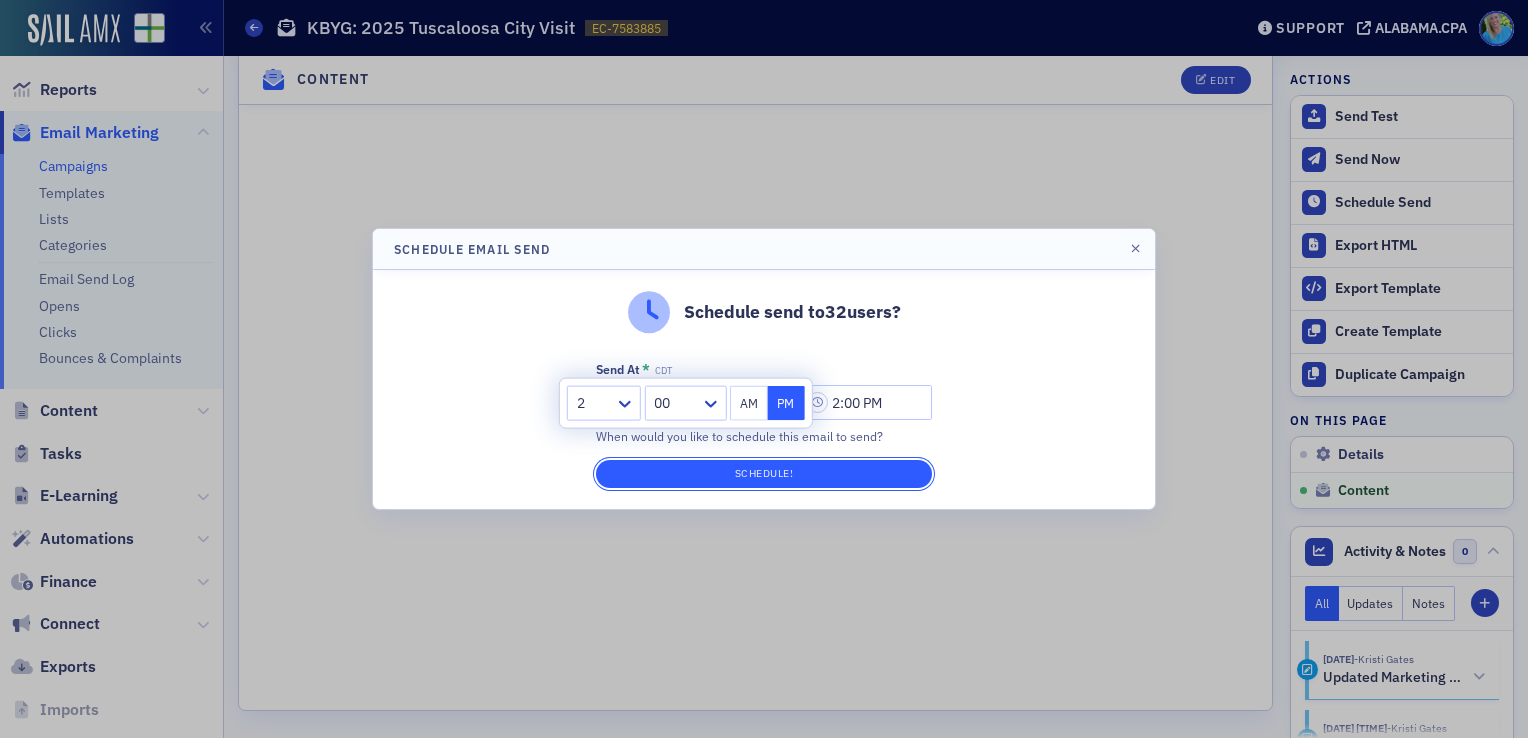 click on "Schedule!" at bounding box center [764, 474] 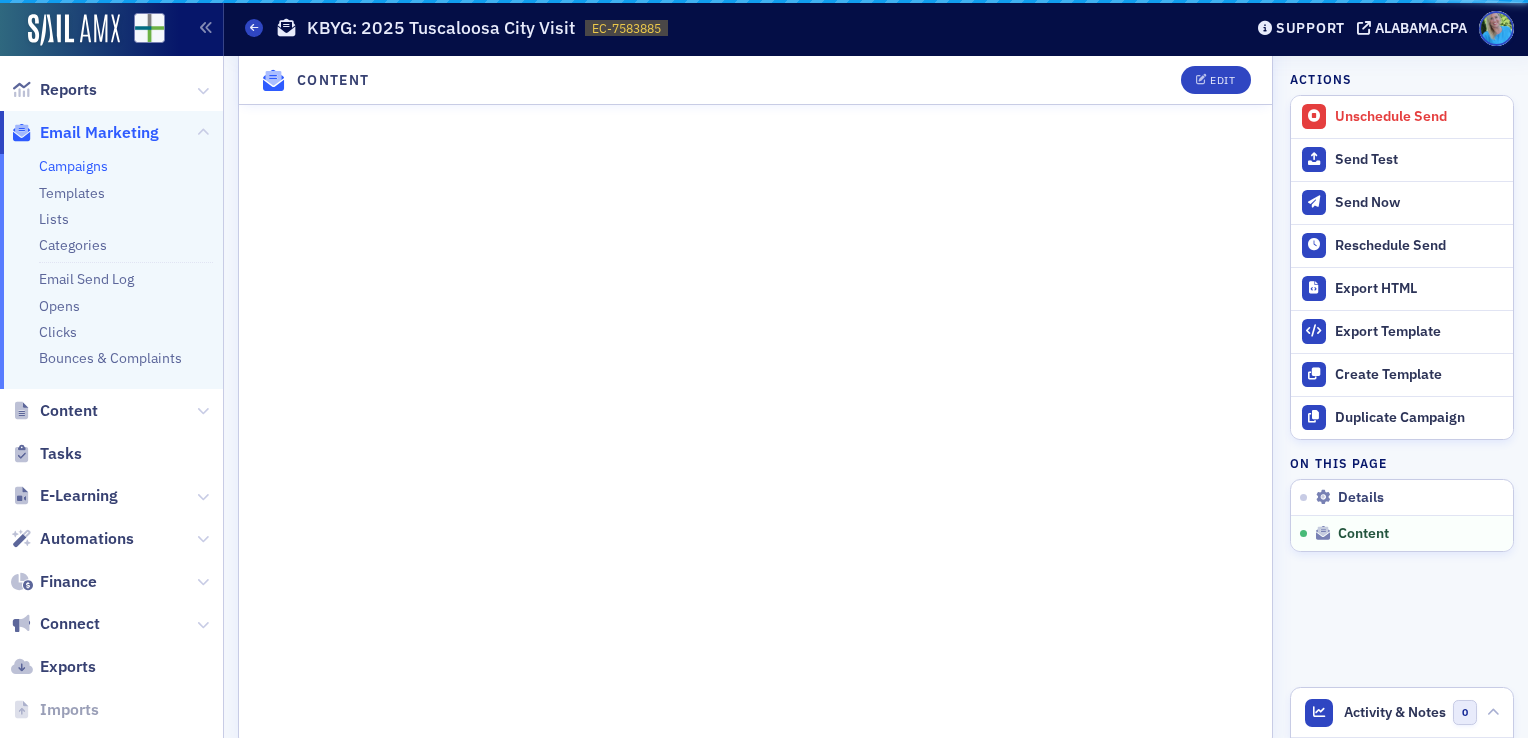 scroll, scrollTop: 1715, scrollLeft: 0, axis: vertical 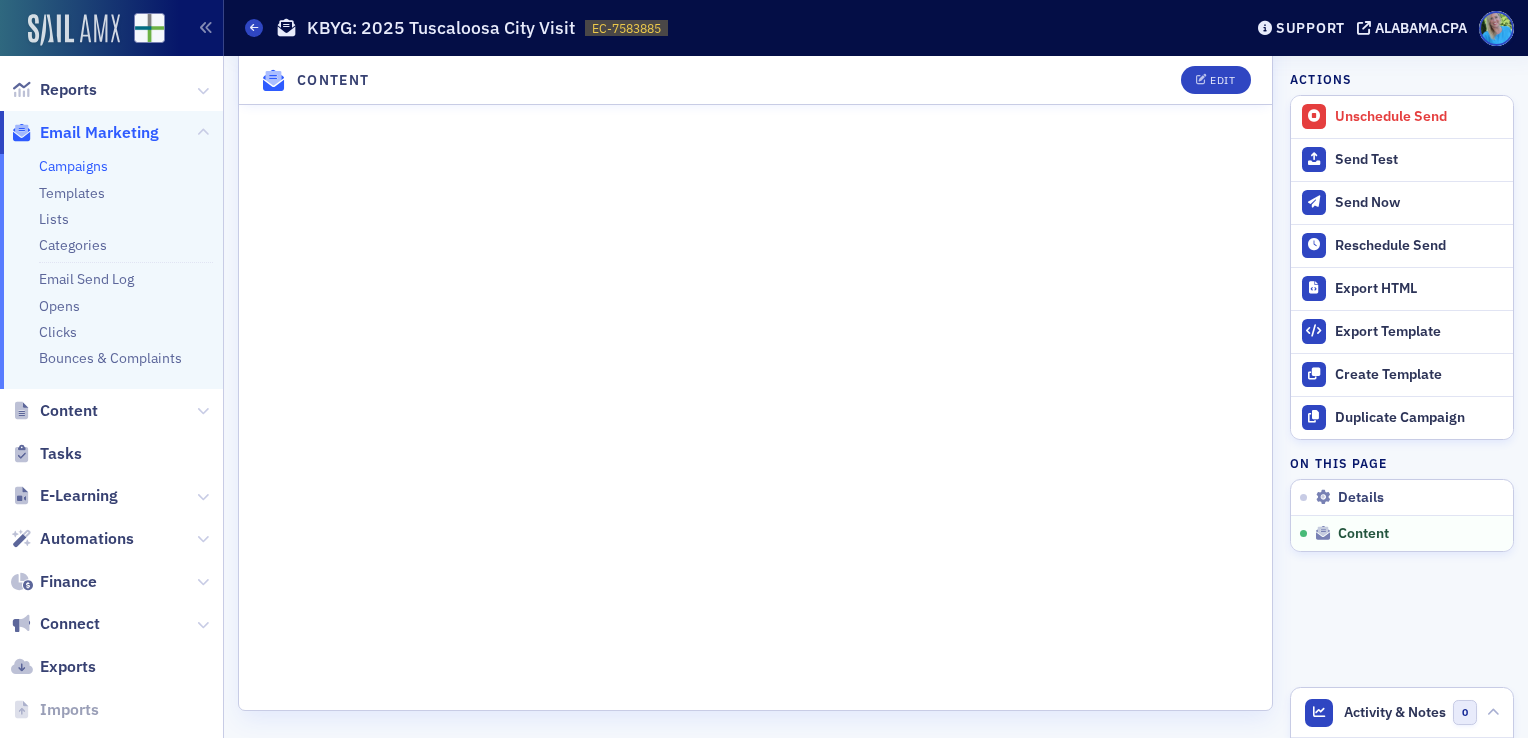 click 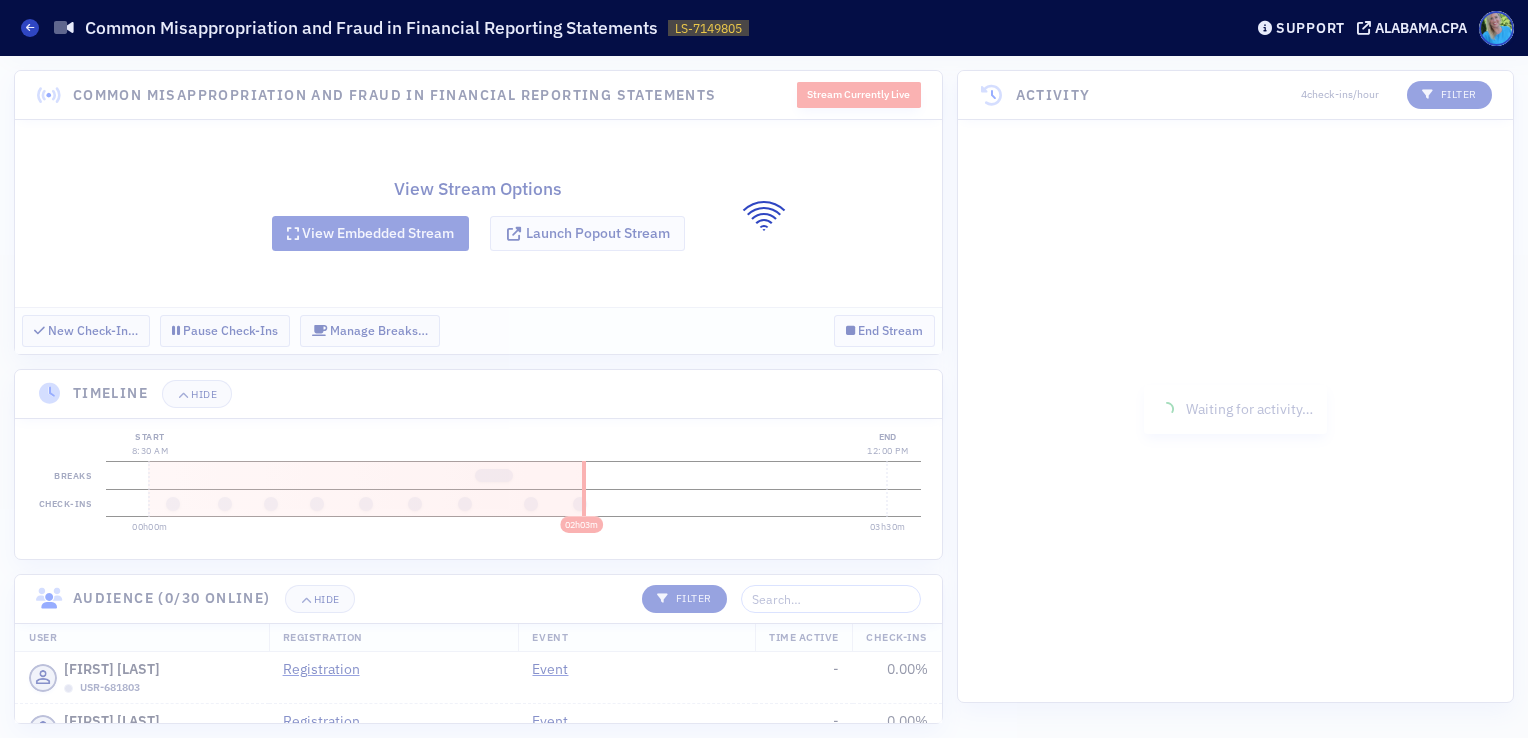 scroll, scrollTop: 0, scrollLeft: 0, axis: both 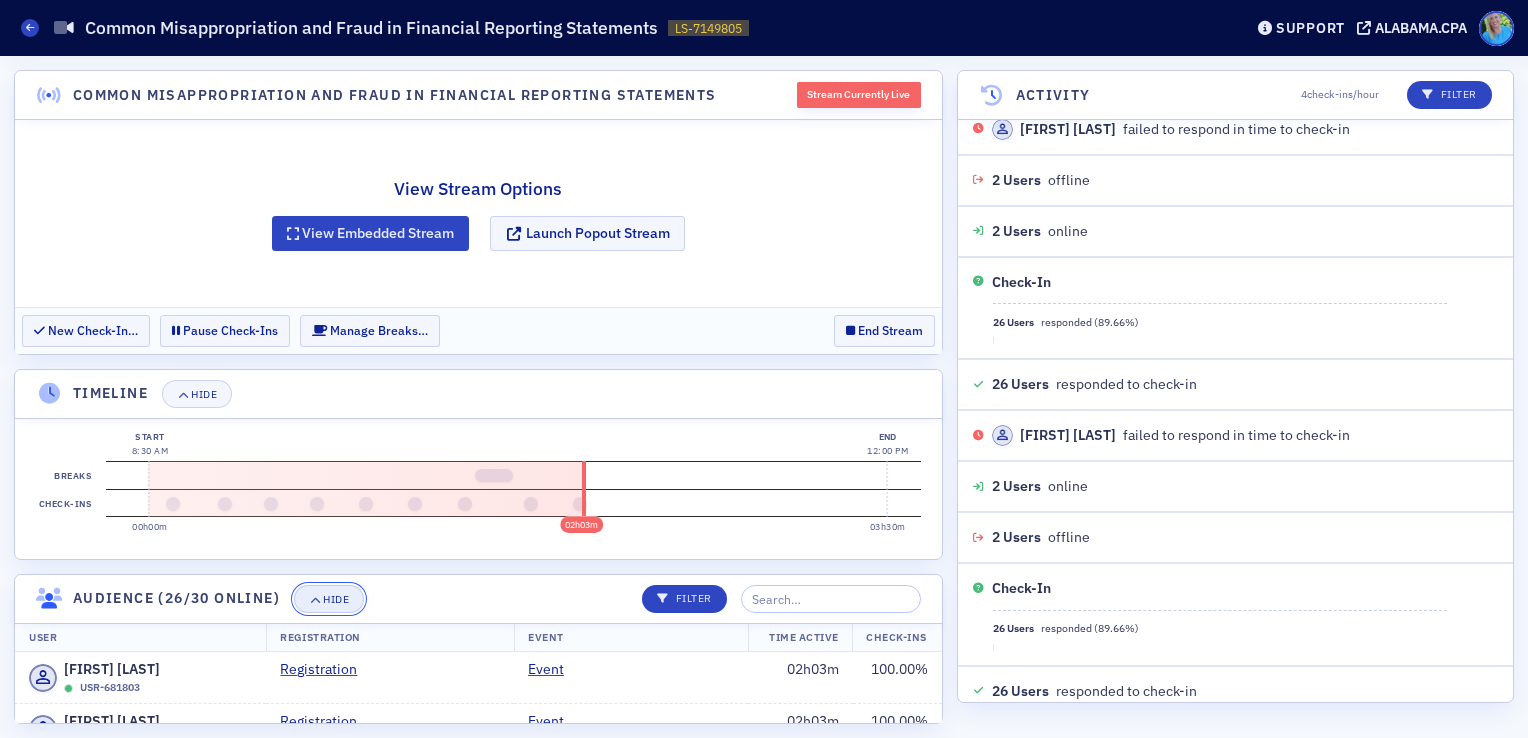 click on "Hide" 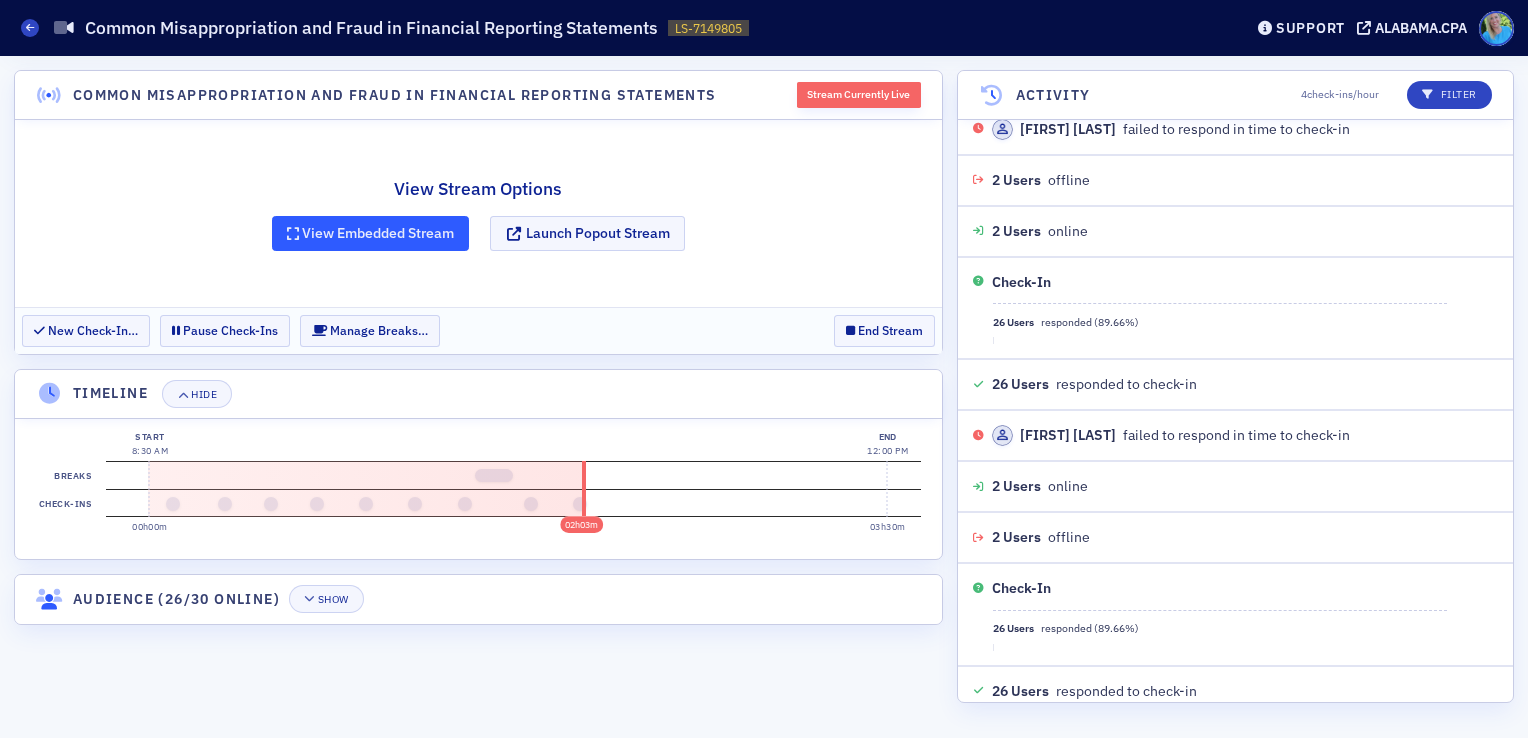 click on "View Embedded Stream" 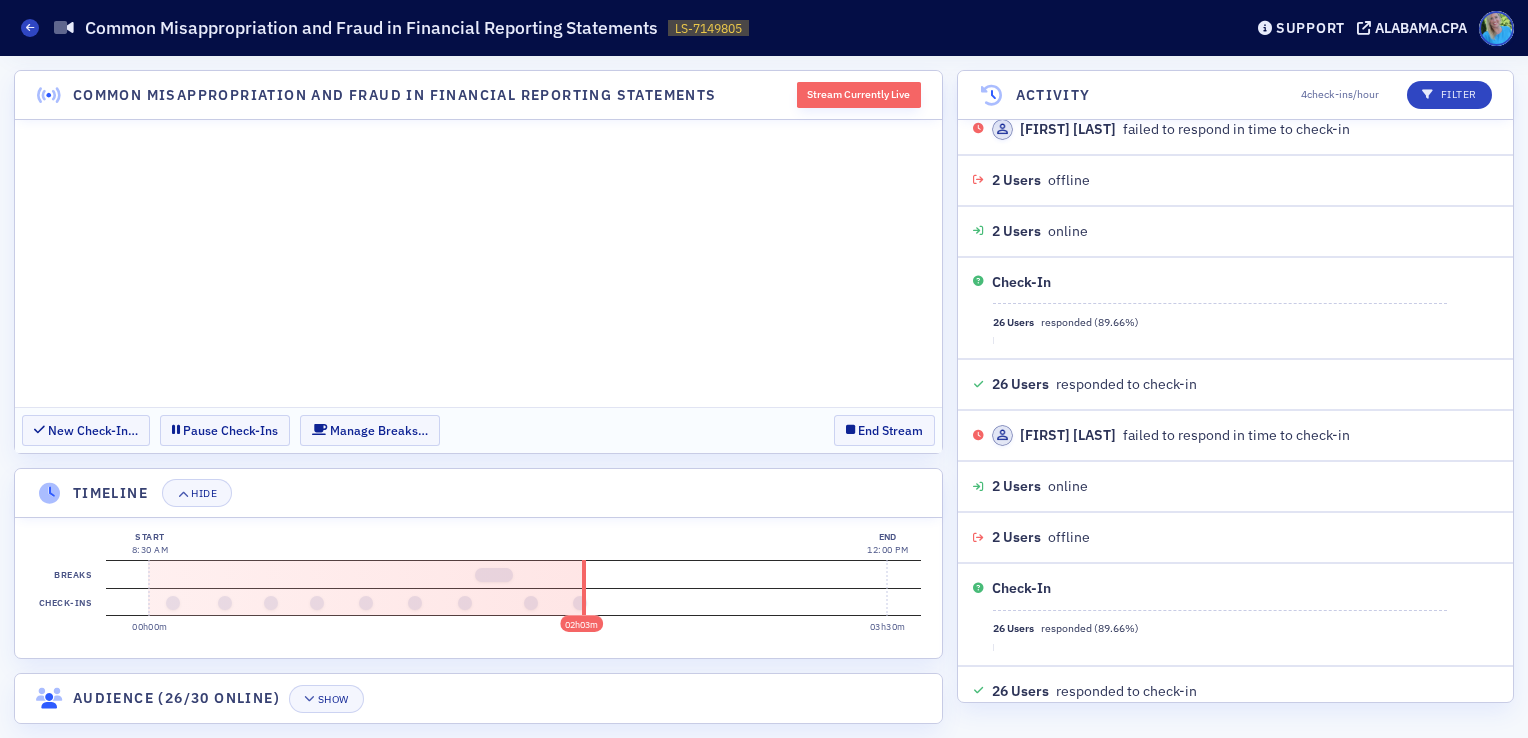 scroll, scrollTop: 0, scrollLeft: 0, axis: both 